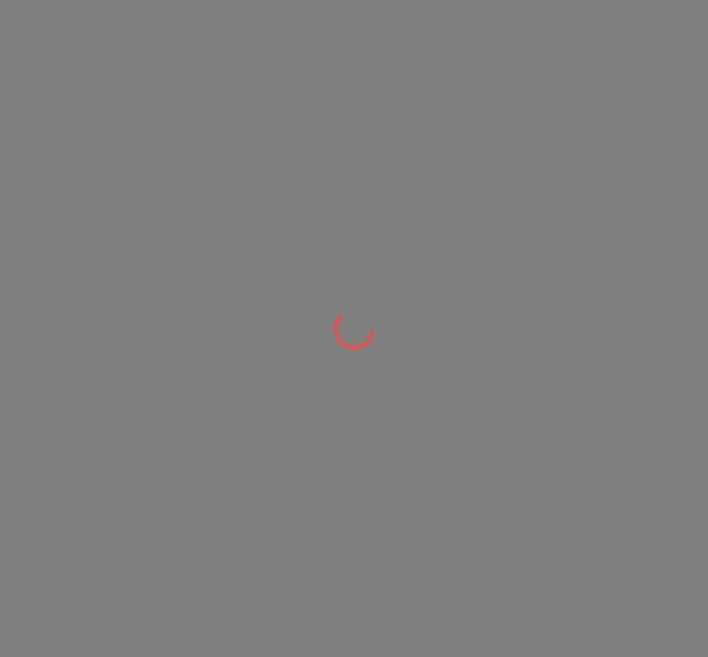 scroll, scrollTop: 0, scrollLeft: 0, axis: both 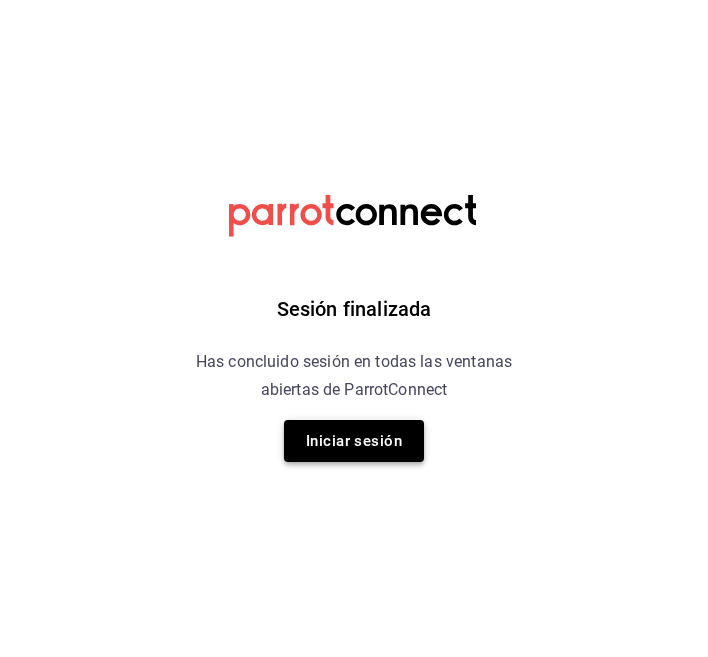 click on "Iniciar sesión" at bounding box center [354, 441] 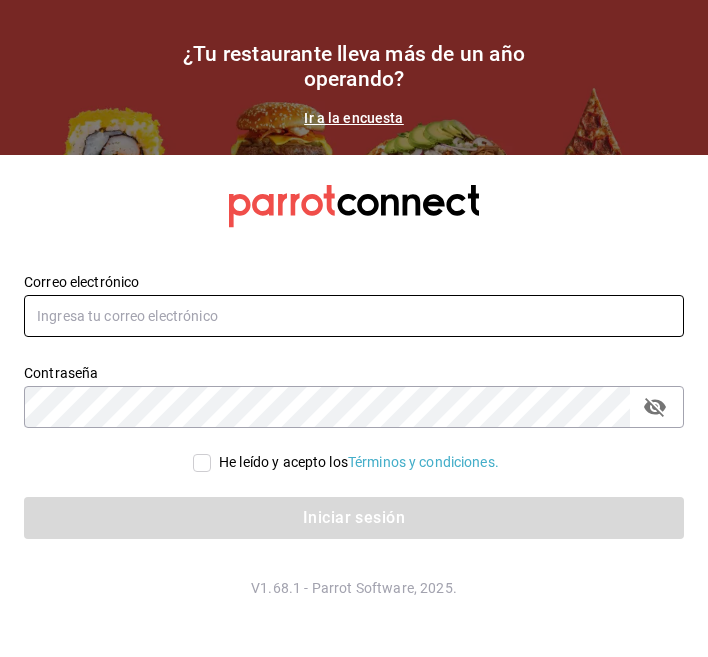 click at bounding box center (354, 316) 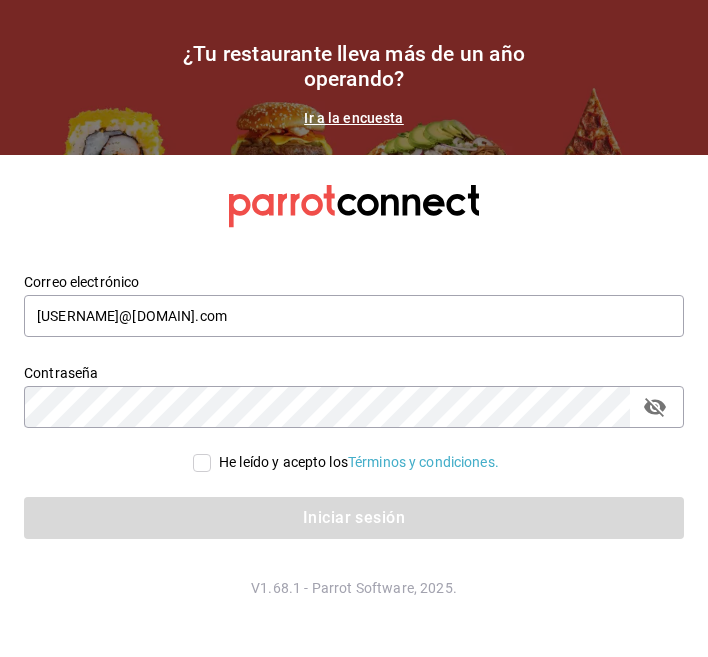 click on "He leído y acepto los  Términos y condiciones." at bounding box center (354, 462) 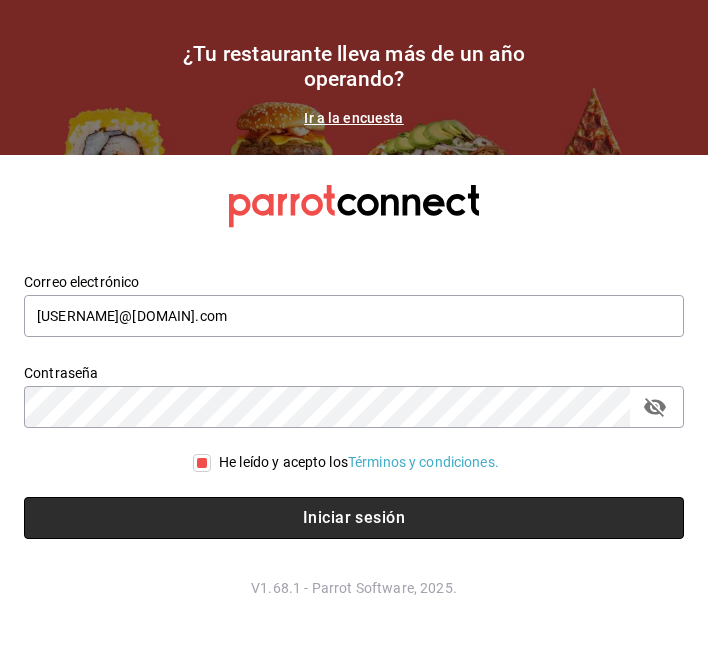 click on "Iniciar sesión" at bounding box center (354, 518) 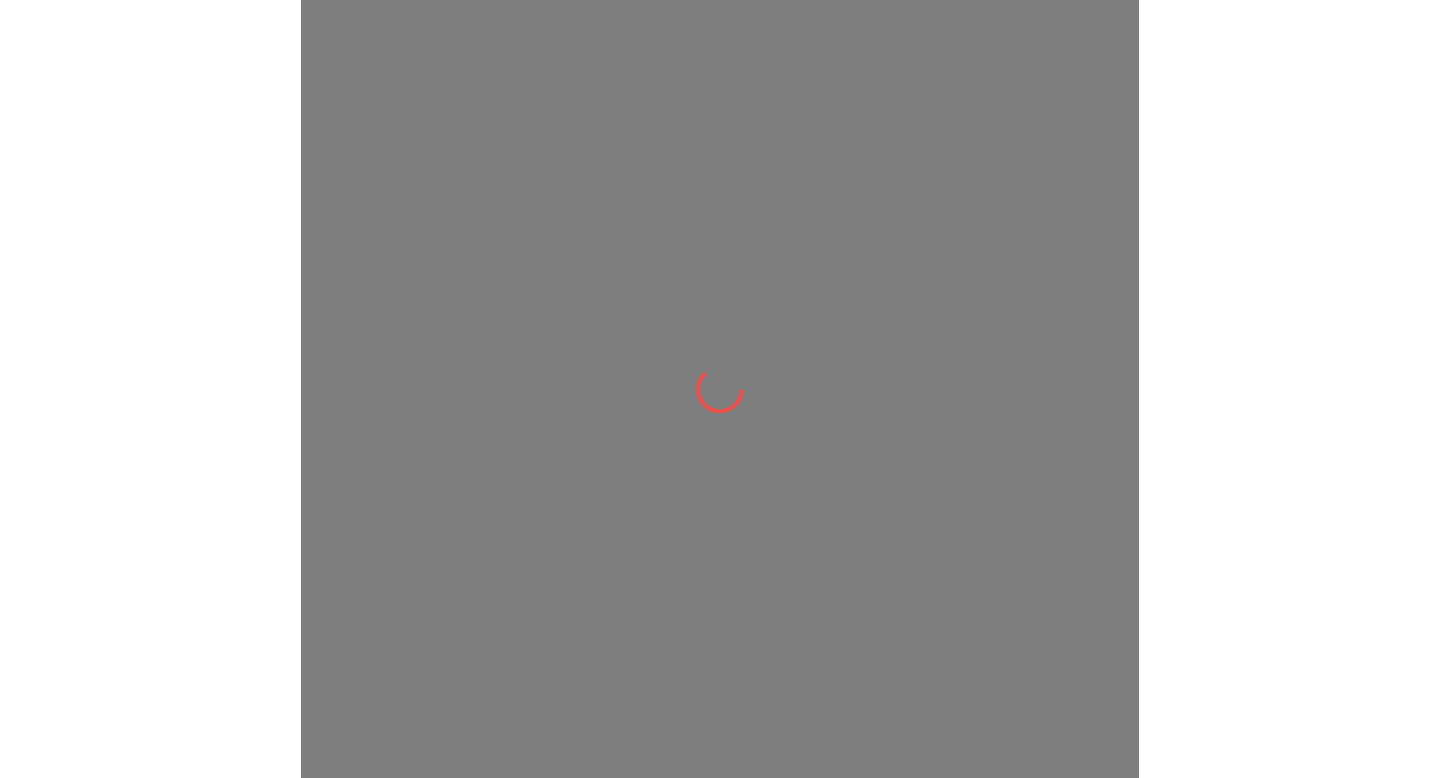 scroll, scrollTop: 0, scrollLeft: 0, axis: both 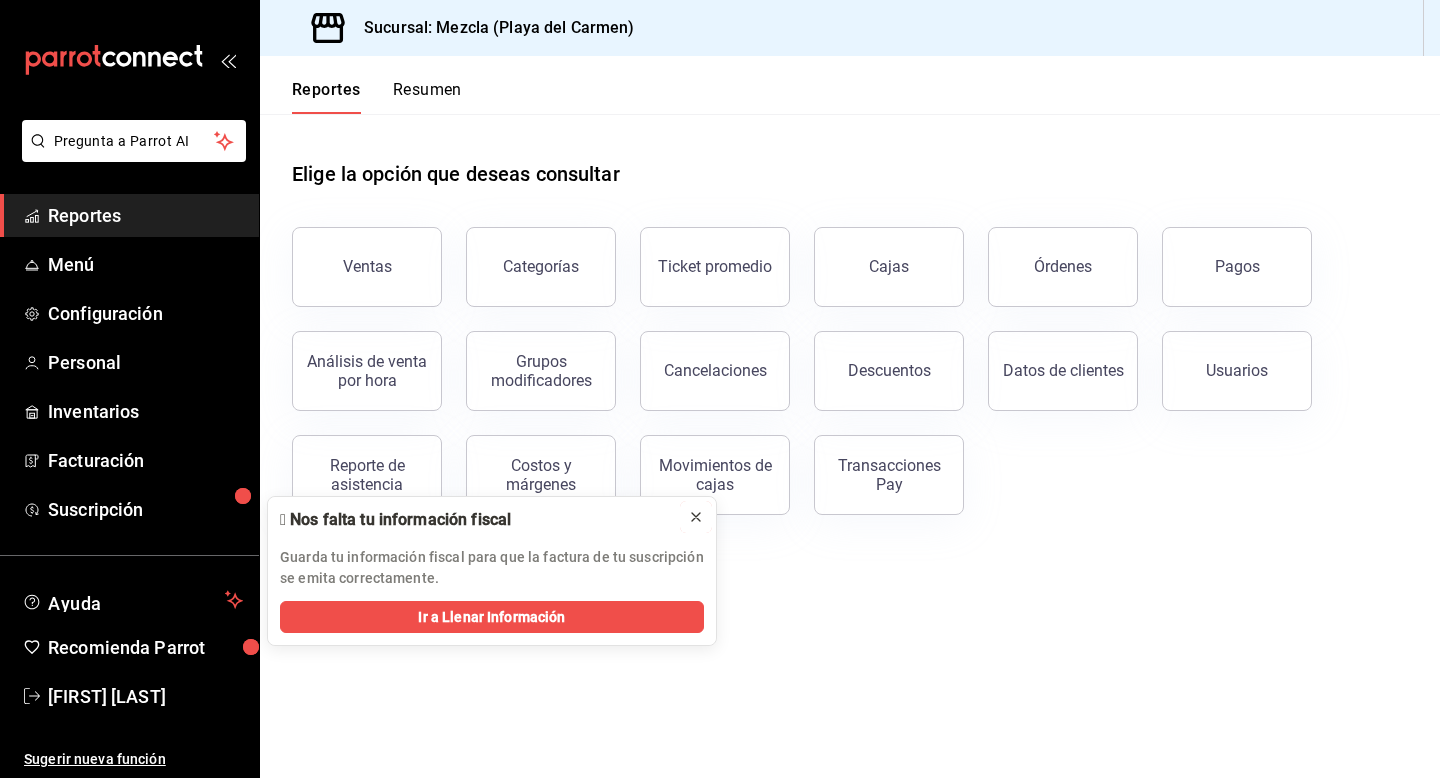 click 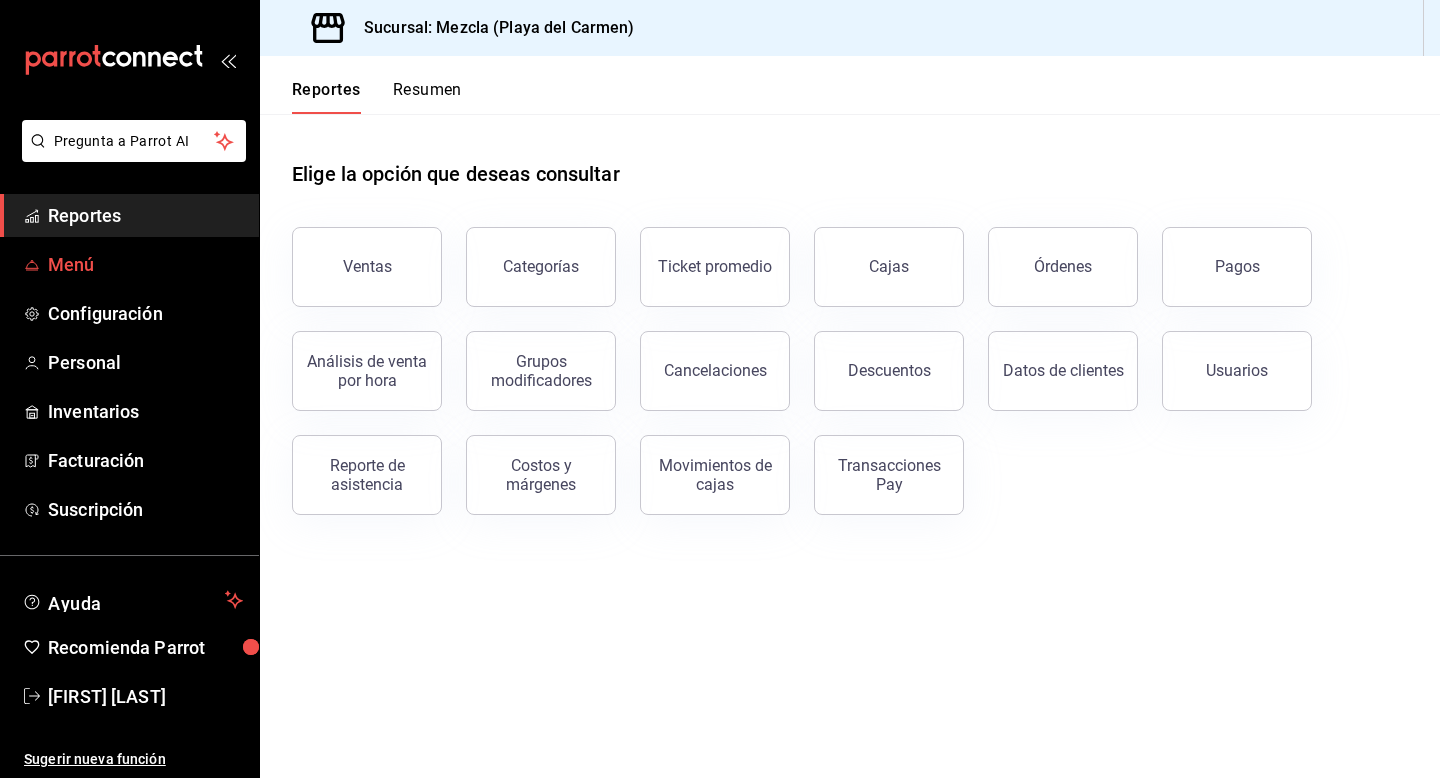 click on "Menú" at bounding box center (145, 264) 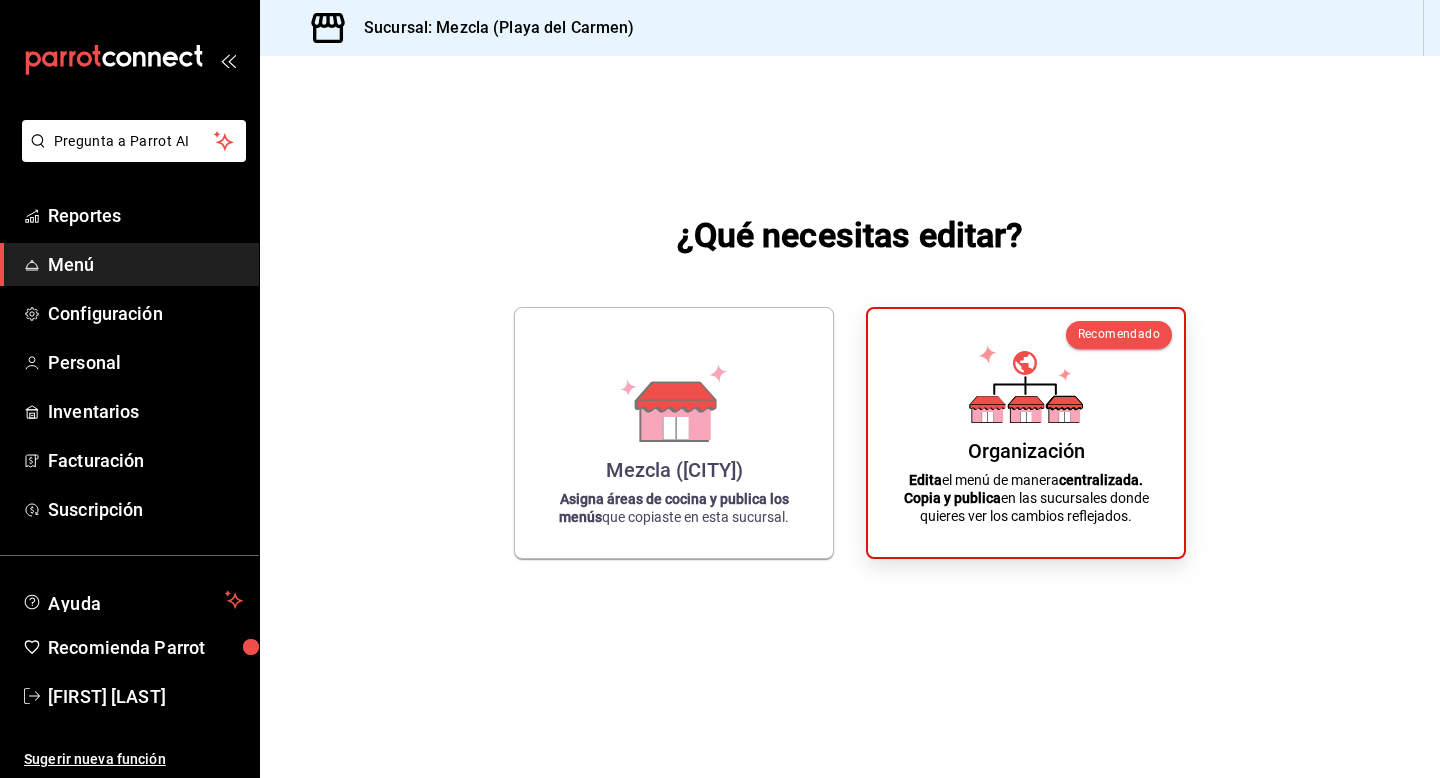 click on "Menú" at bounding box center [145, 264] 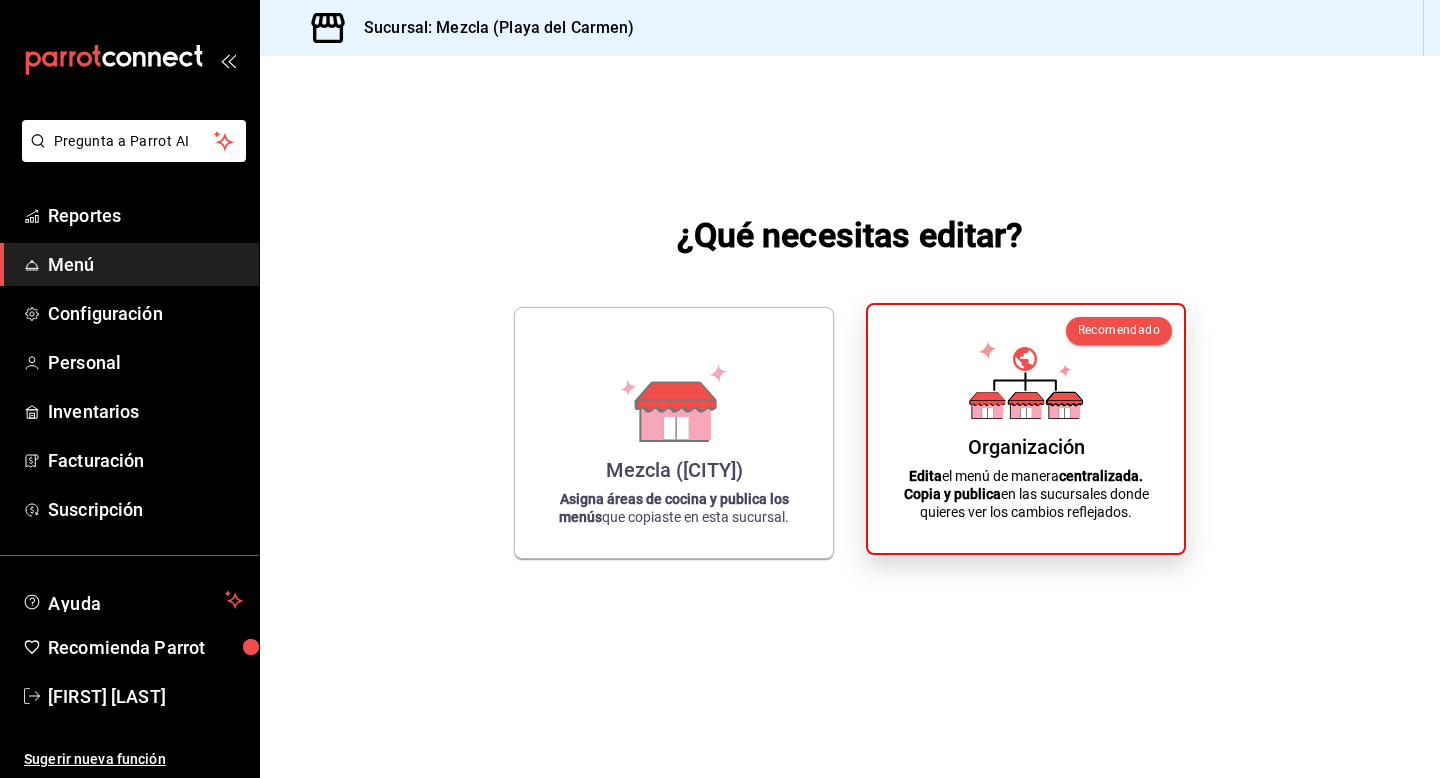 click on "Organización Edita  el menú de manera  centralizada.     Copia y publica  en las sucursales donde quieres ver los cambios reflejados." at bounding box center (1026, 429) 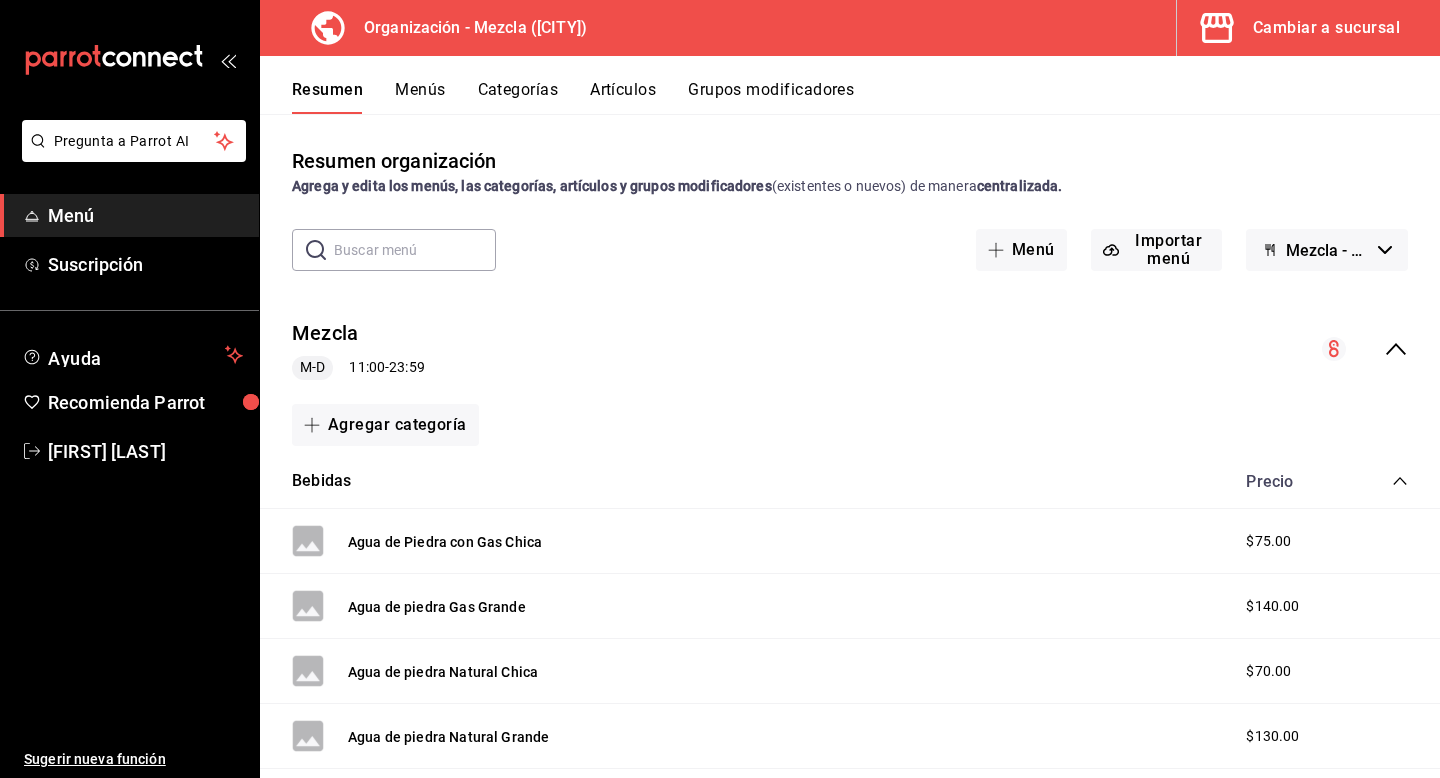 click on "Menús" at bounding box center (420, 97) 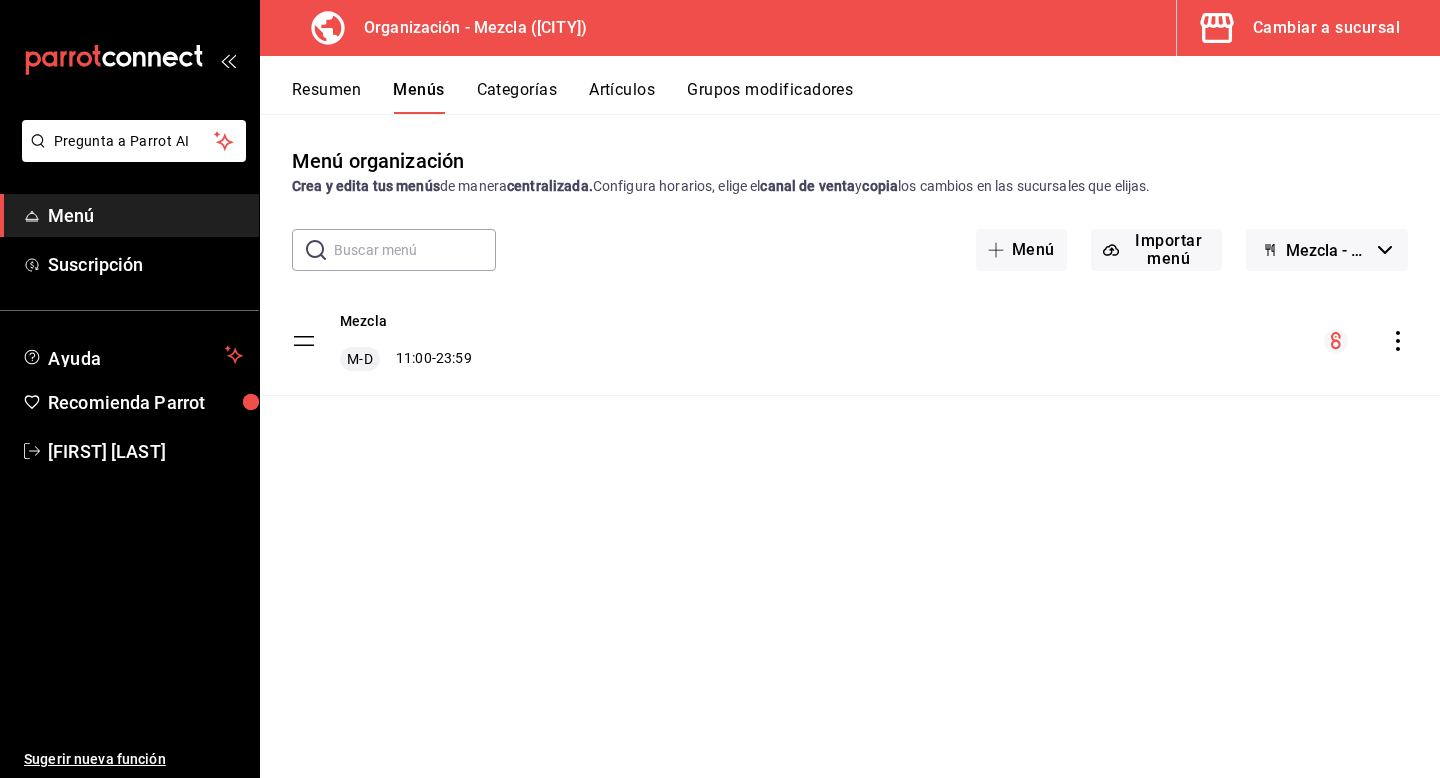 click on "Cambiar a sucursal" at bounding box center [1326, 28] 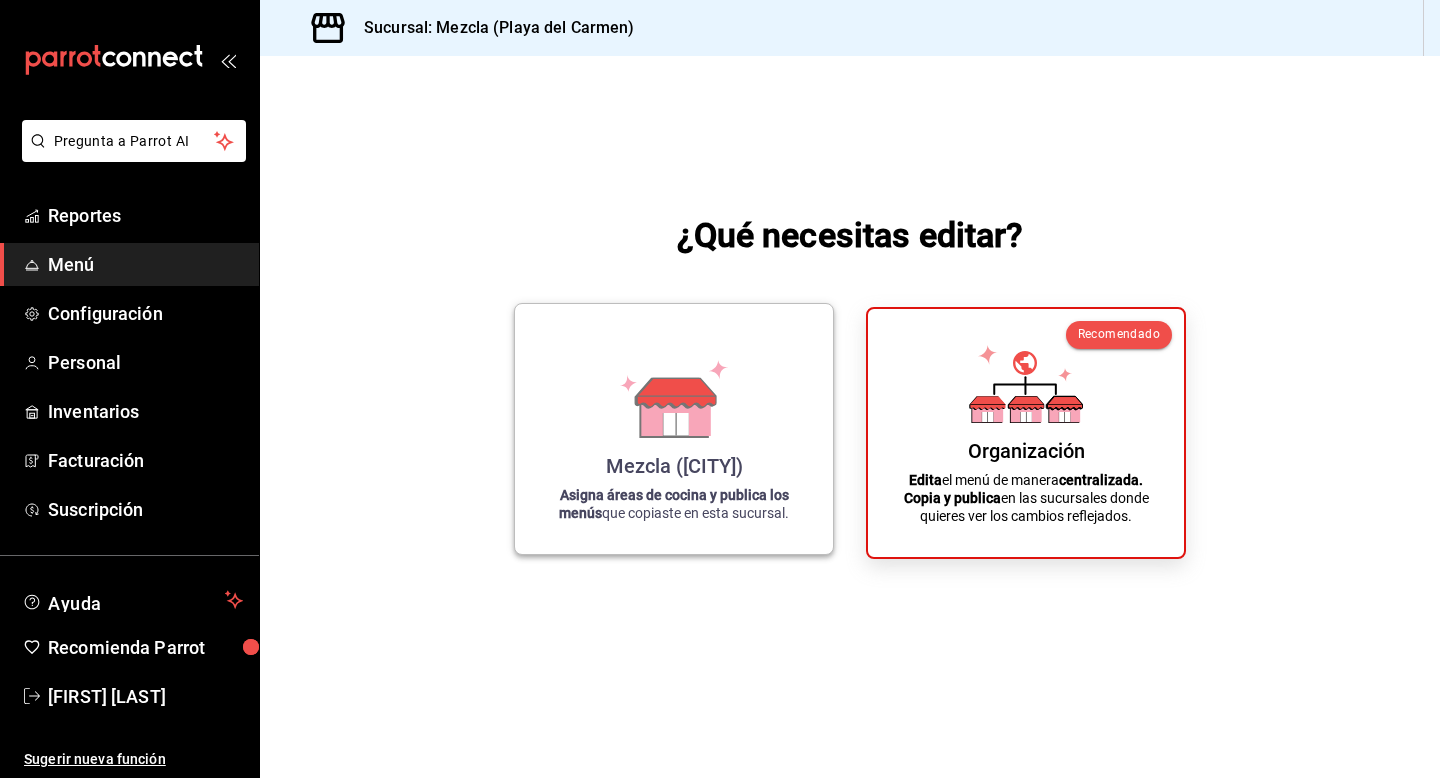 click 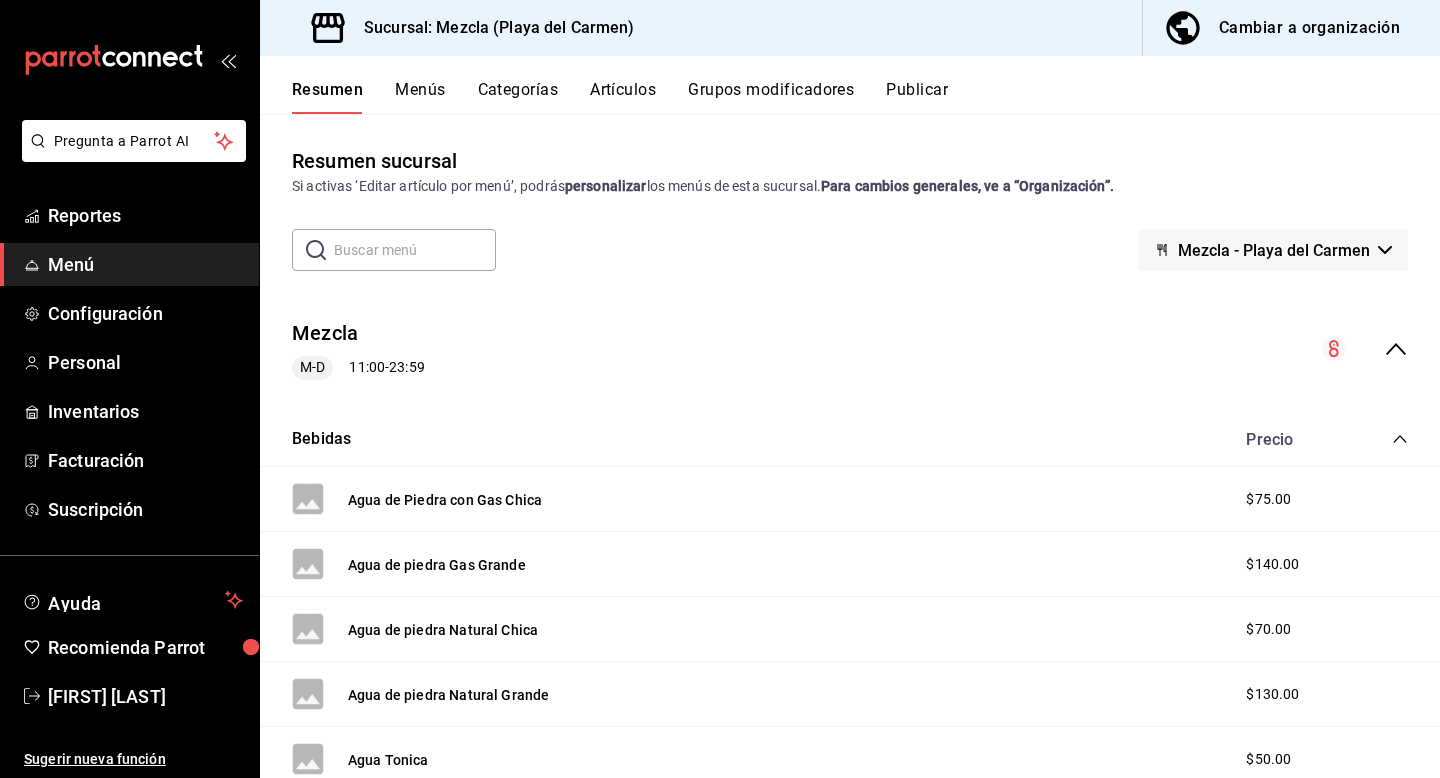click on "Resumen Menús Categorías Artículos Grupos modificadores Publicar" at bounding box center [866, 97] 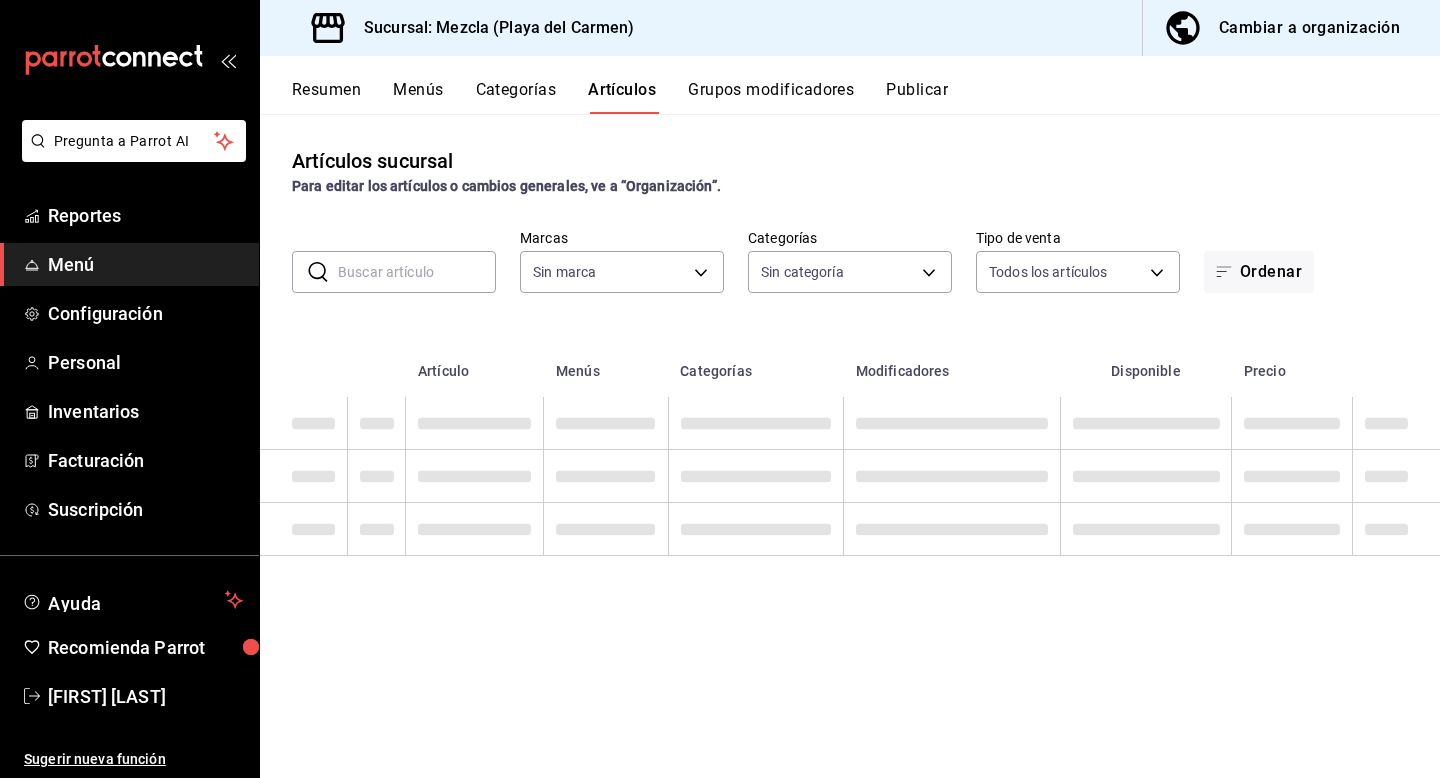 type on "[UUID]" 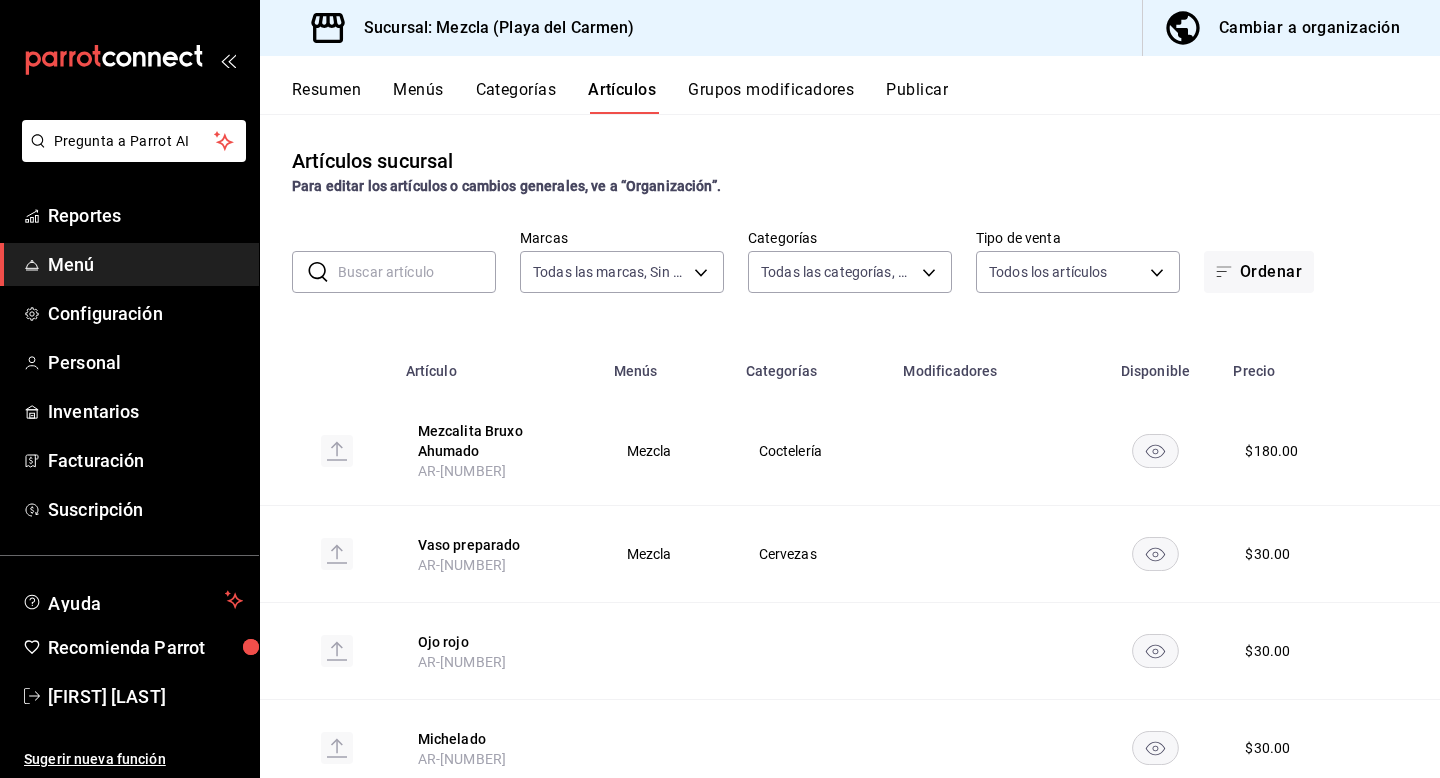 type on "[UUID],[UUID],[UUID],[UUID],[UUID],[UUID]" 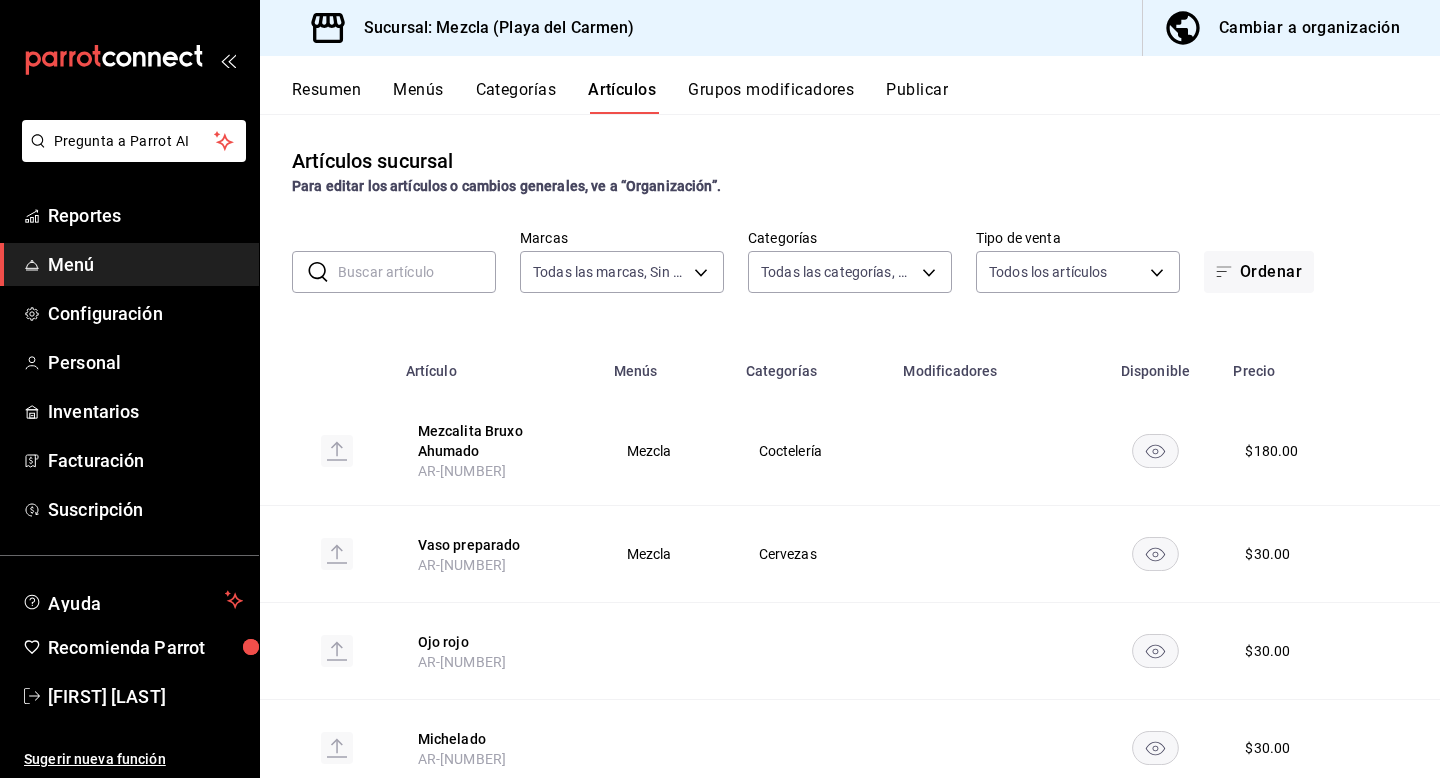 click on "Cambiar a organización" at bounding box center [1309, 28] 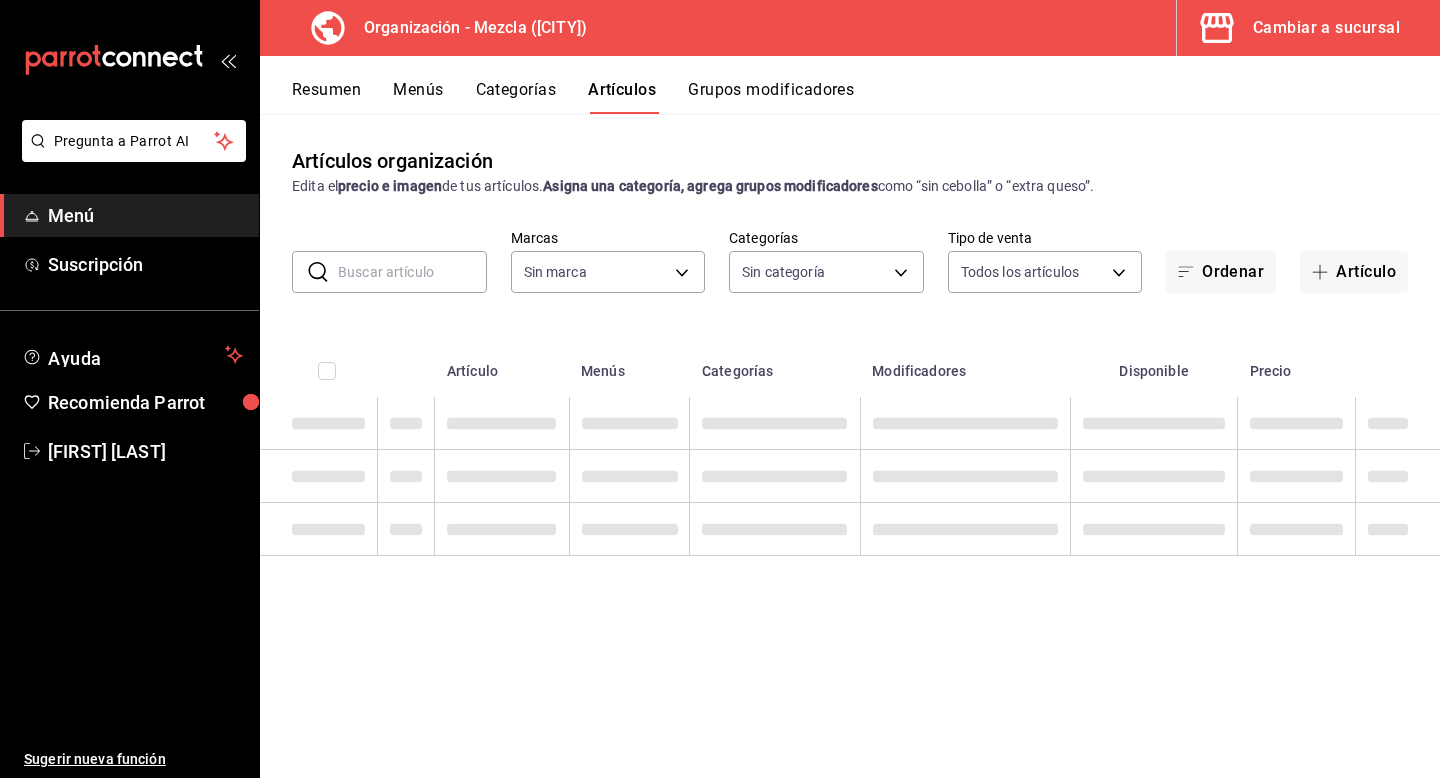type on "[UUID],[UUID],[UUID],[UUID],[UUID],[UUID]" 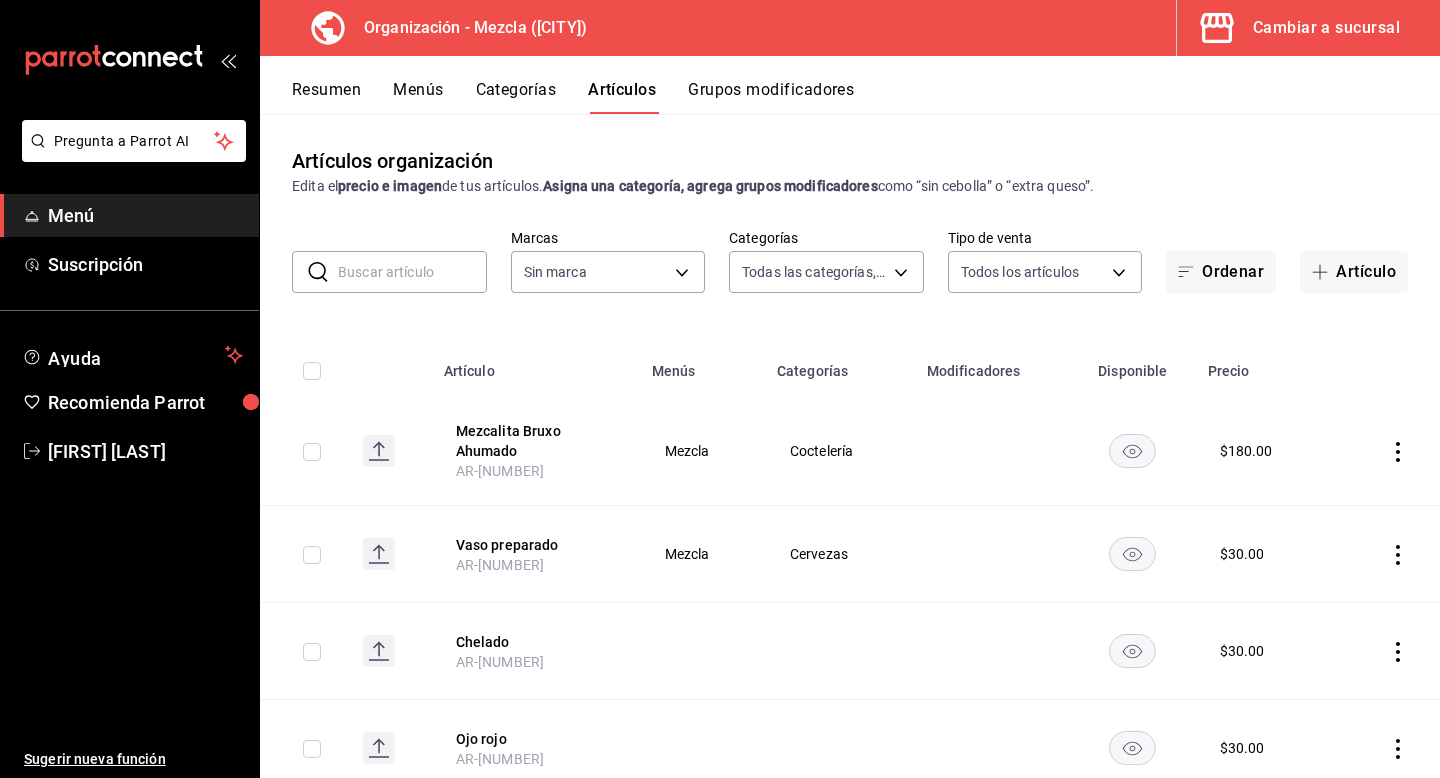 type on "[UUID]" 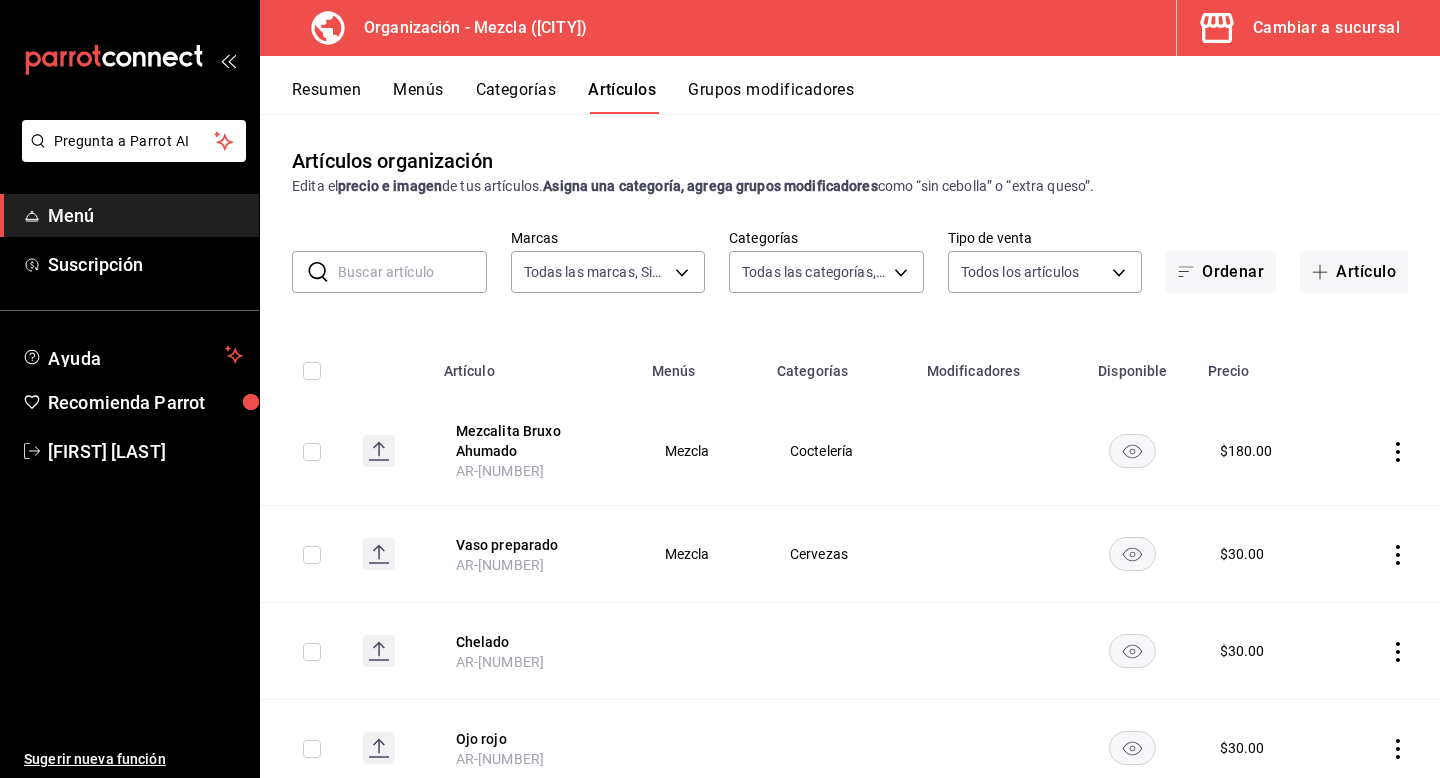 click on "Artículos" at bounding box center [622, 97] 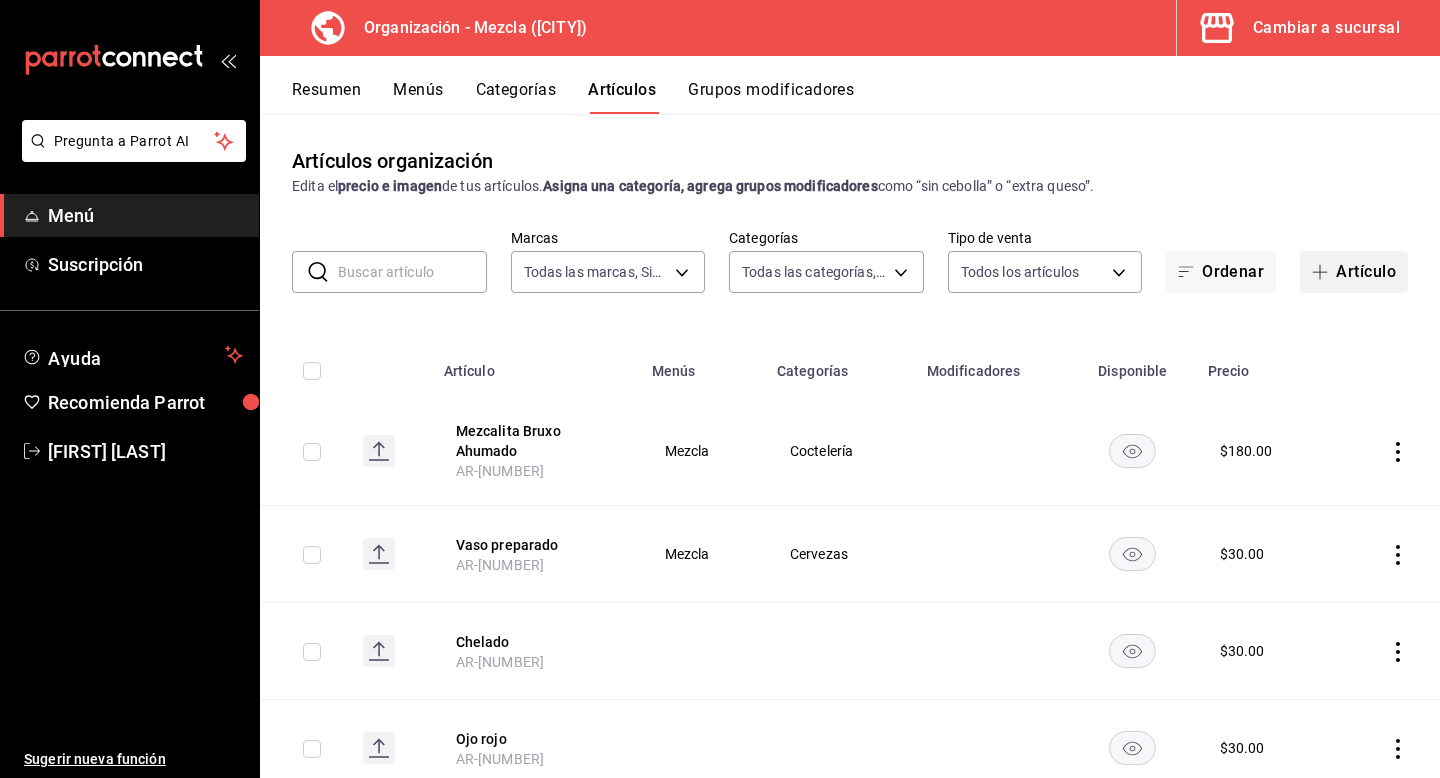 click on "Artículo" at bounding box center (1354, 272) 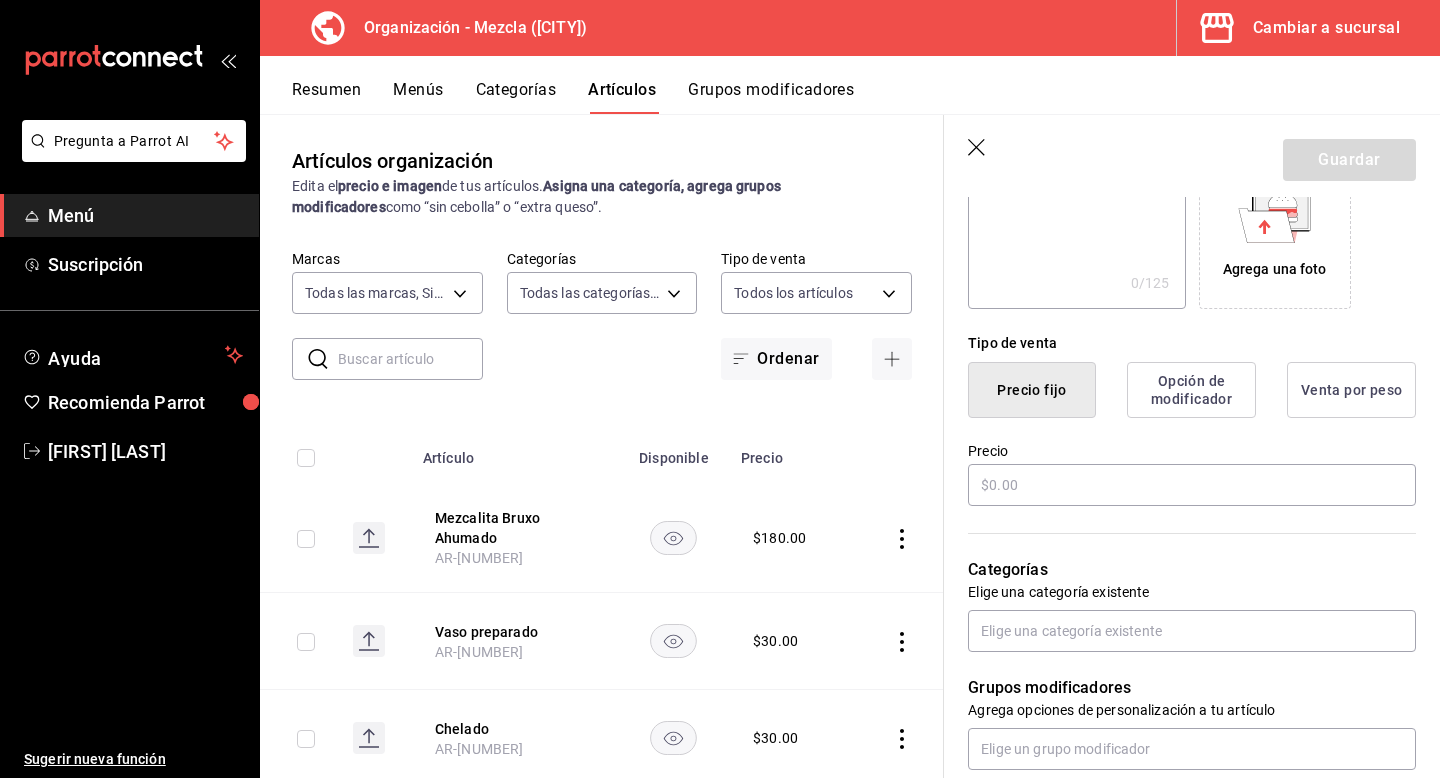 scroll, scrollTop: 360, scrollLeft: 0, axis: vertical 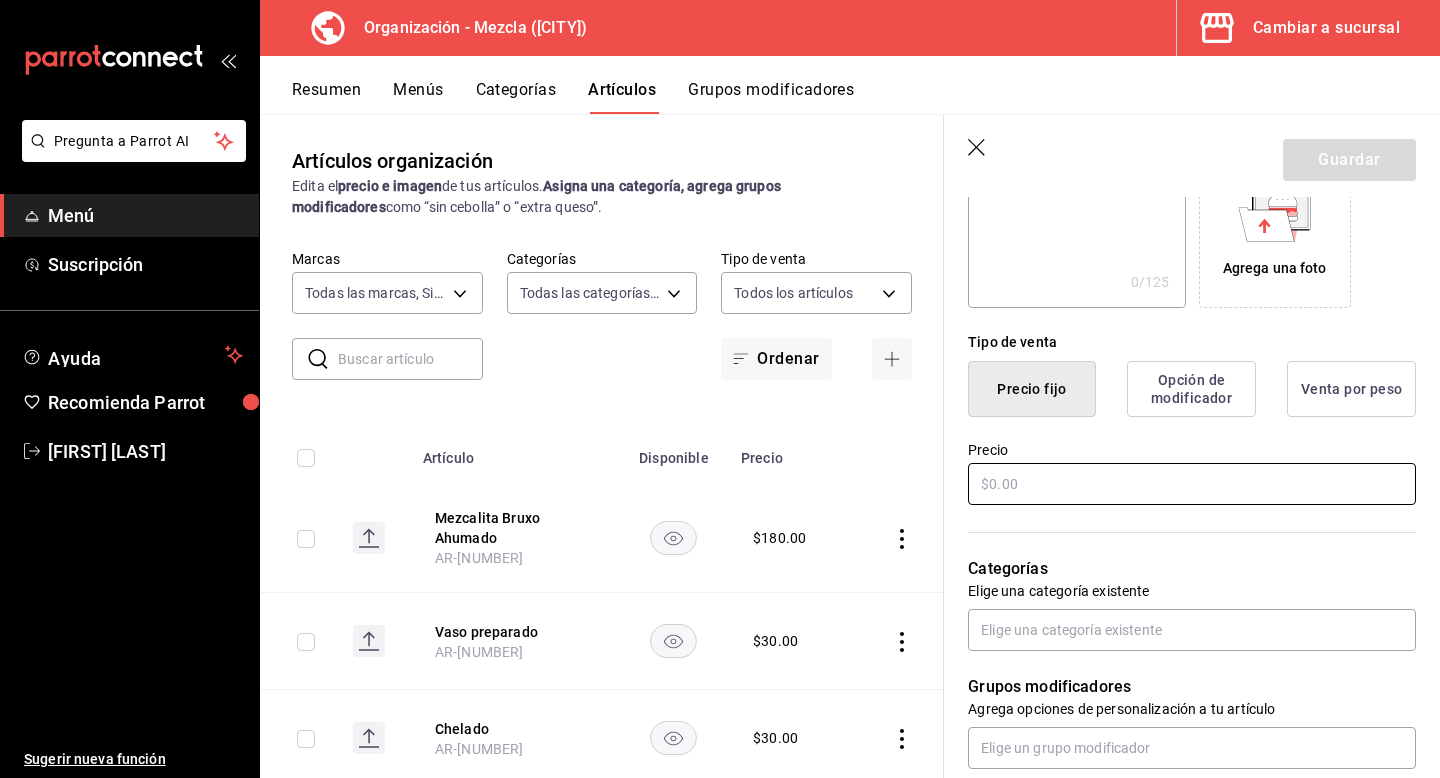type on "Margarita Jamaica" 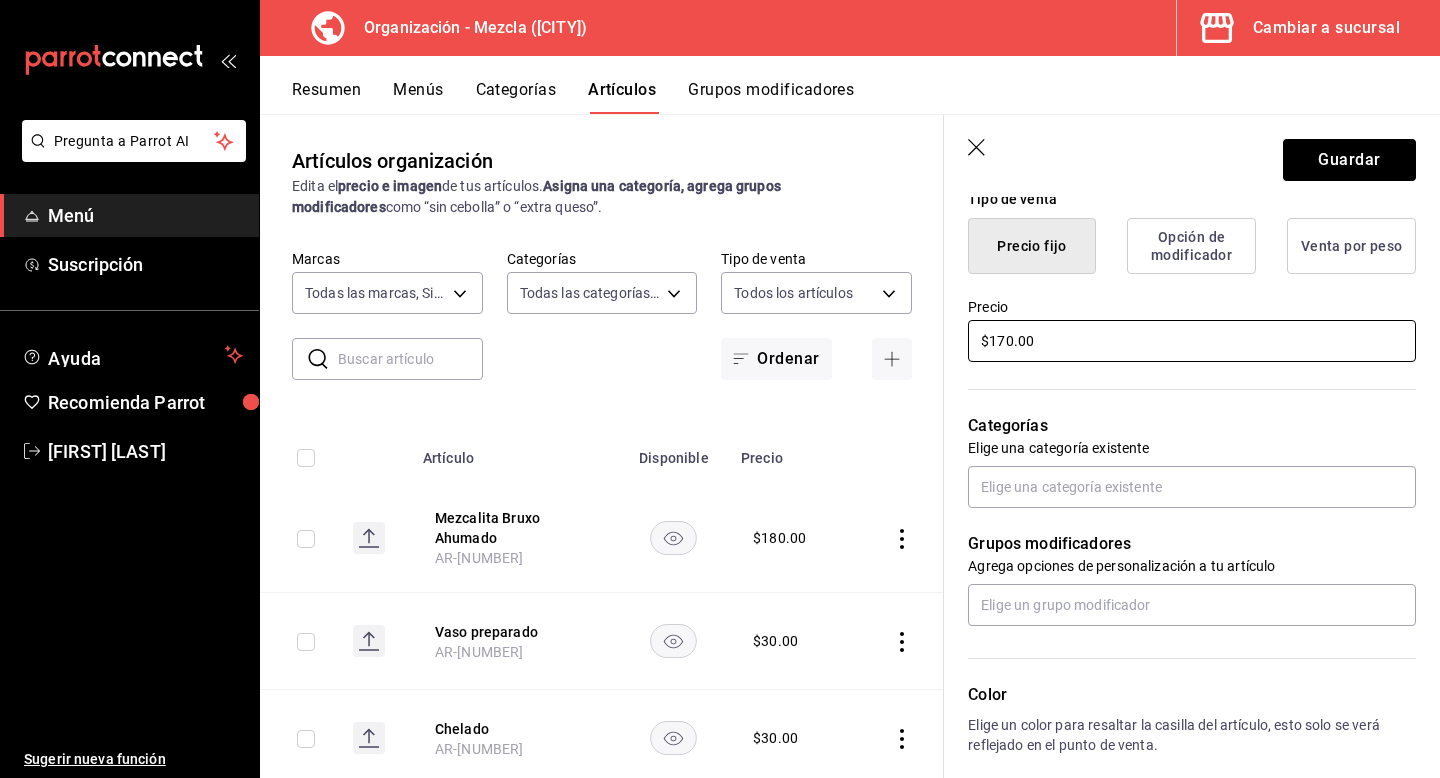scroll, scrollTop: 530, scrollLeft: 0, axis: vertical 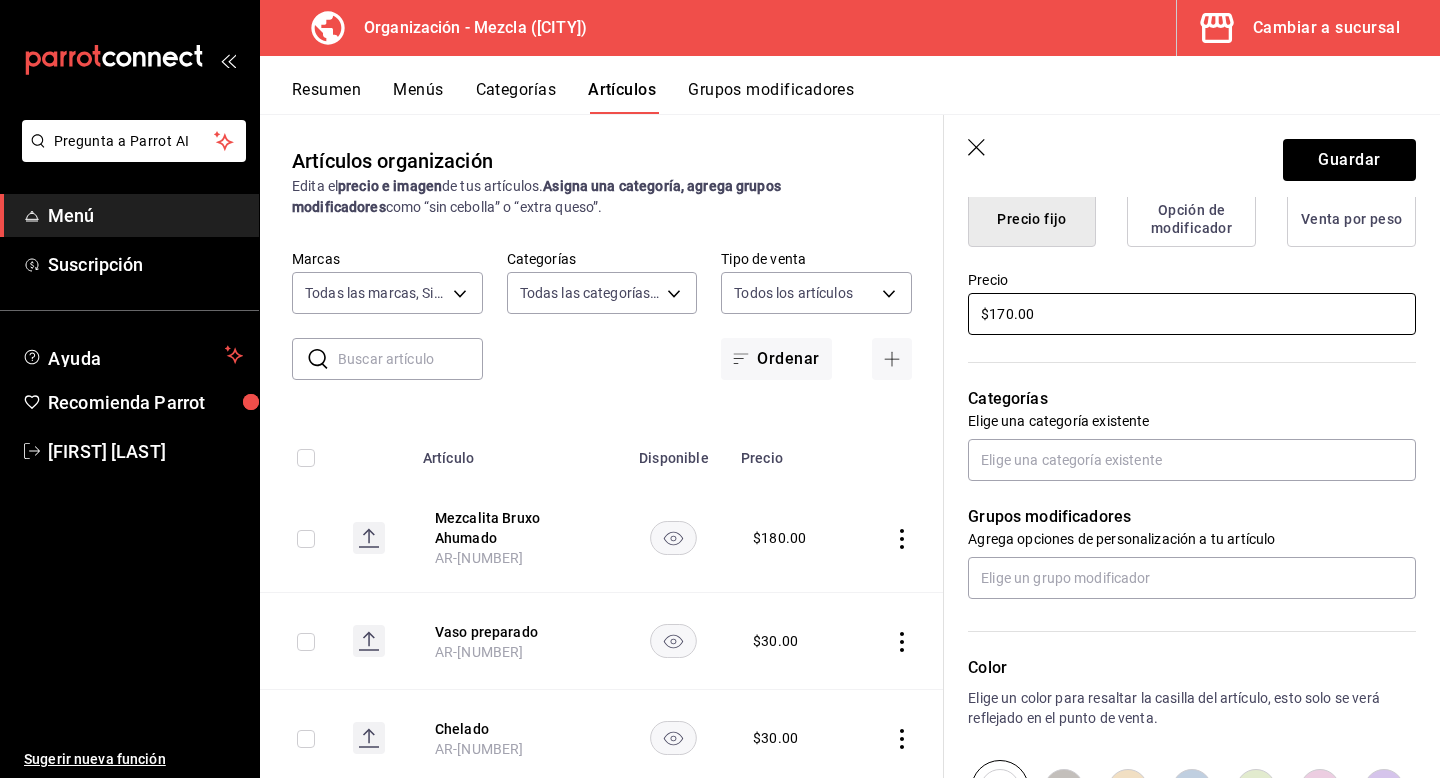 type on "$170.00" 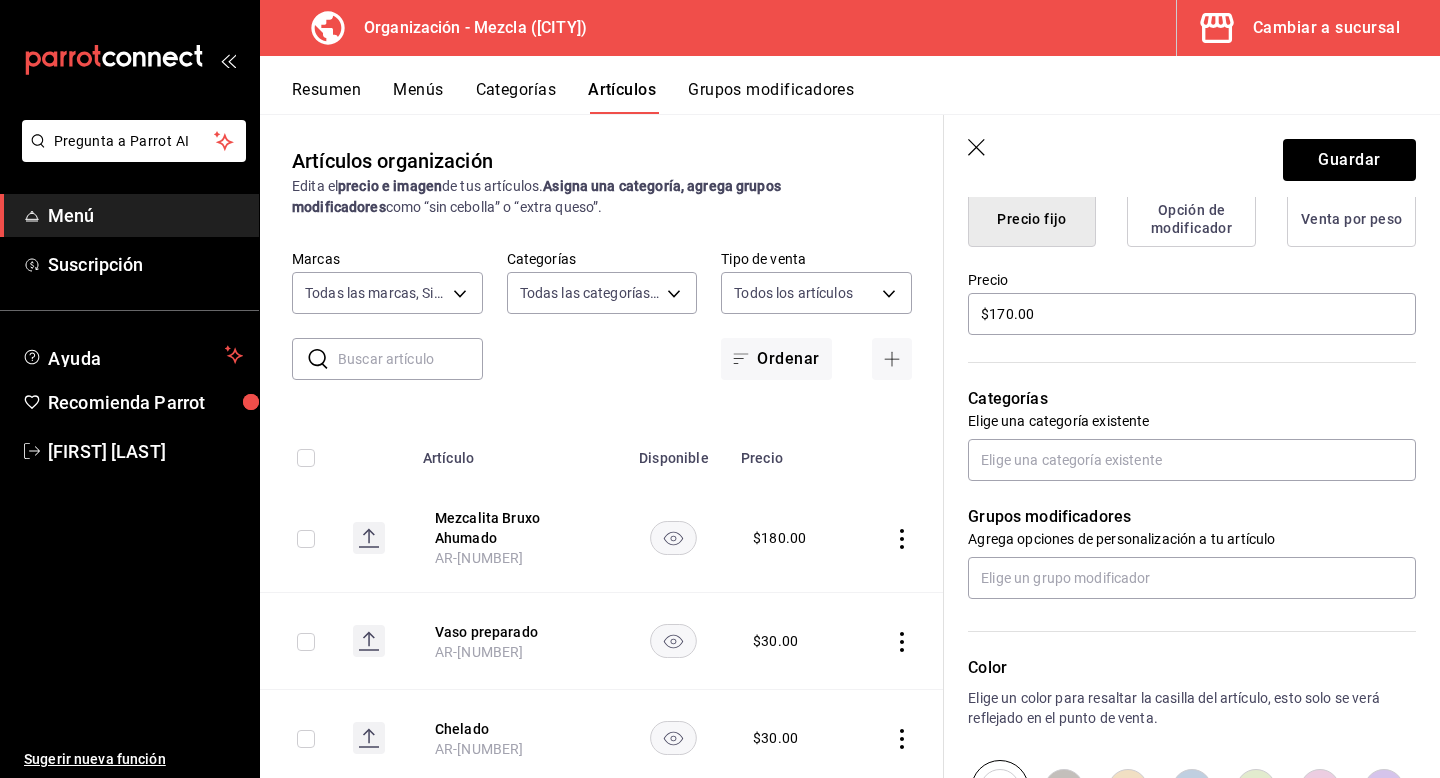 click on "Categorías Elige una categoría existente" at bounding box center (1180, 409) 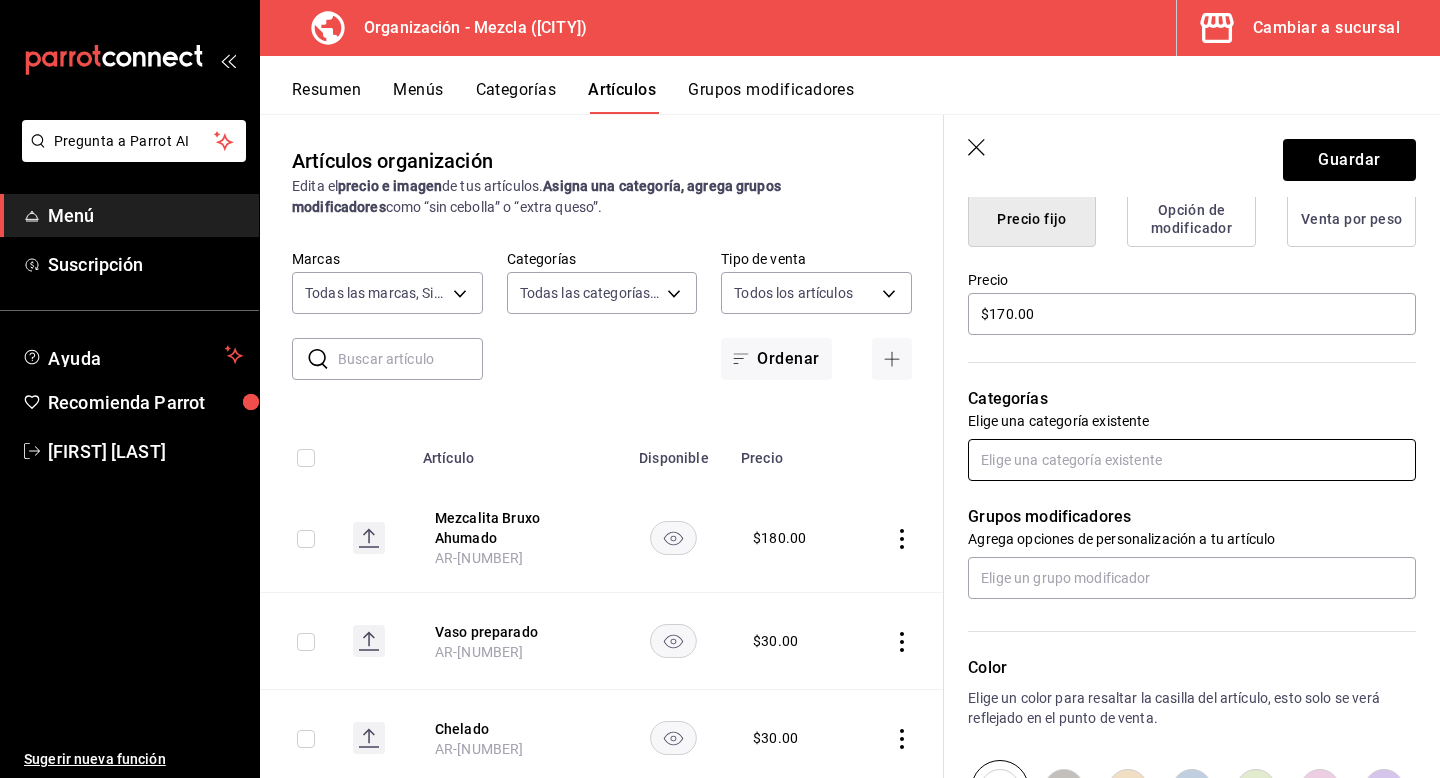 click at bounding box center [1192, 460] 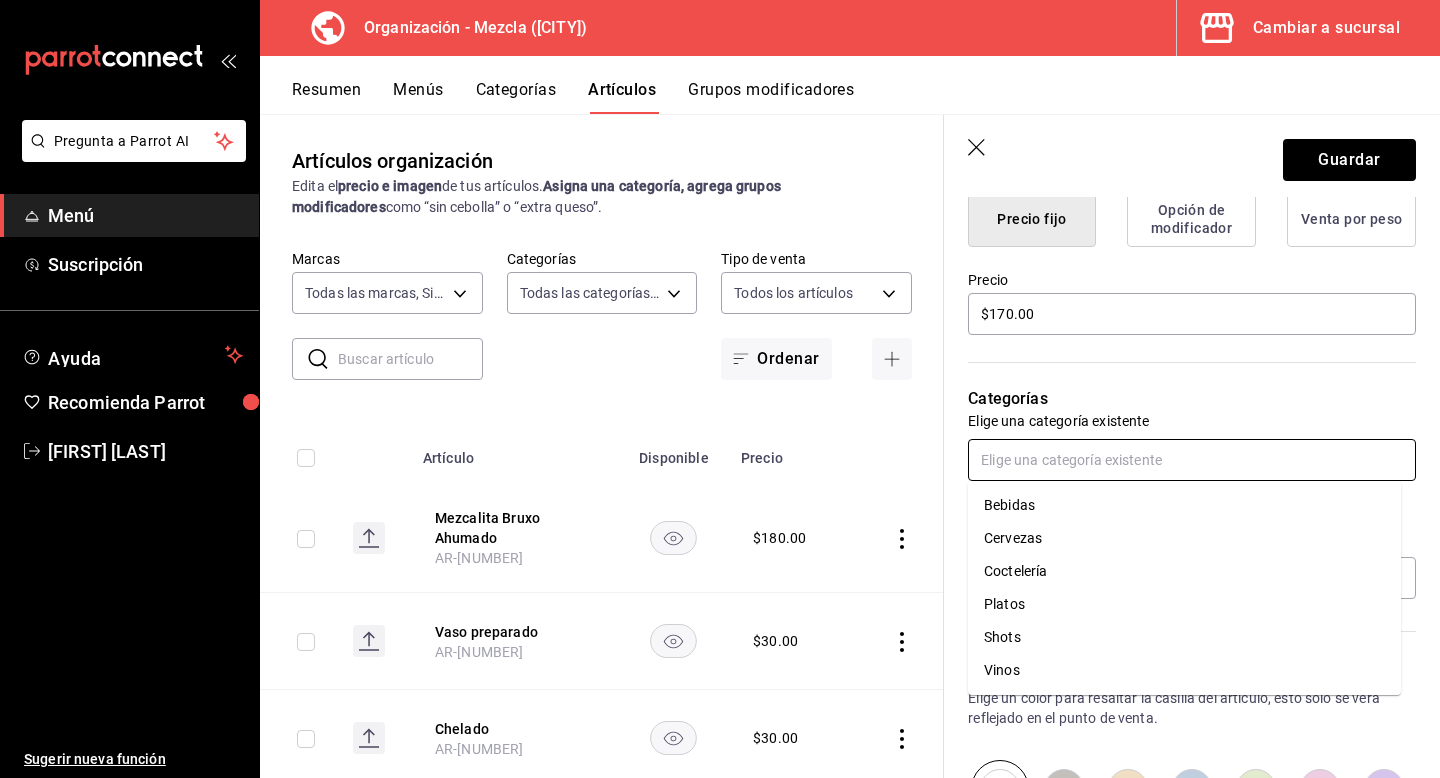 click on "Coctelería" at bounding box center [1184, 571] 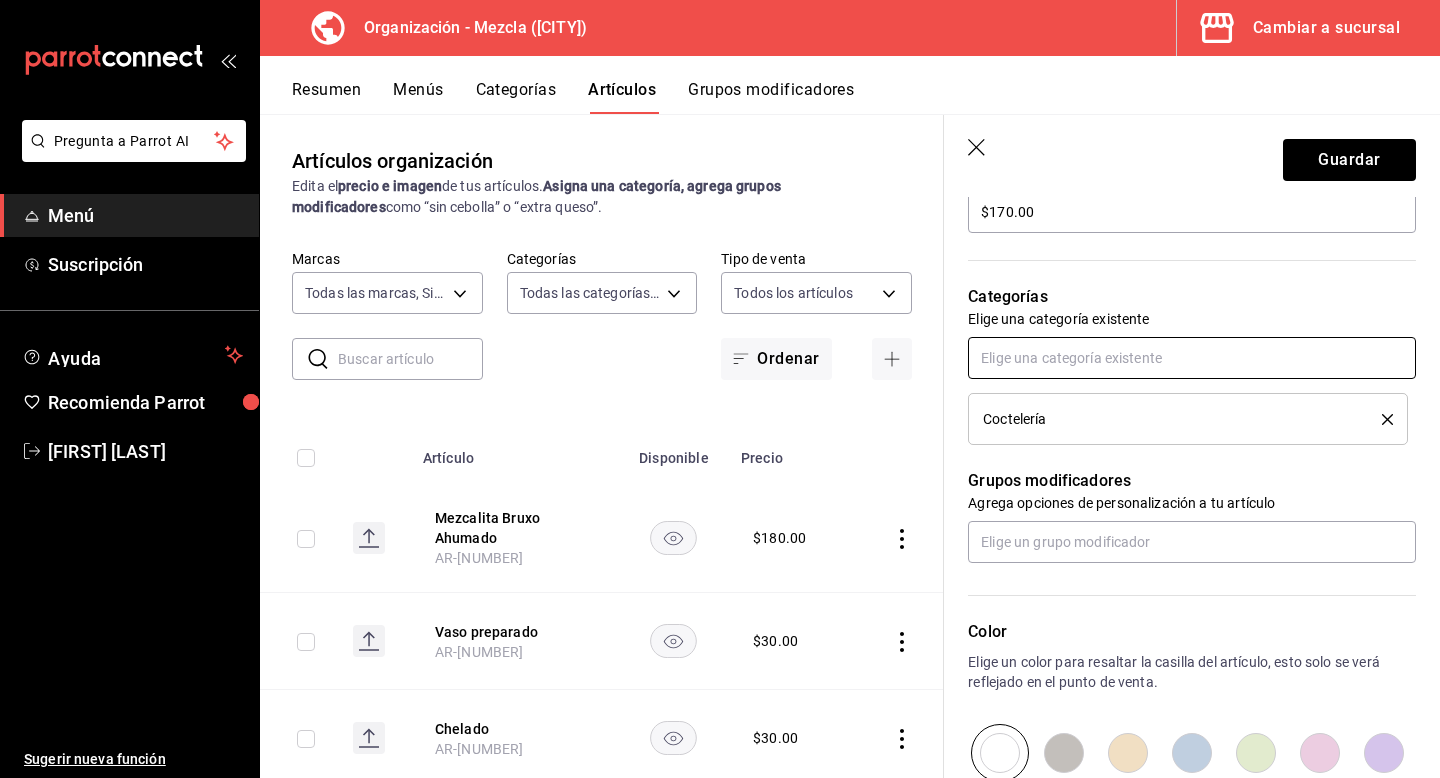 scroll, scrollTop: 635, scrollLeft: 0, axis: vertical 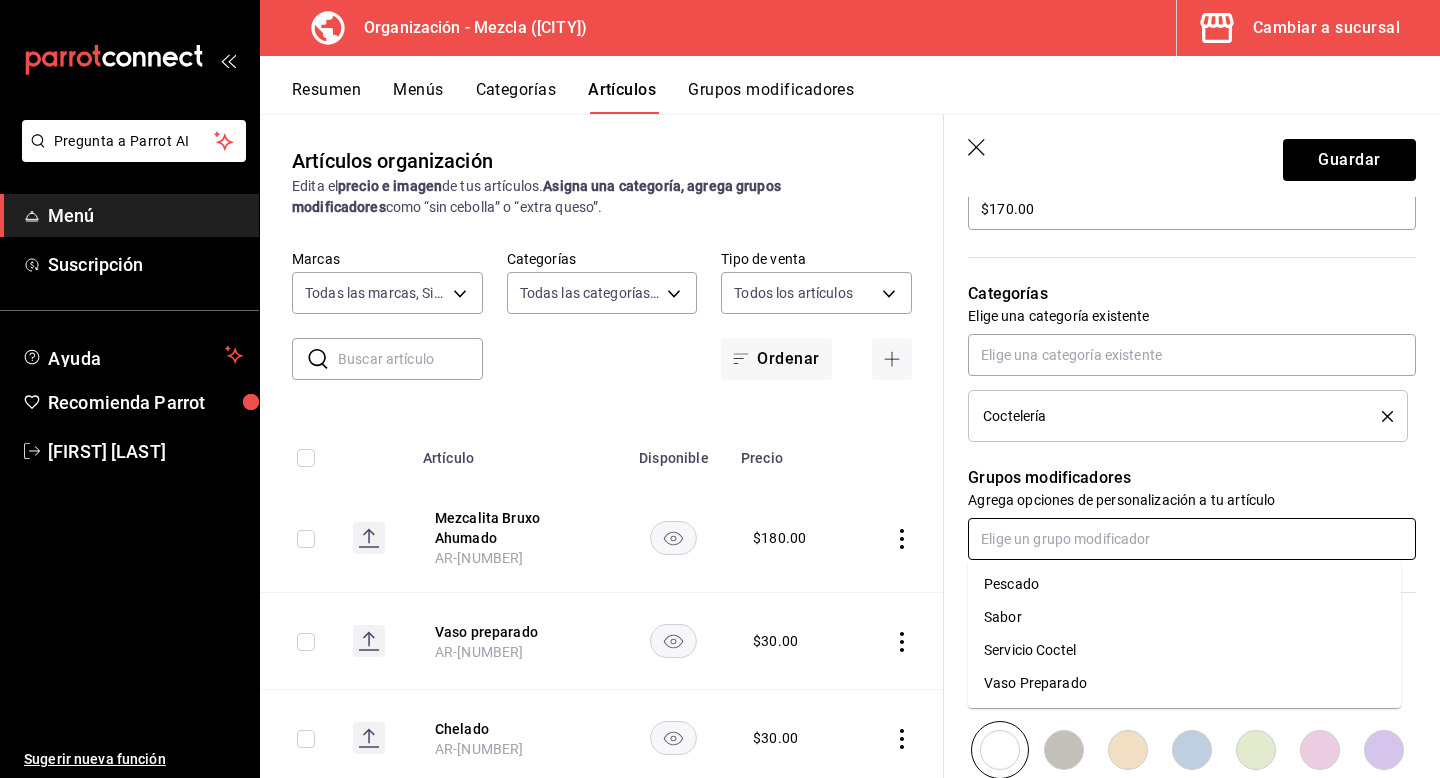 click at bounding box center [1192, 539] 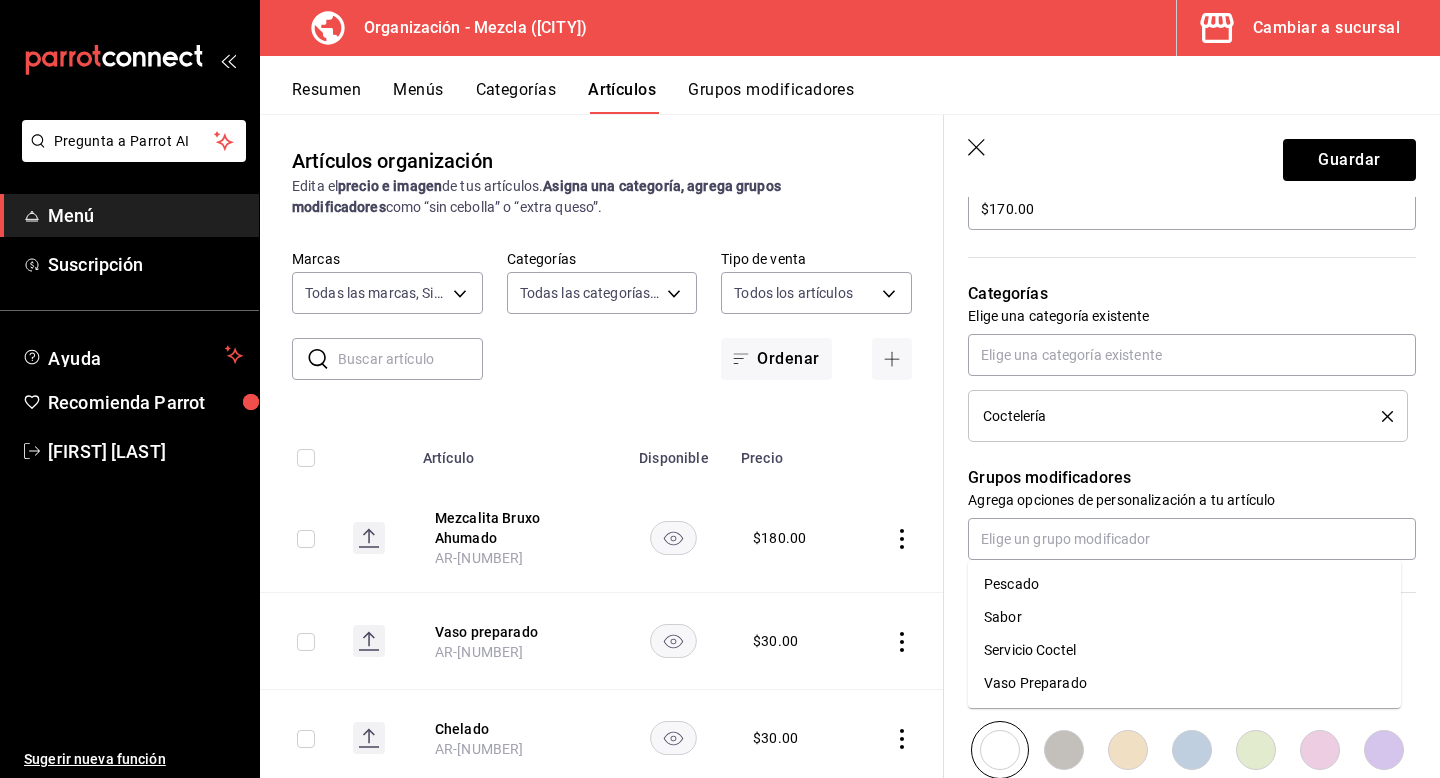 click on "Grupos modificadores" at bounding box center (1192, 478) 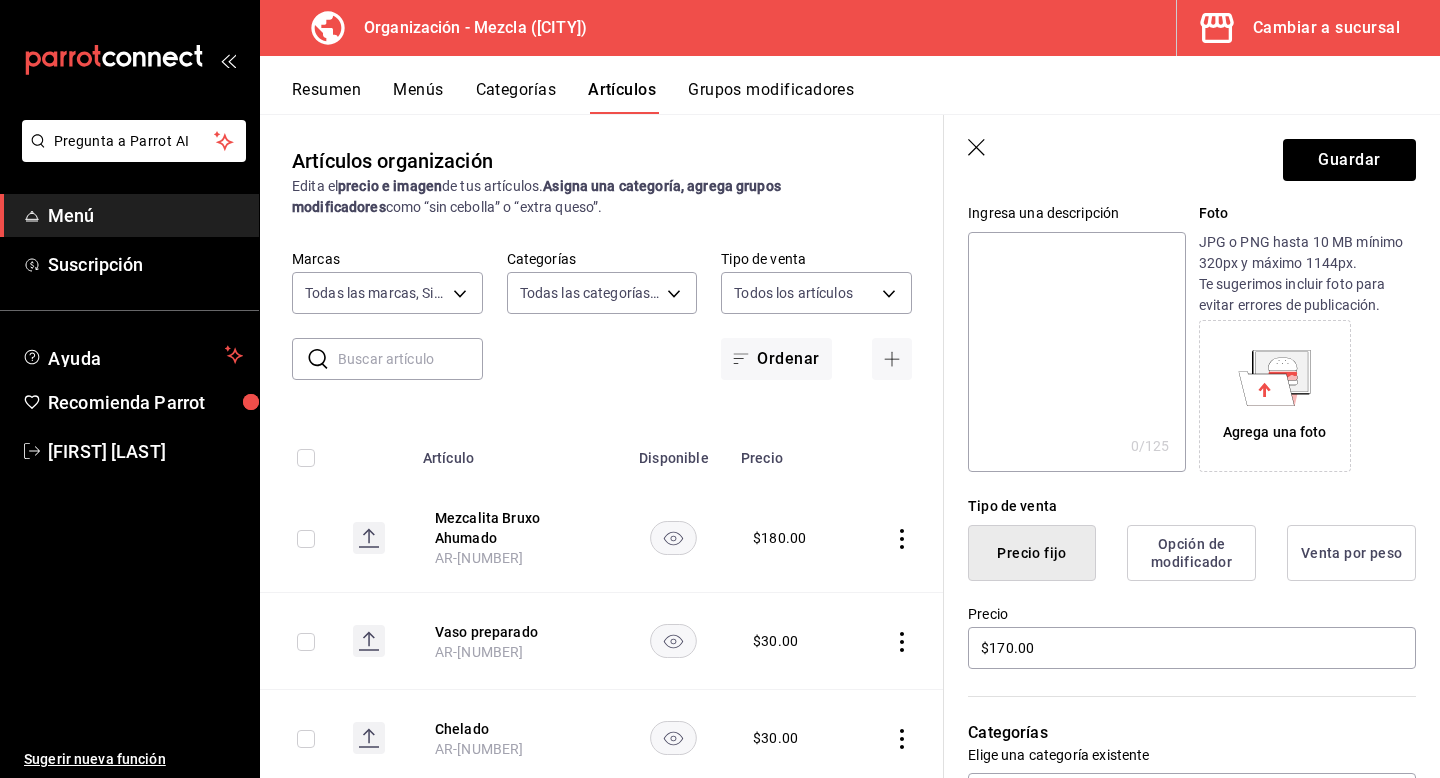 scroll, scrollTop: 0, scrollLeft: 0, axis: both 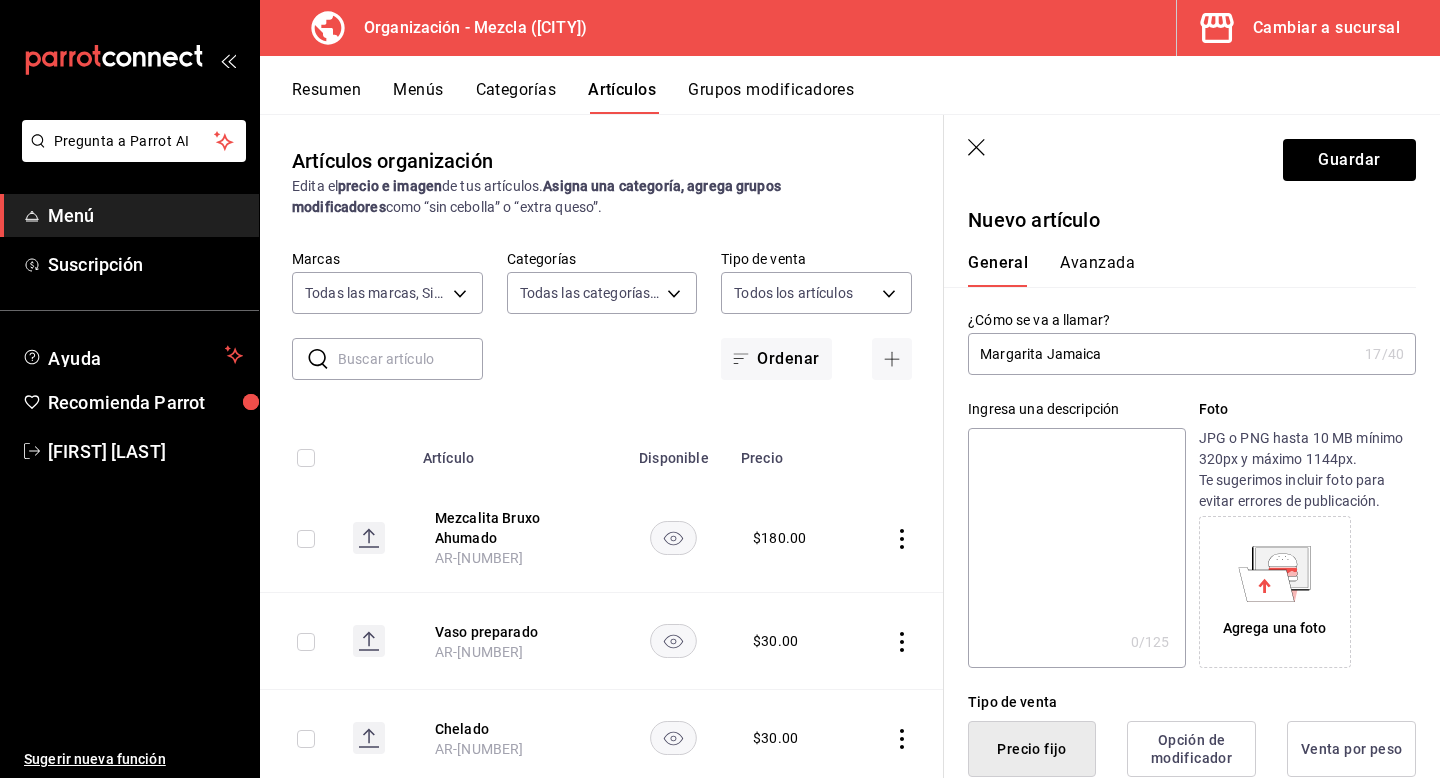 click 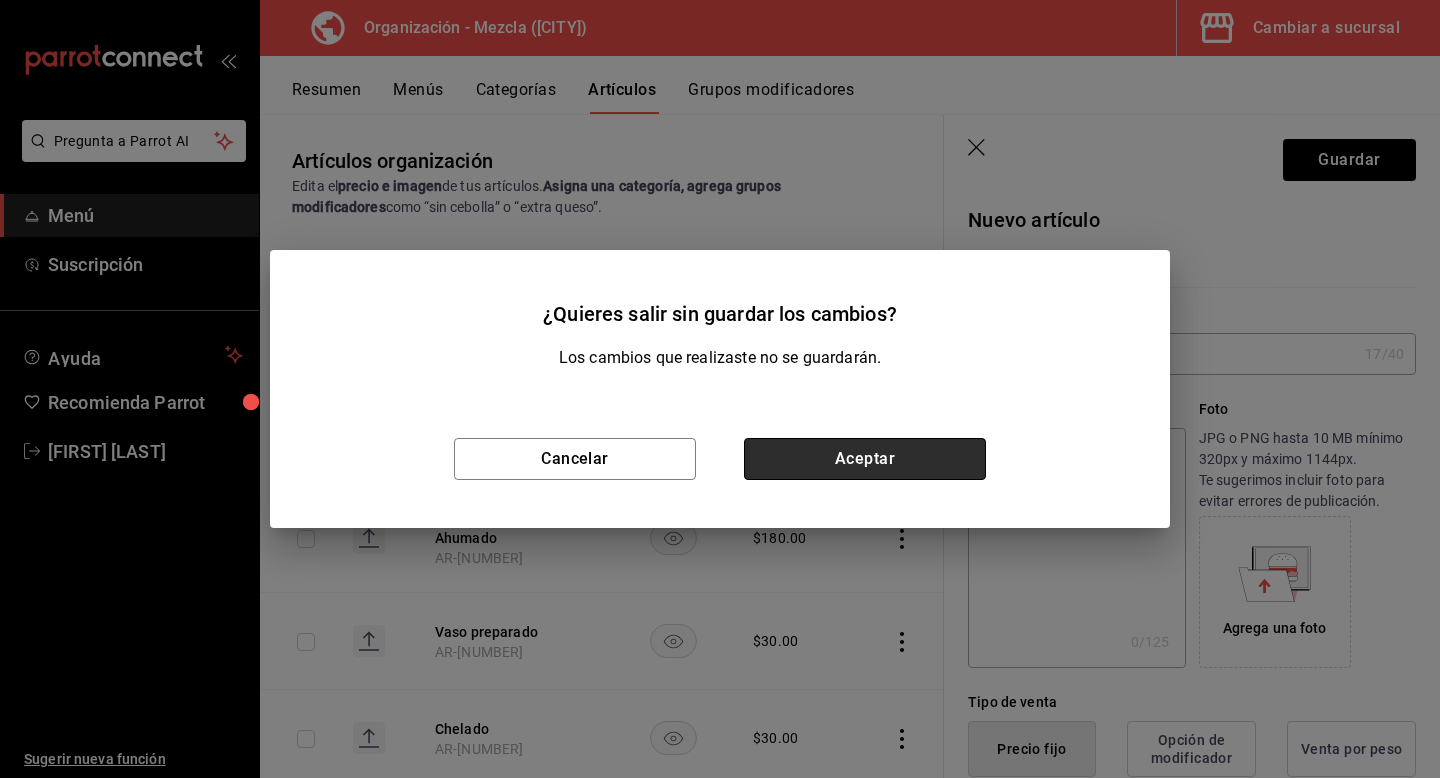 click on "Aceptar" at bounding box center (865, 459) 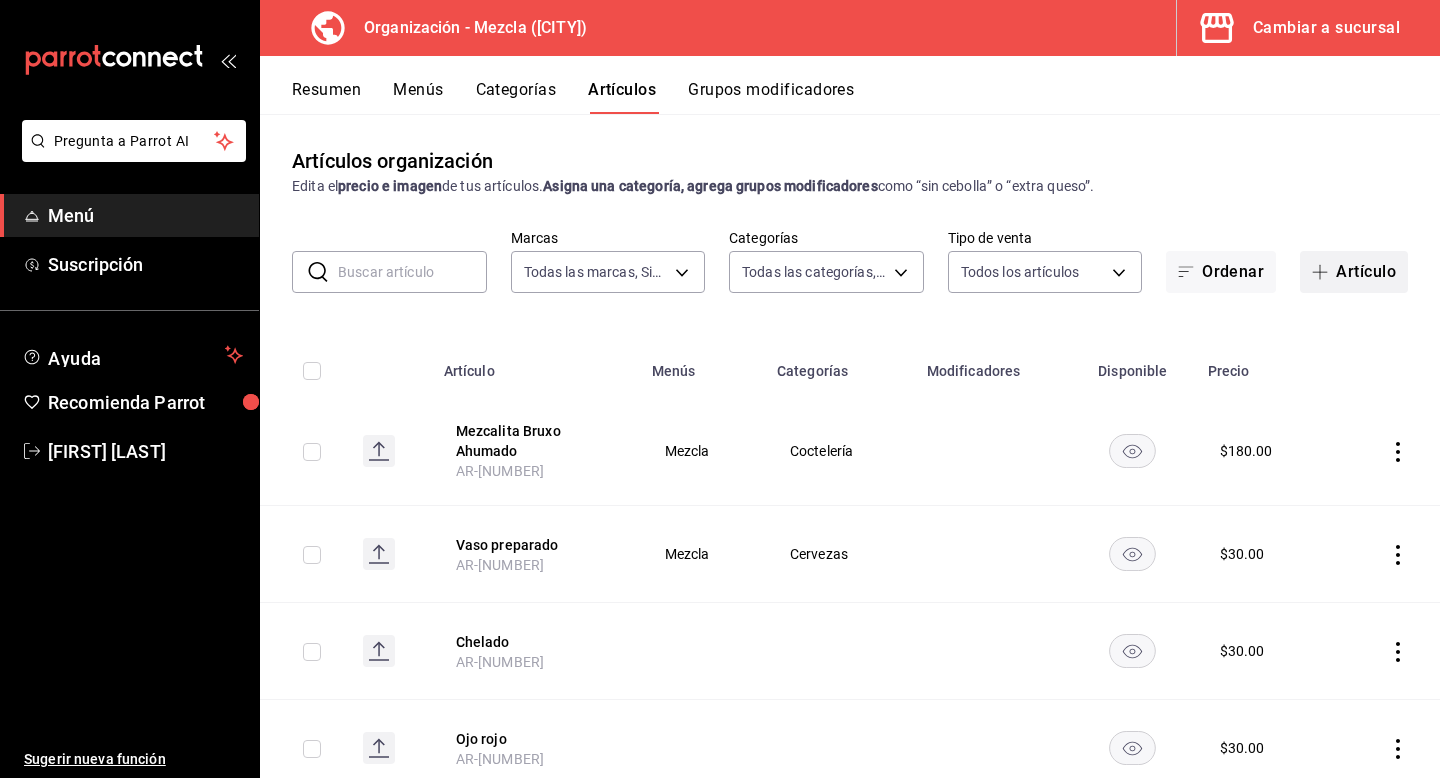 click on "Artículo" at bounding box center [1354, 272] 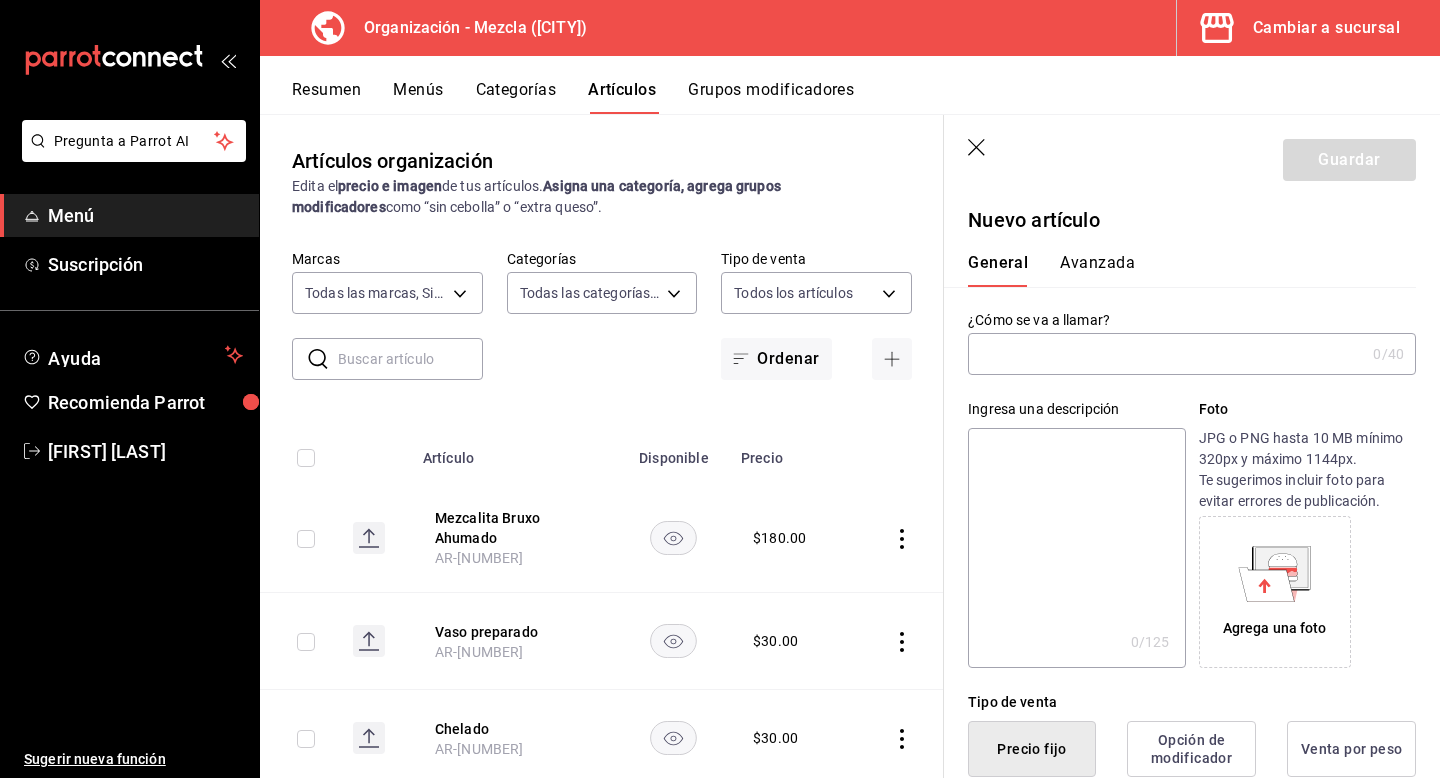 click at bounding box center (1166, 354) 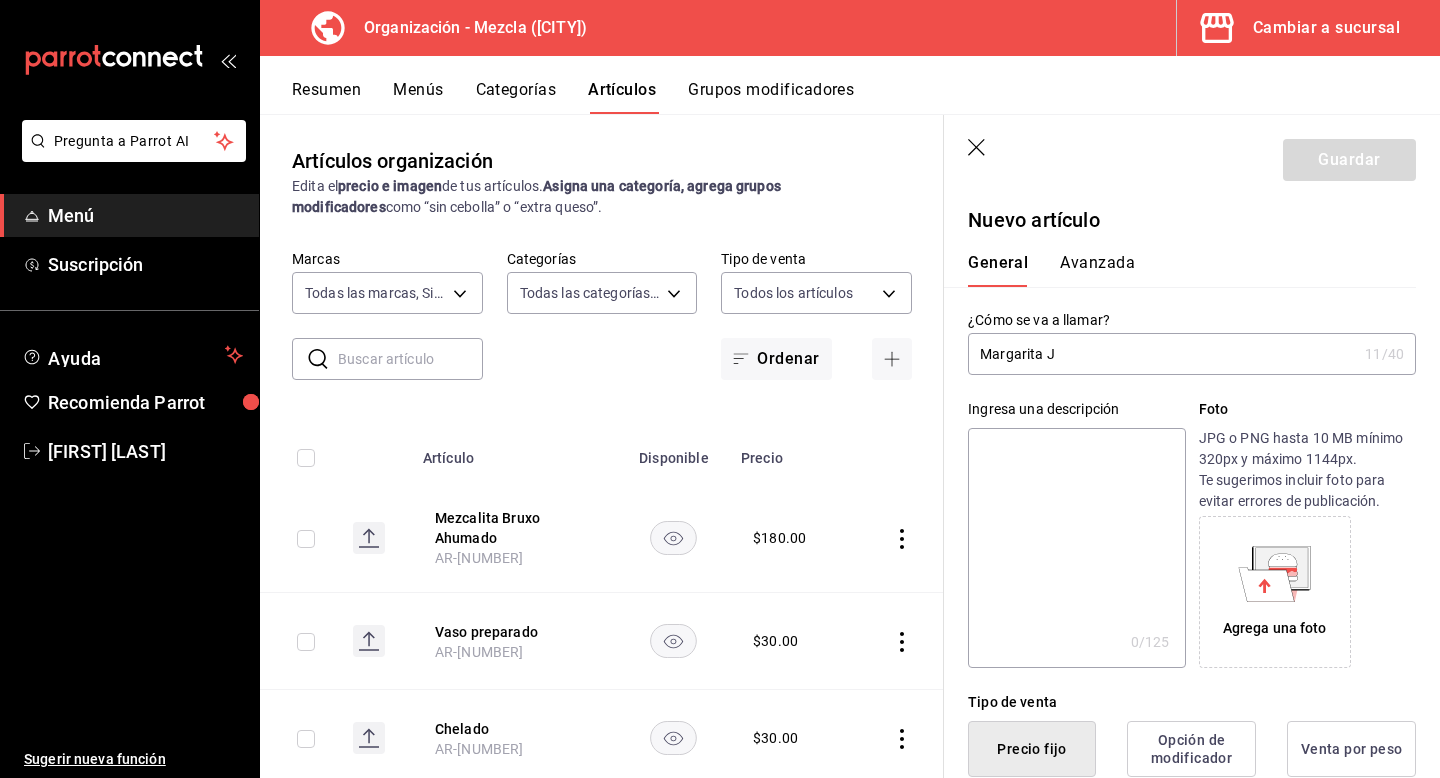 click on "Margarita J" at bounding box center [1162, 354] 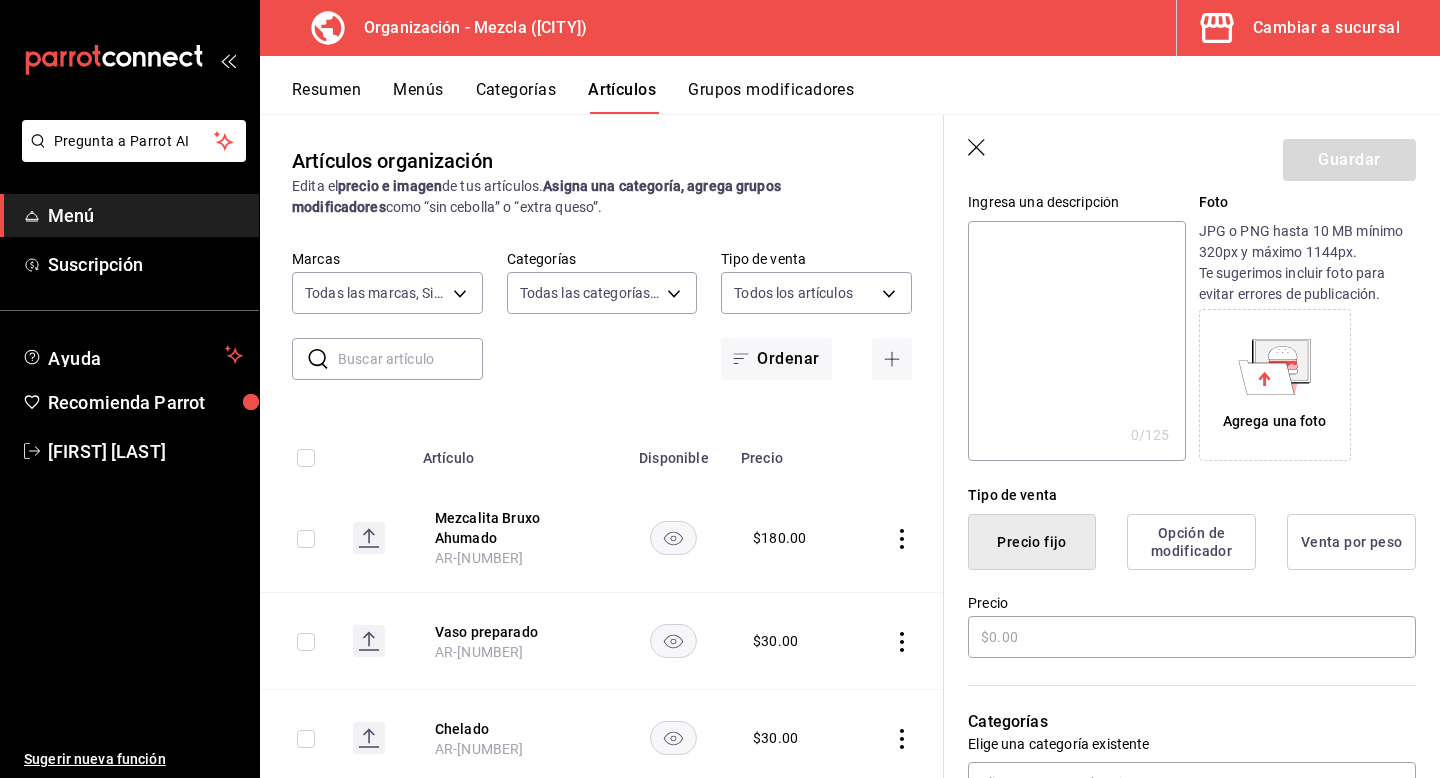 scroll, scrollTop: 256, scrollLeft: 0, axis: vertical 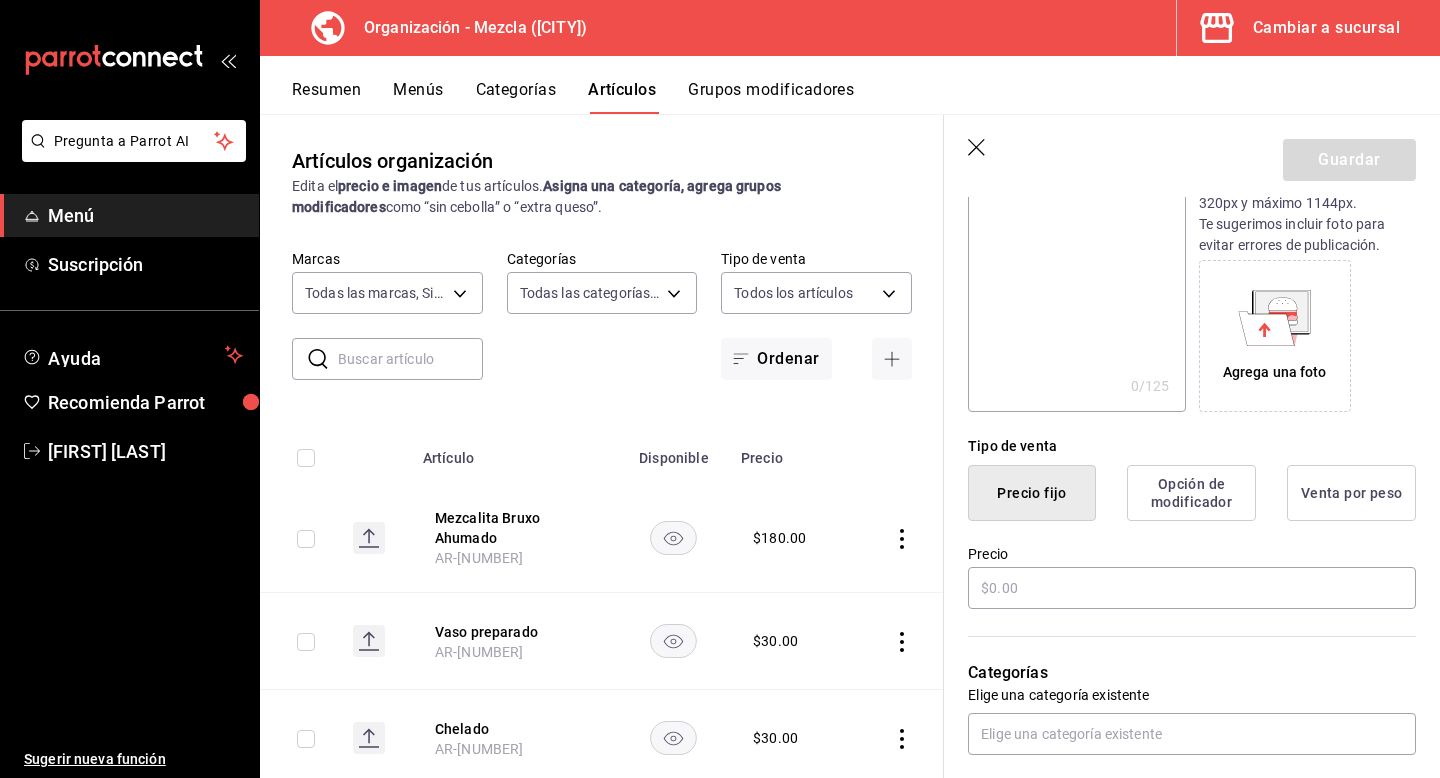 type on "Margarita Jamaica" 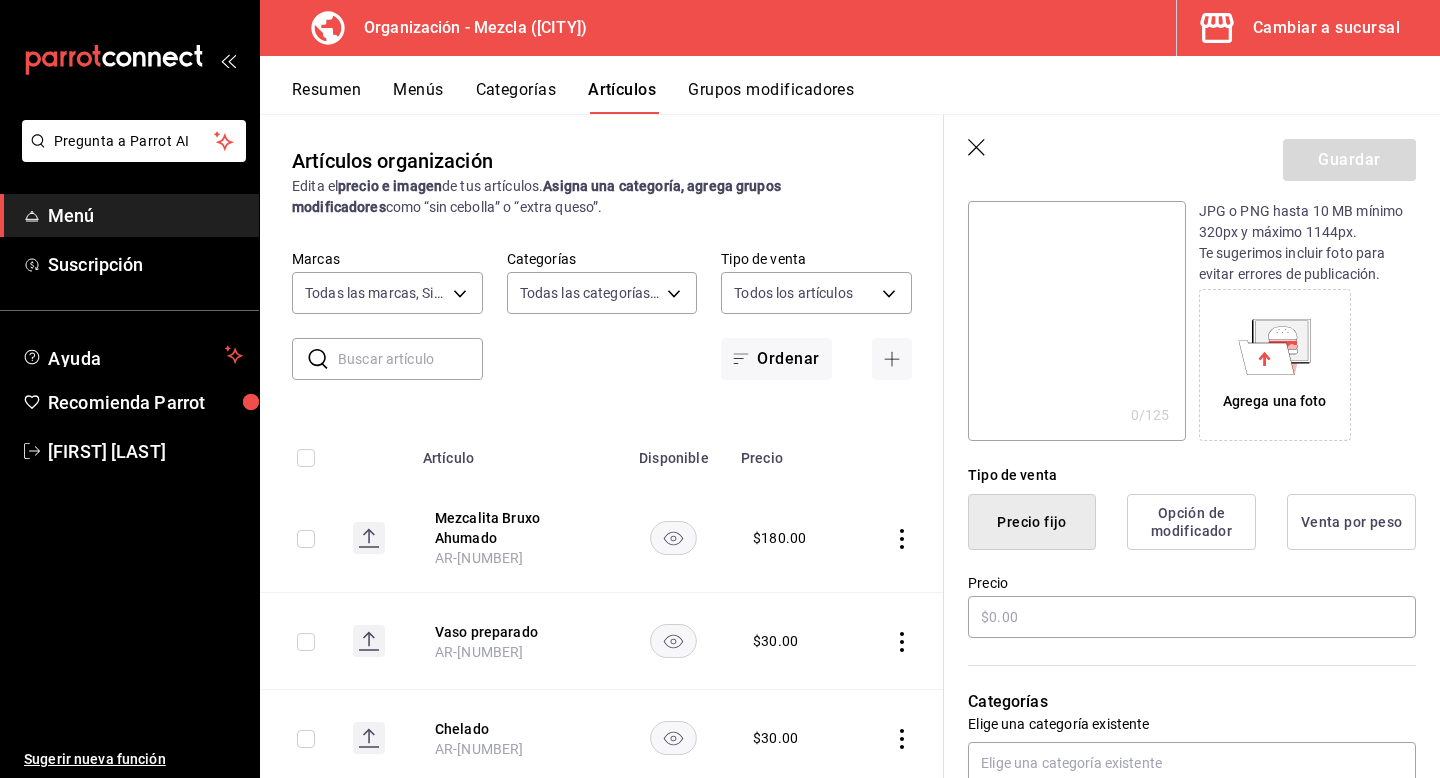 scroll, scrollTop: 234, scrollLeft: 0, axis: vertical 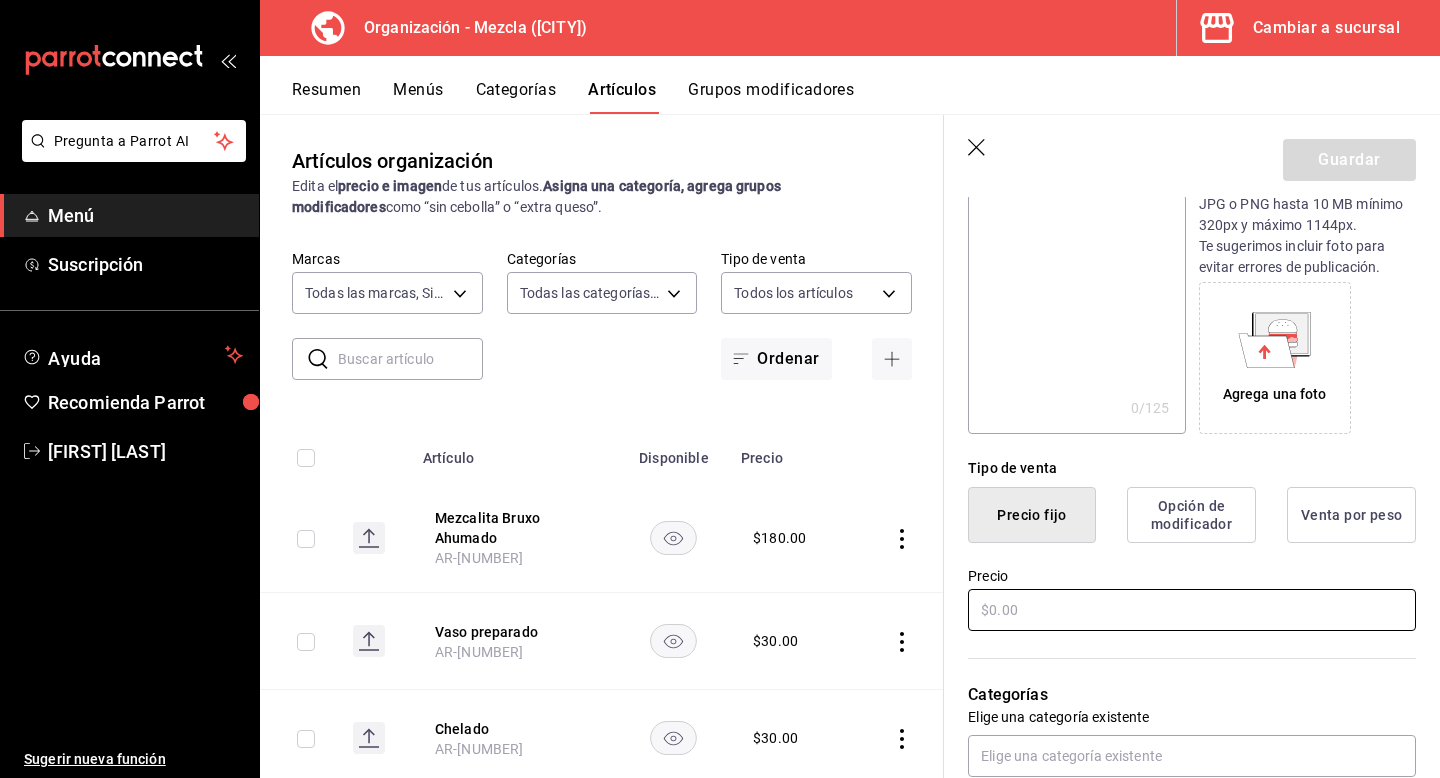 click at bounding box center [1192, 610] 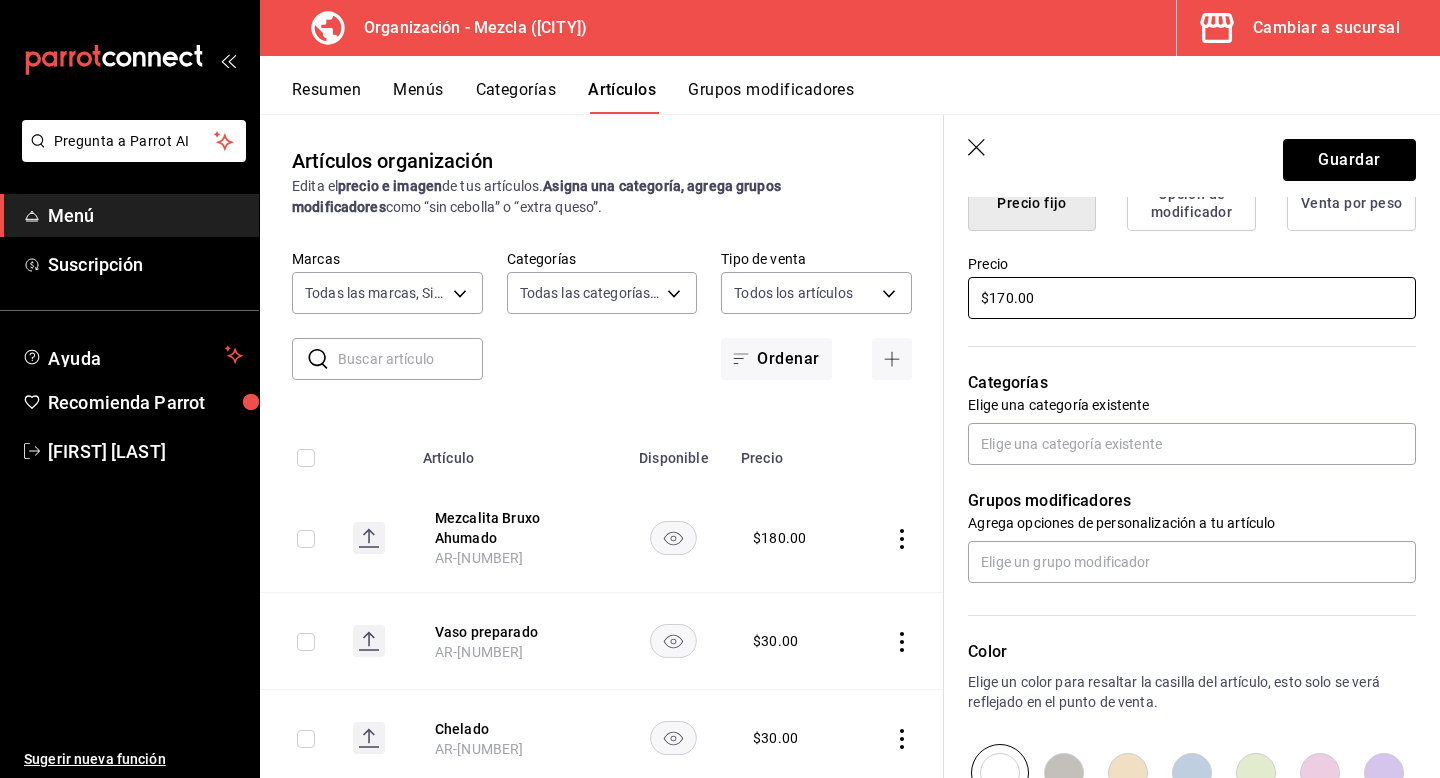 scroll, scrollTop: 571, scrollLeft: 0, axis: vertical 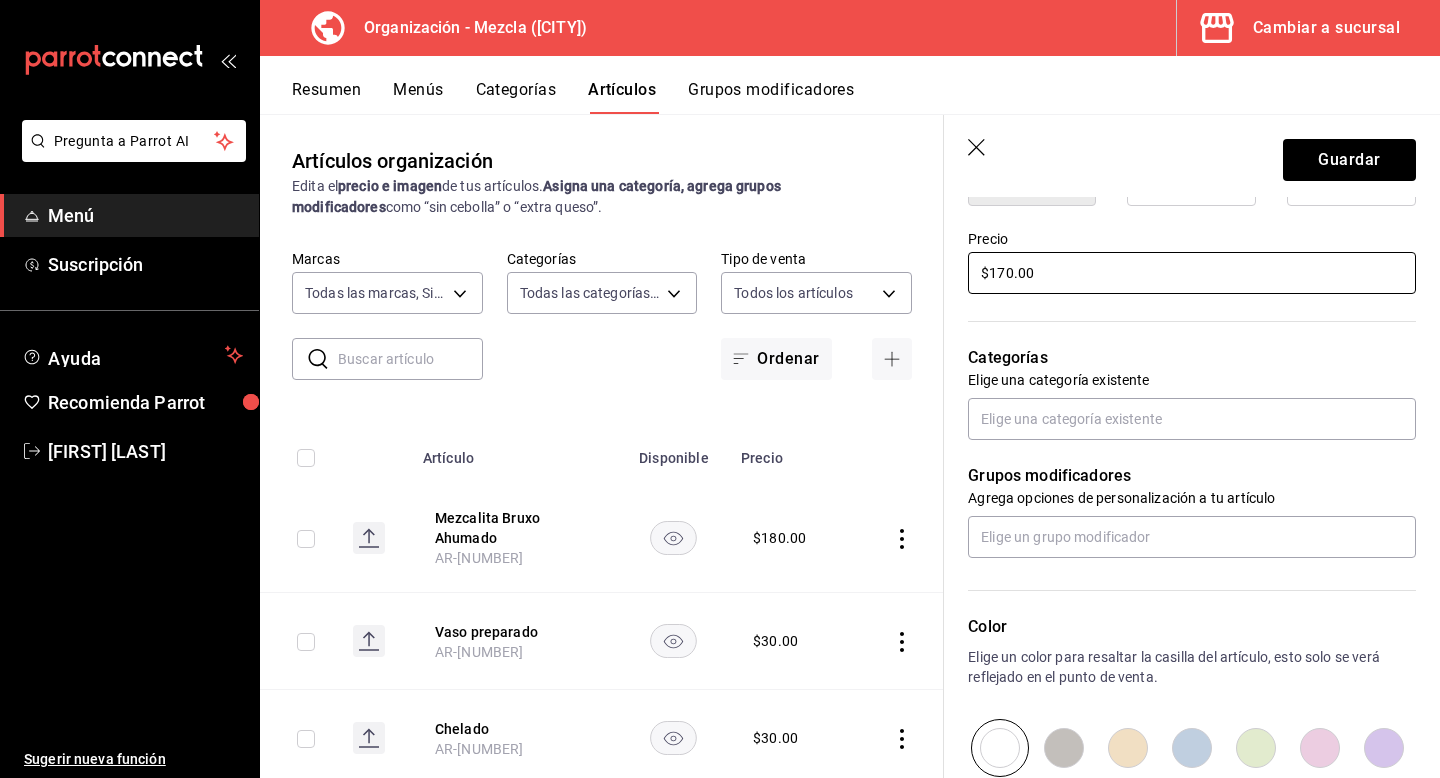 type on "$170.00" 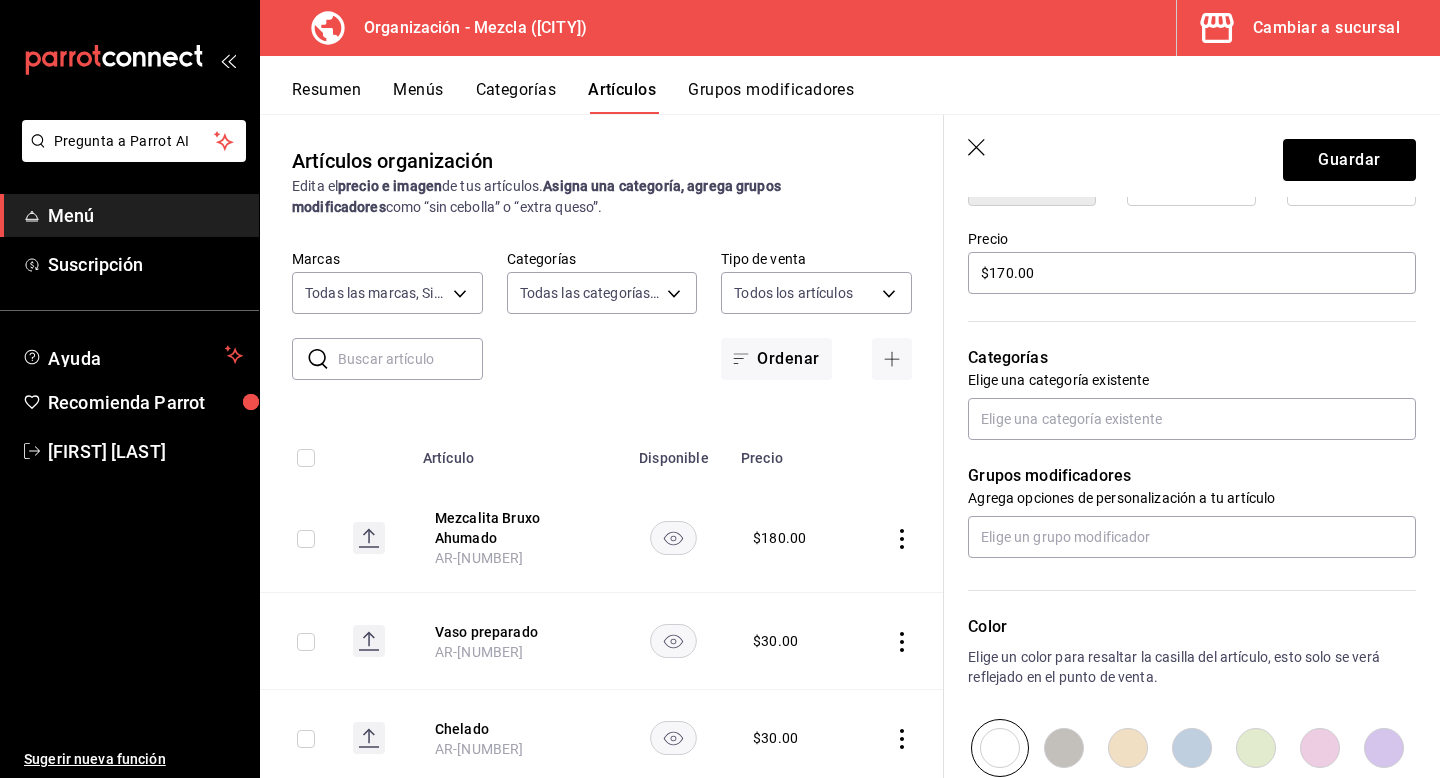 click on "Categorías Elige una categoría existente" at bounding box center (1180, 368) 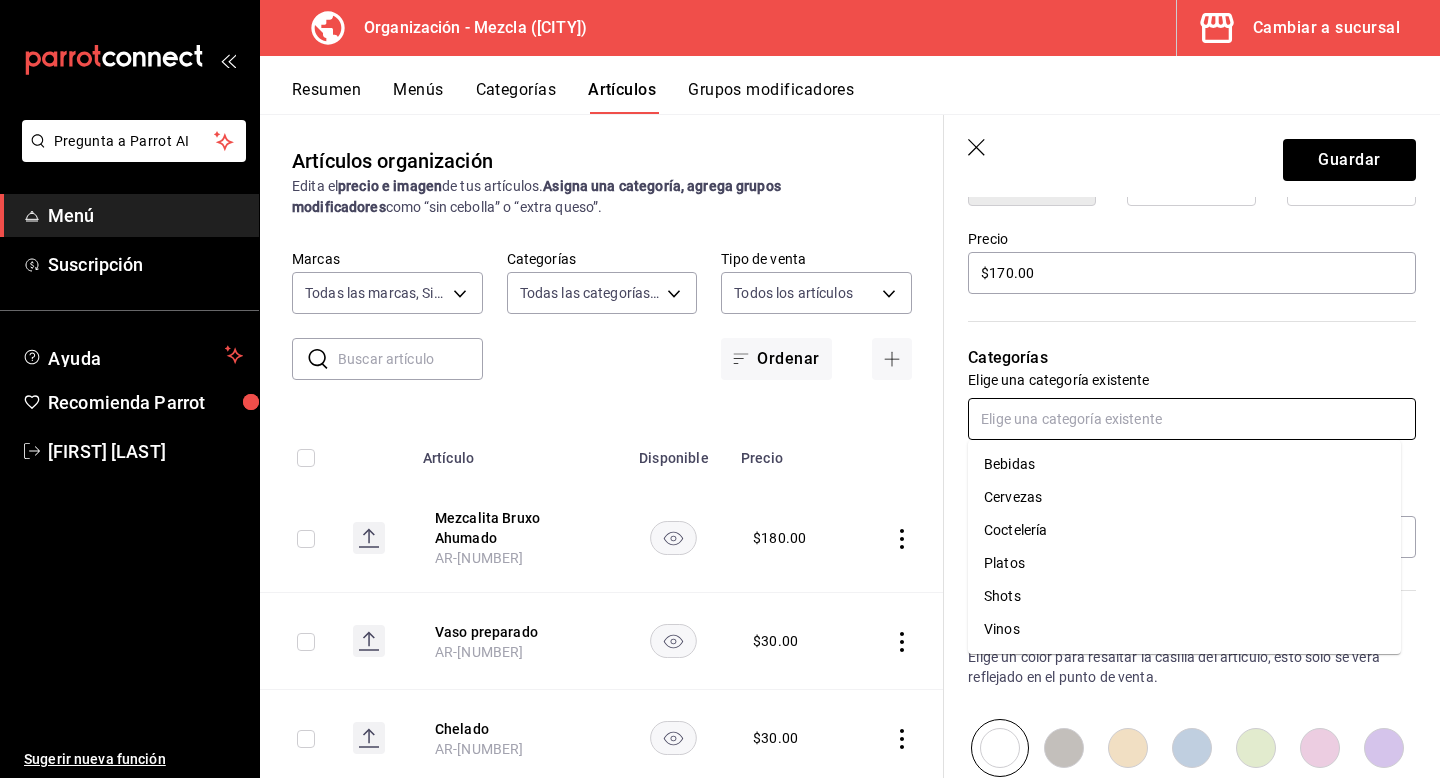 click at bounding box center (1192, 419) 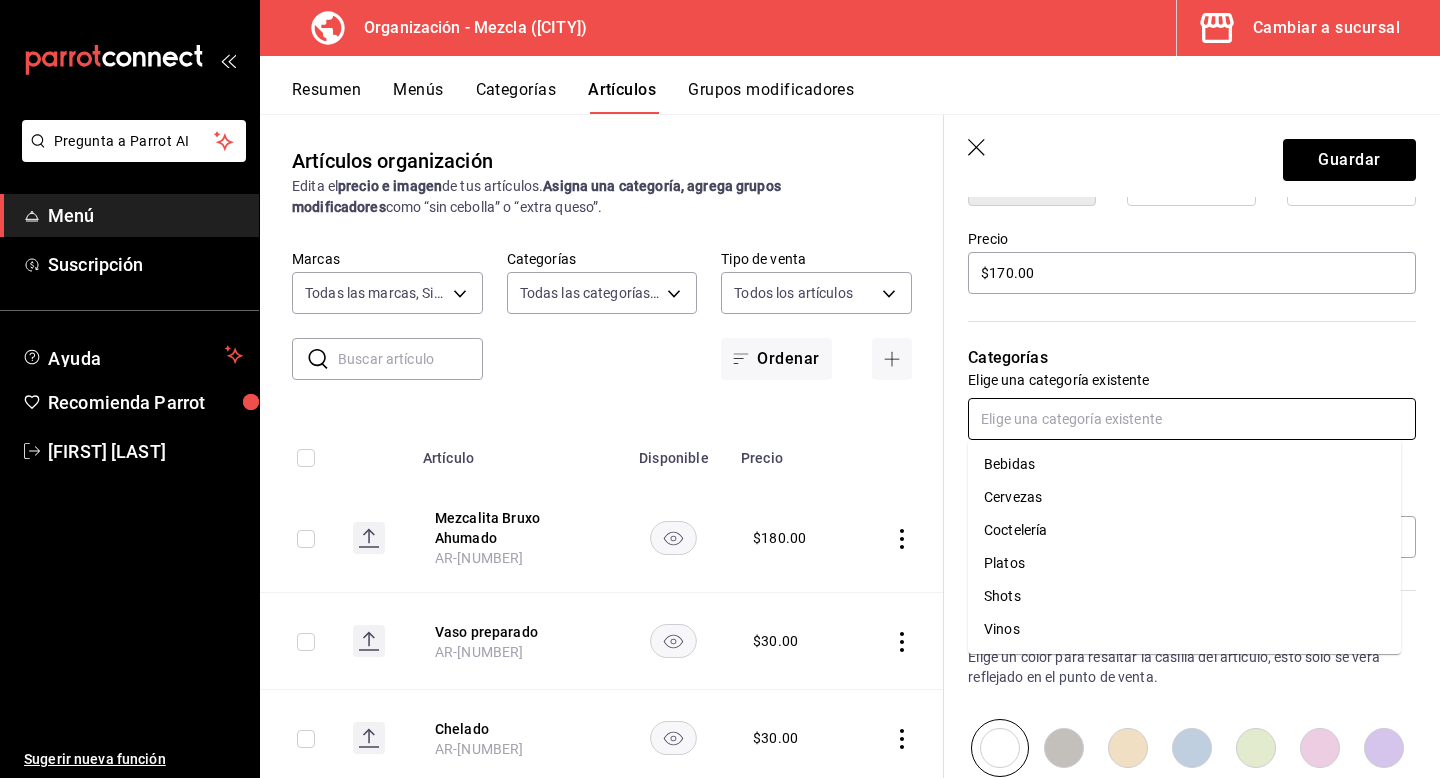 click on "Coctelería" at bounding box center [1184, 530] 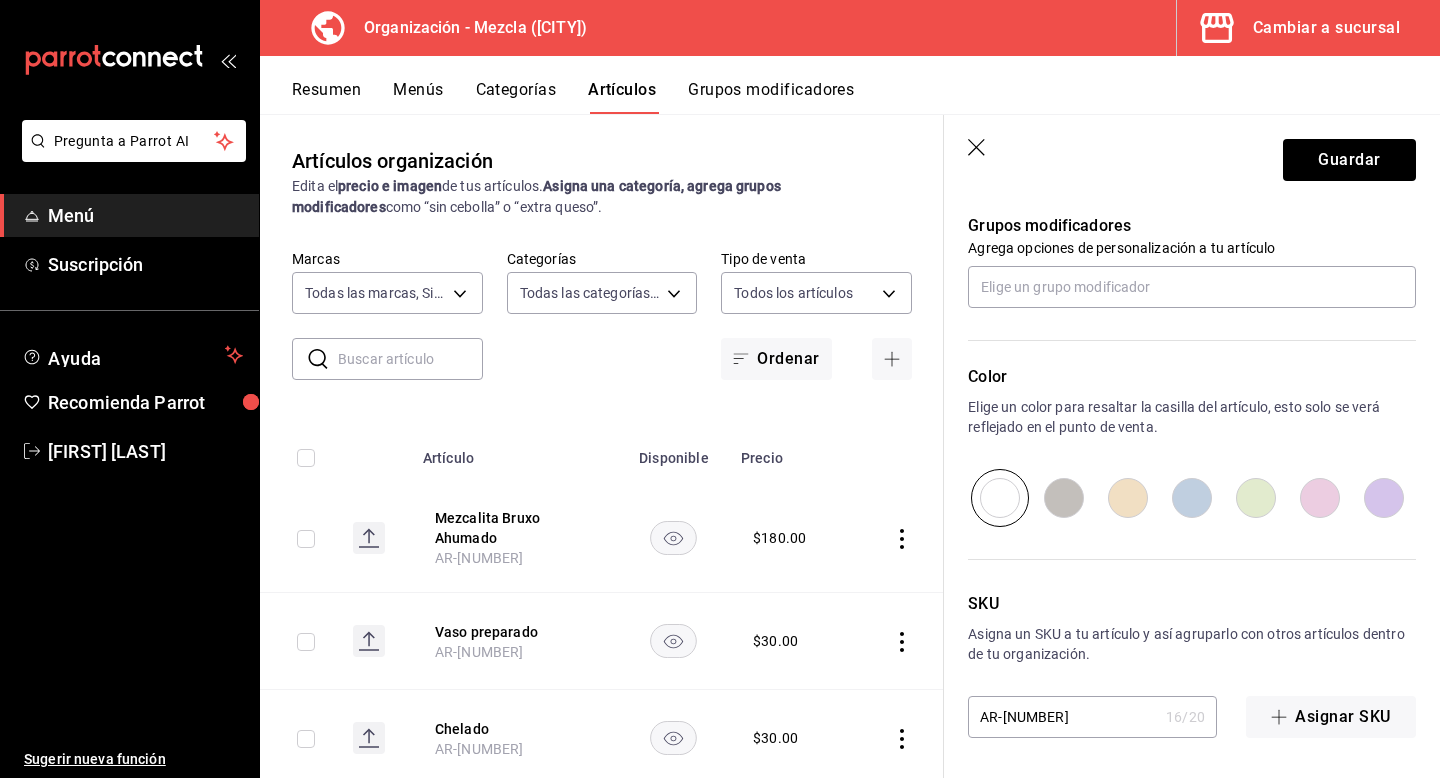 scroll, scrollTop: 0, scrollLeft: 0, axis: both 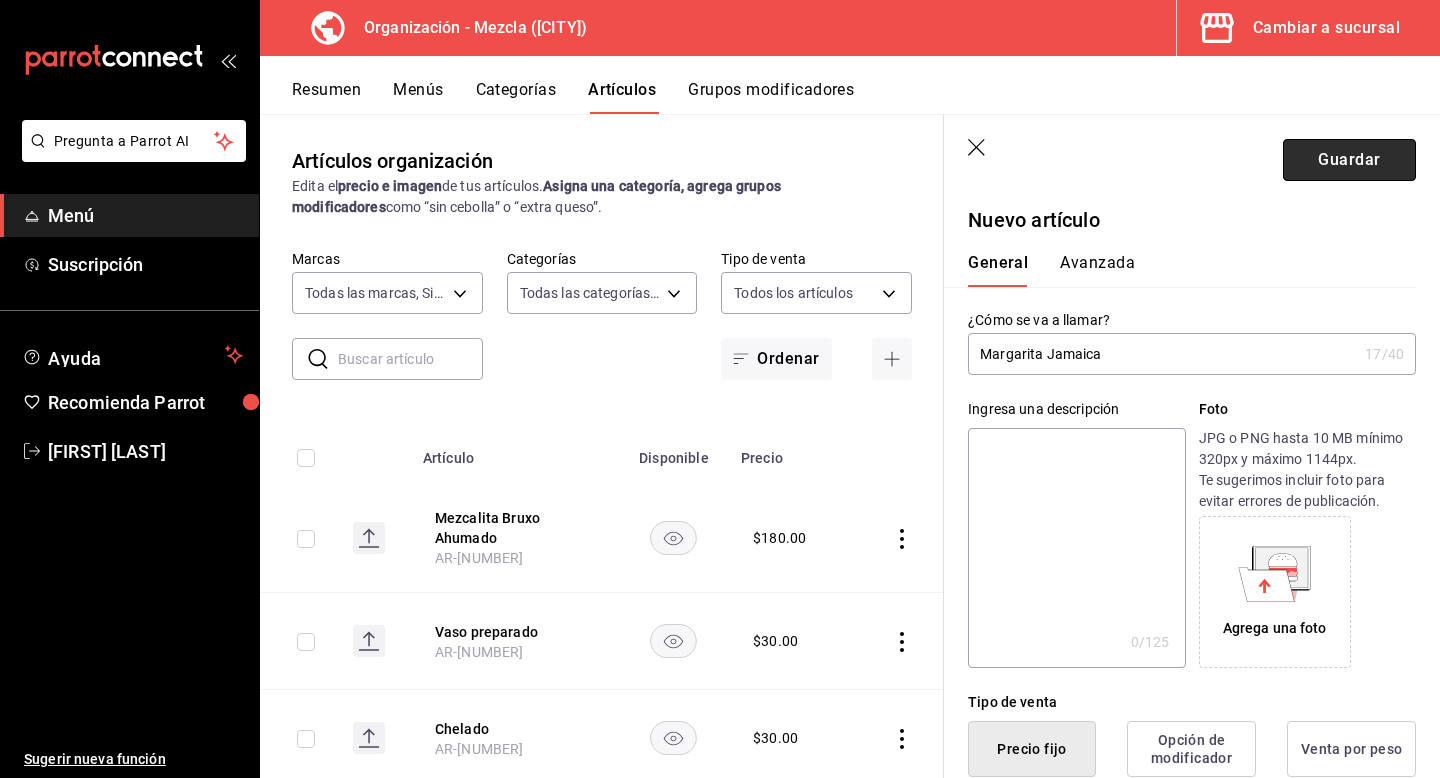 click on "Guardar" at bounding box center [1349, 160] 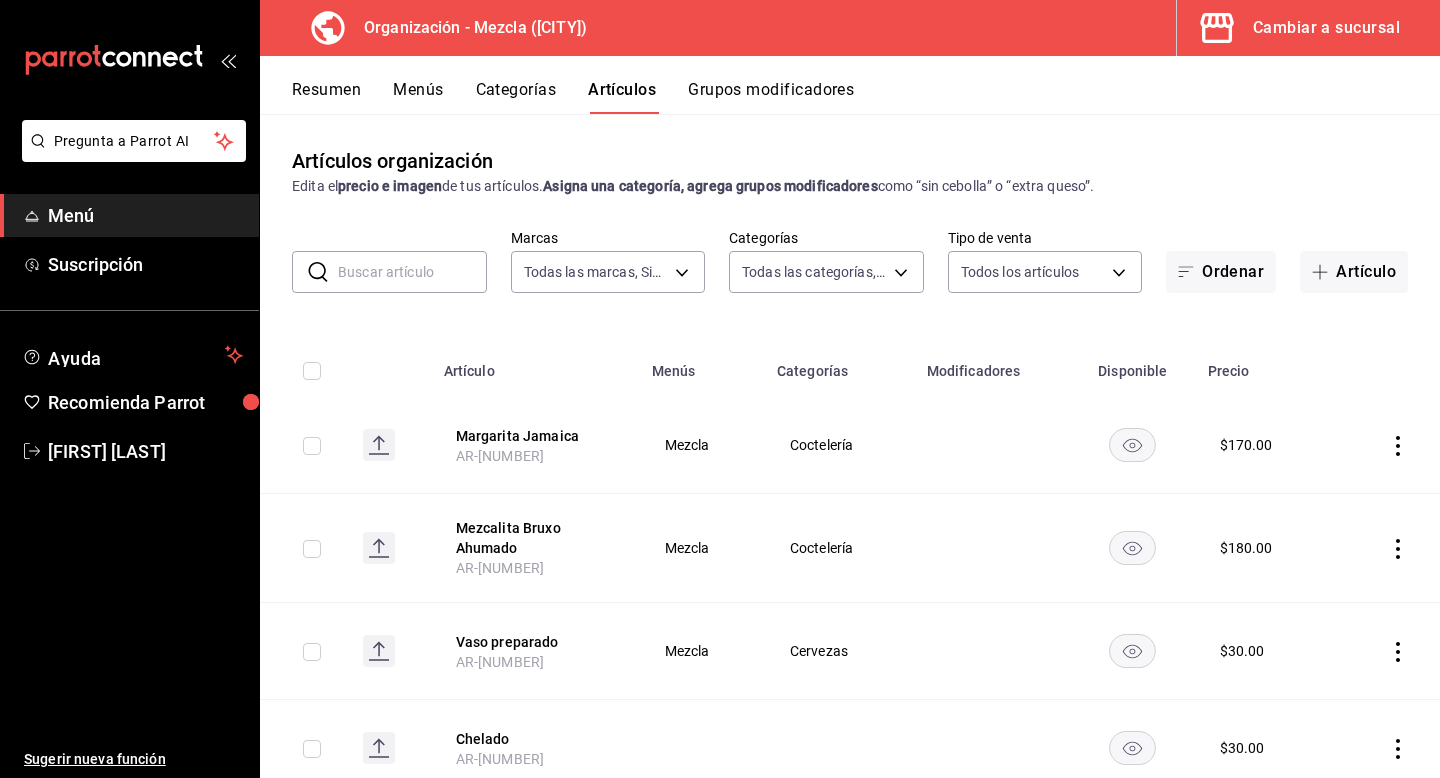 click on "Resumen" at bounding box center [326, 97] 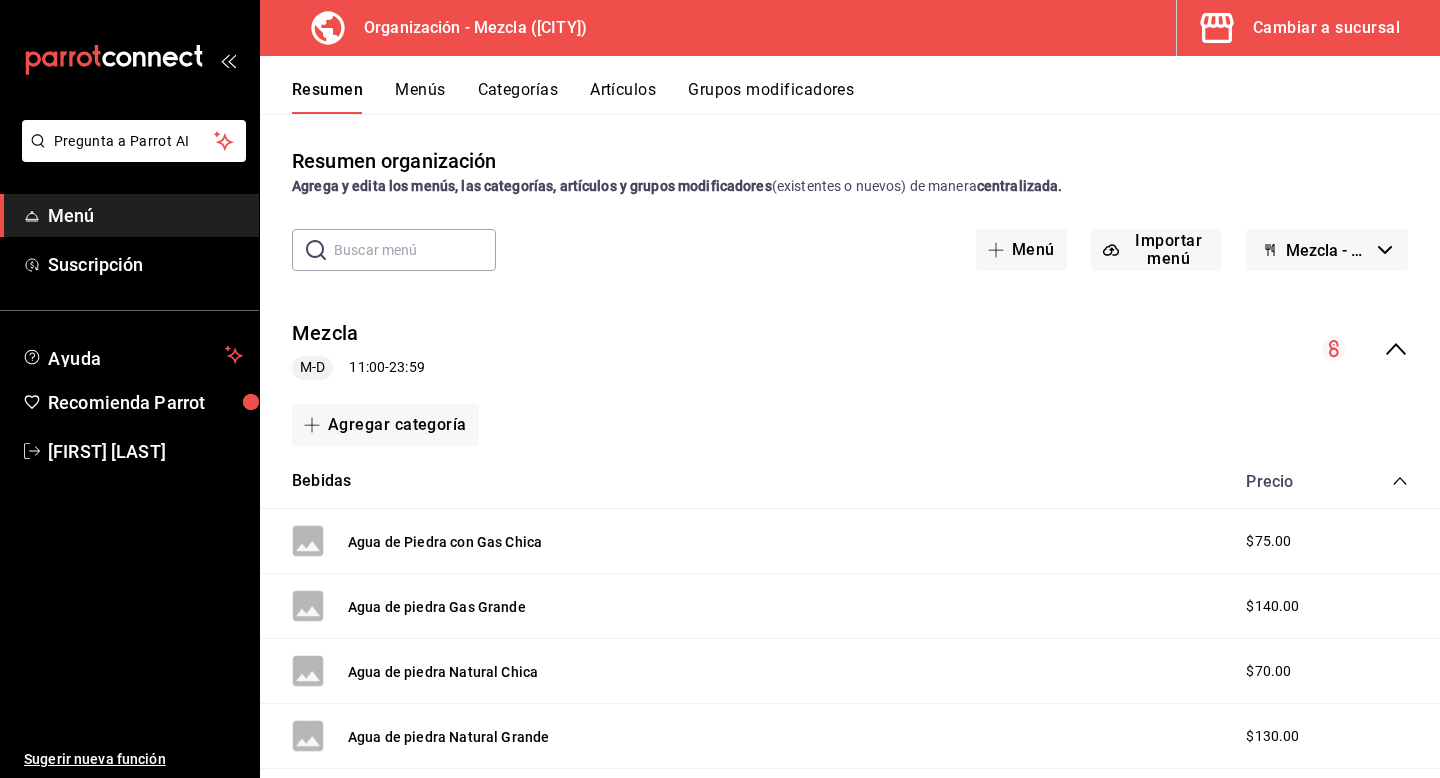 click on "Cambiar a sucursal" at bounding box center [1326, 28] 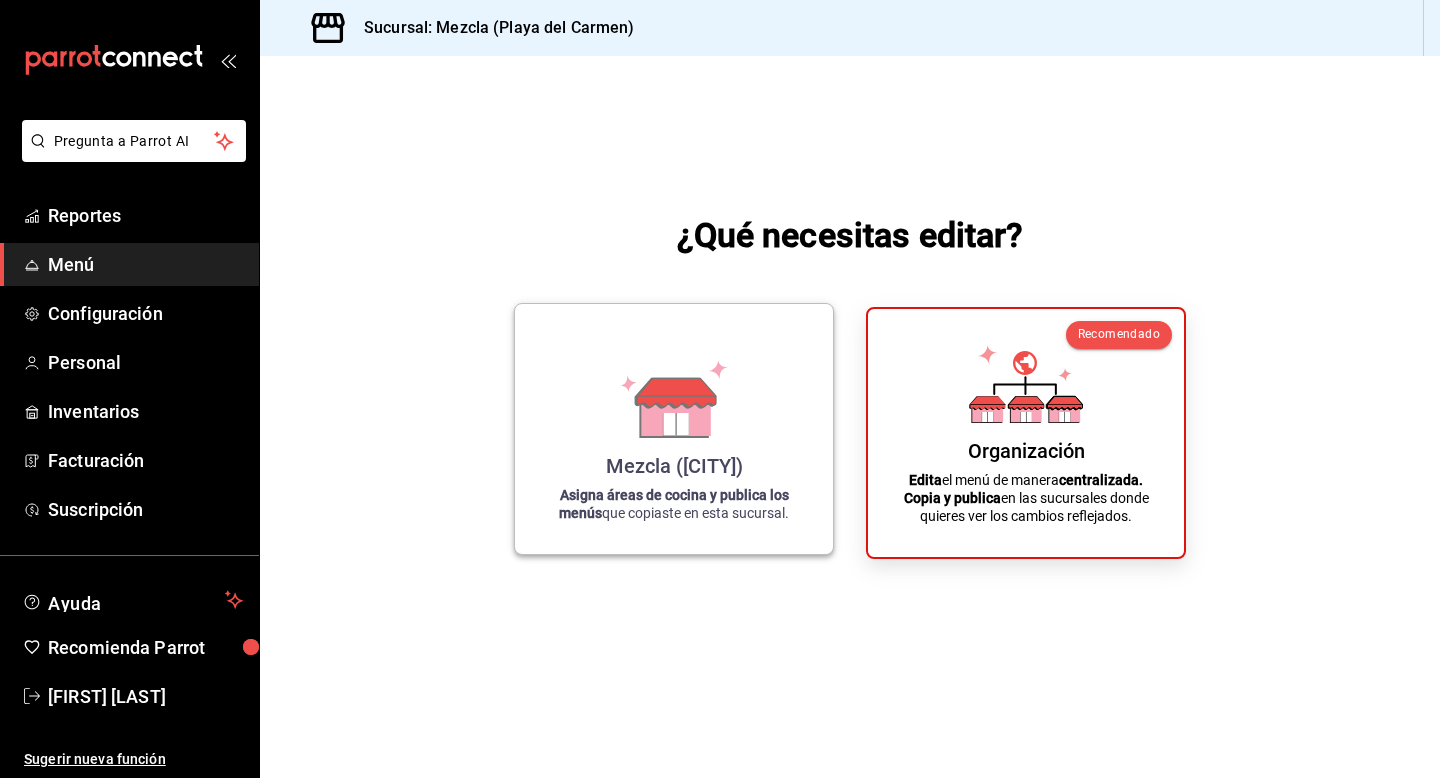 click on "Mezcla ([CITY]) Asigna áreas de cocina y publica los menús  que copiaste en esta sucursal." at bounding box center [674, 429] 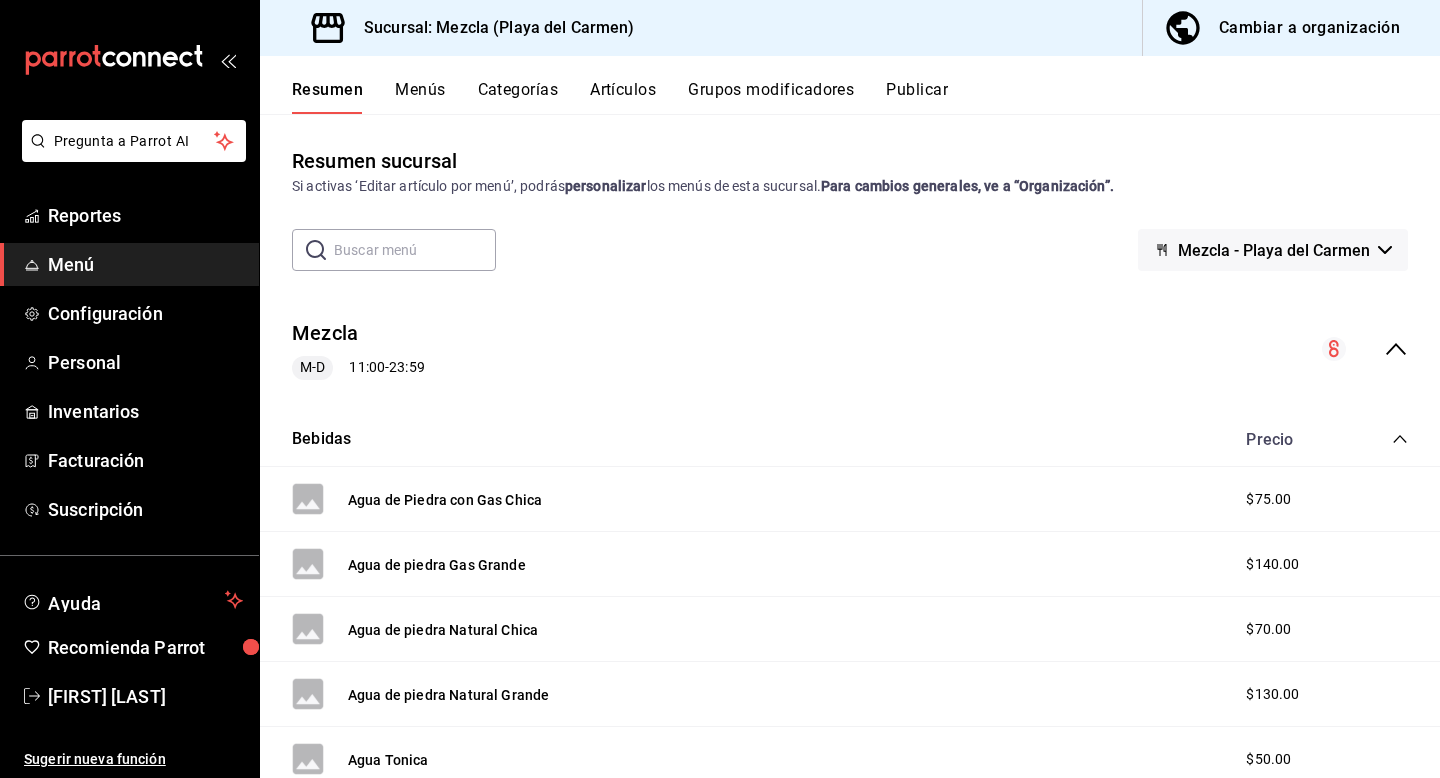 click on "Menús" at bounding box center (420, 97) 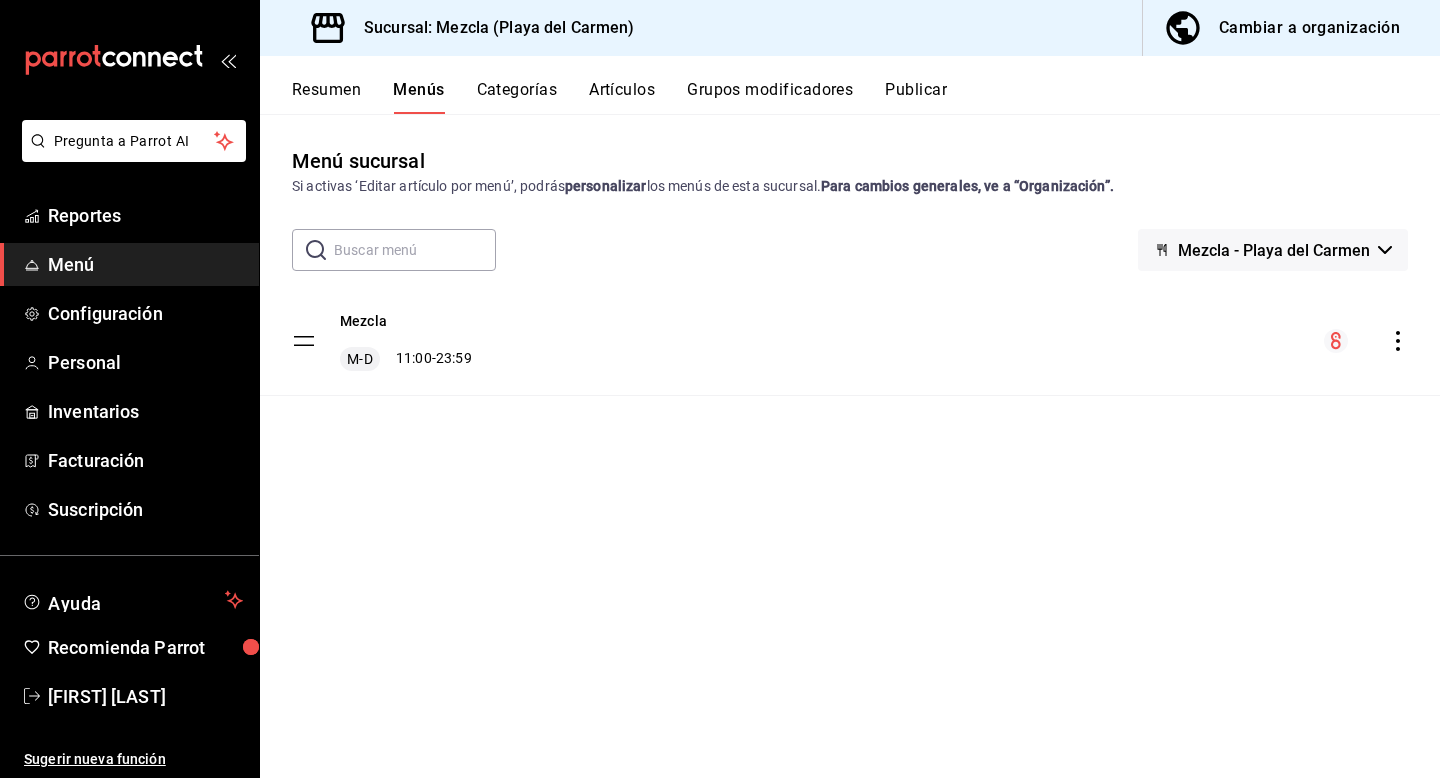 click on "Cambiar a organización" at bounding box center (1309, 28) 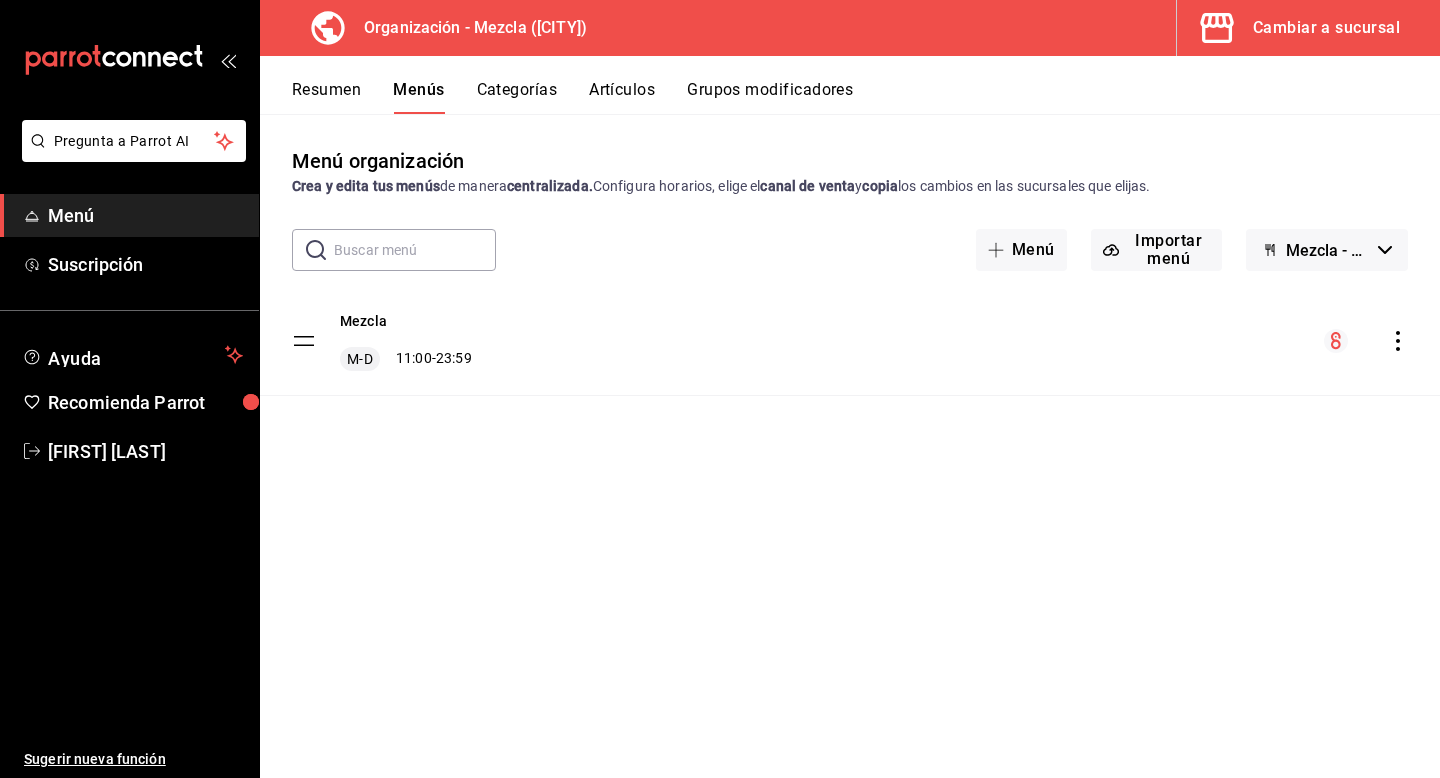 click 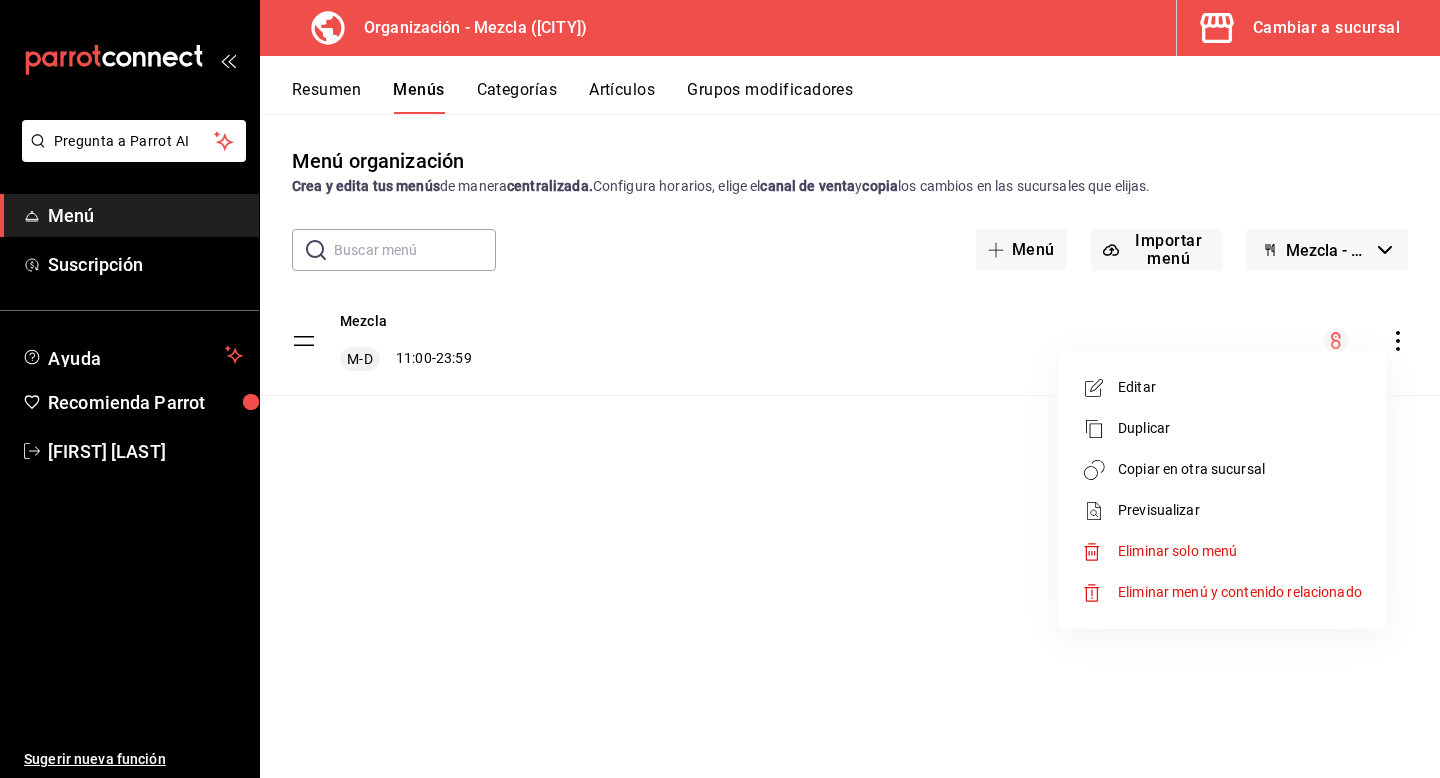 click on "Copiar en otra sucursal" at bounding box center (1240, 469) 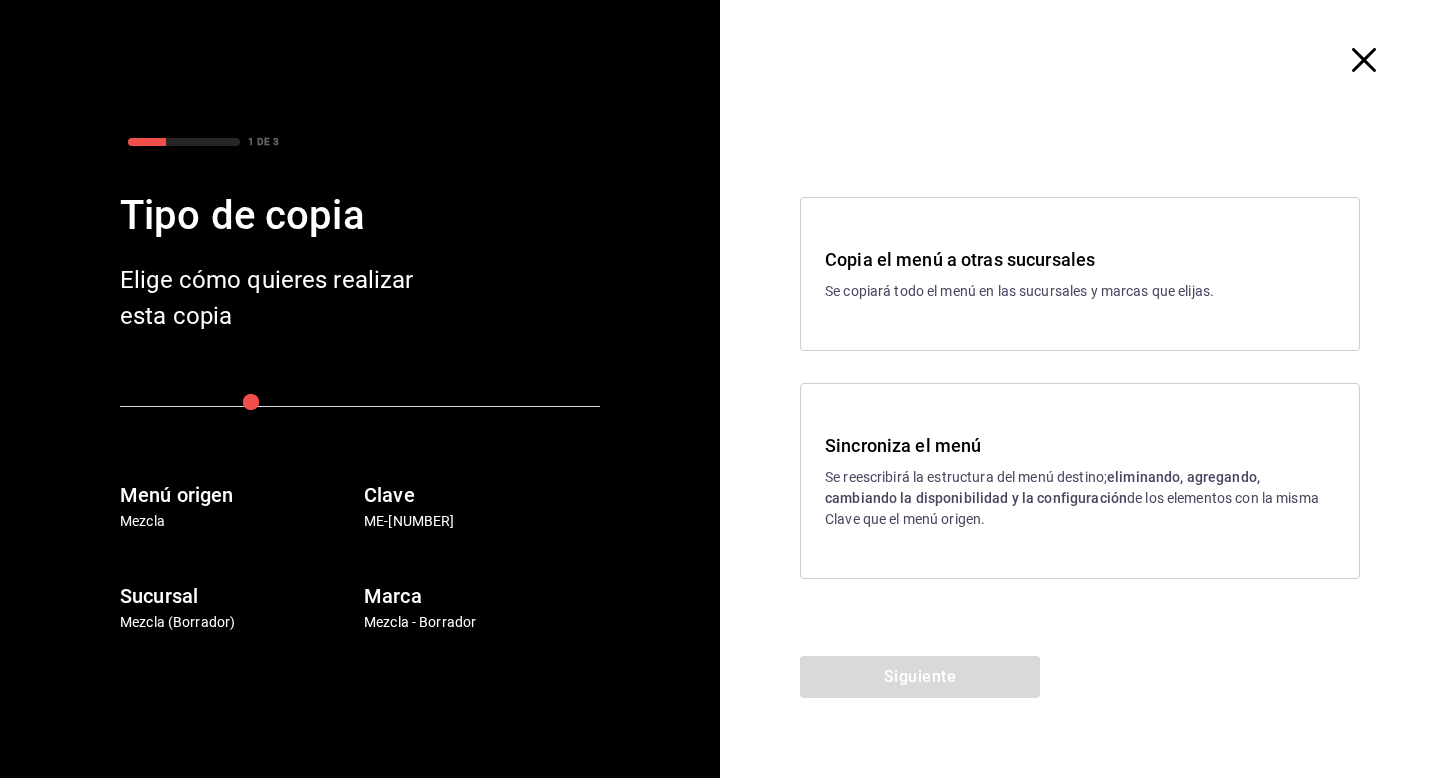 click on "Sincroniza el menú" at bounding box center [1080, 445] 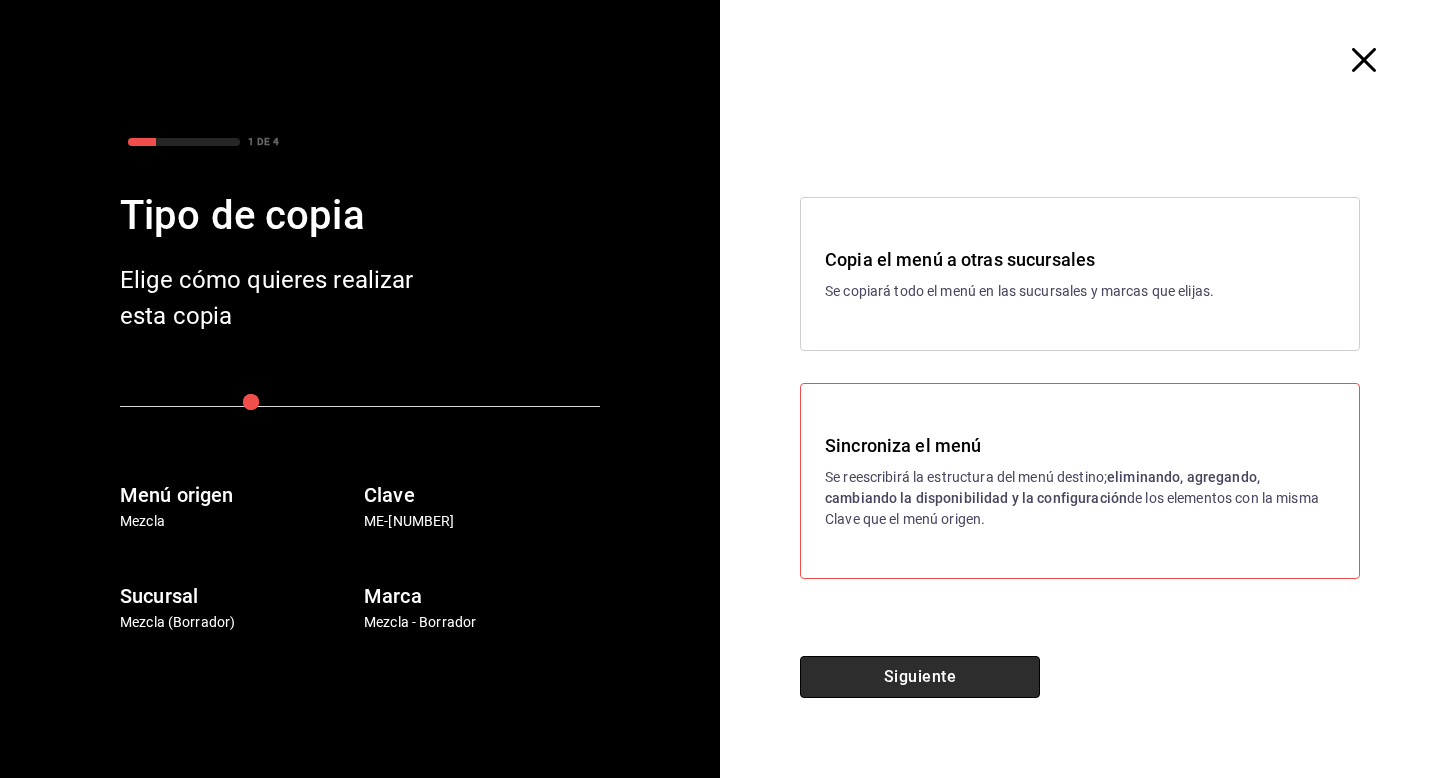 click on "Siguiente" at bounding box center [920, 677] 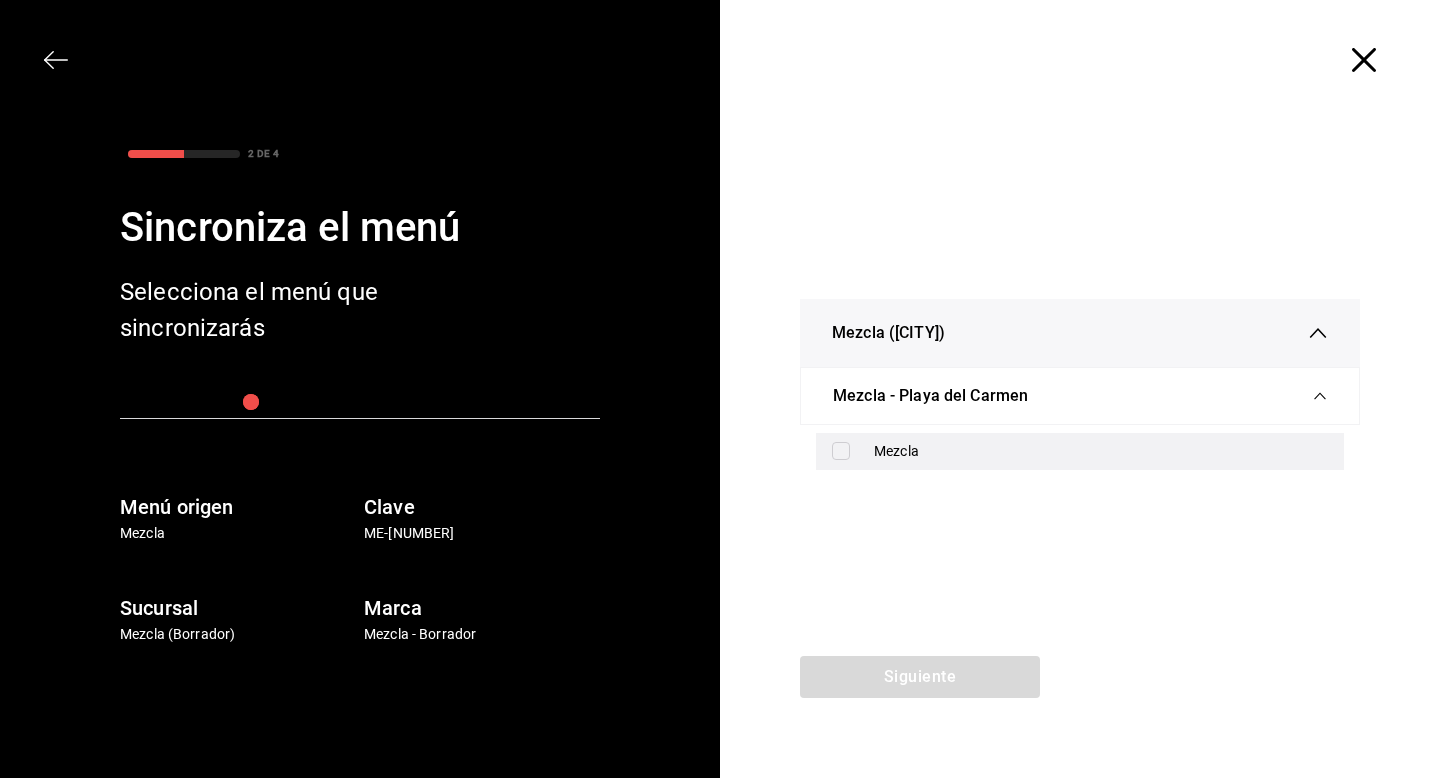 click on "Mezcla" at bounding box center [1080, 451] 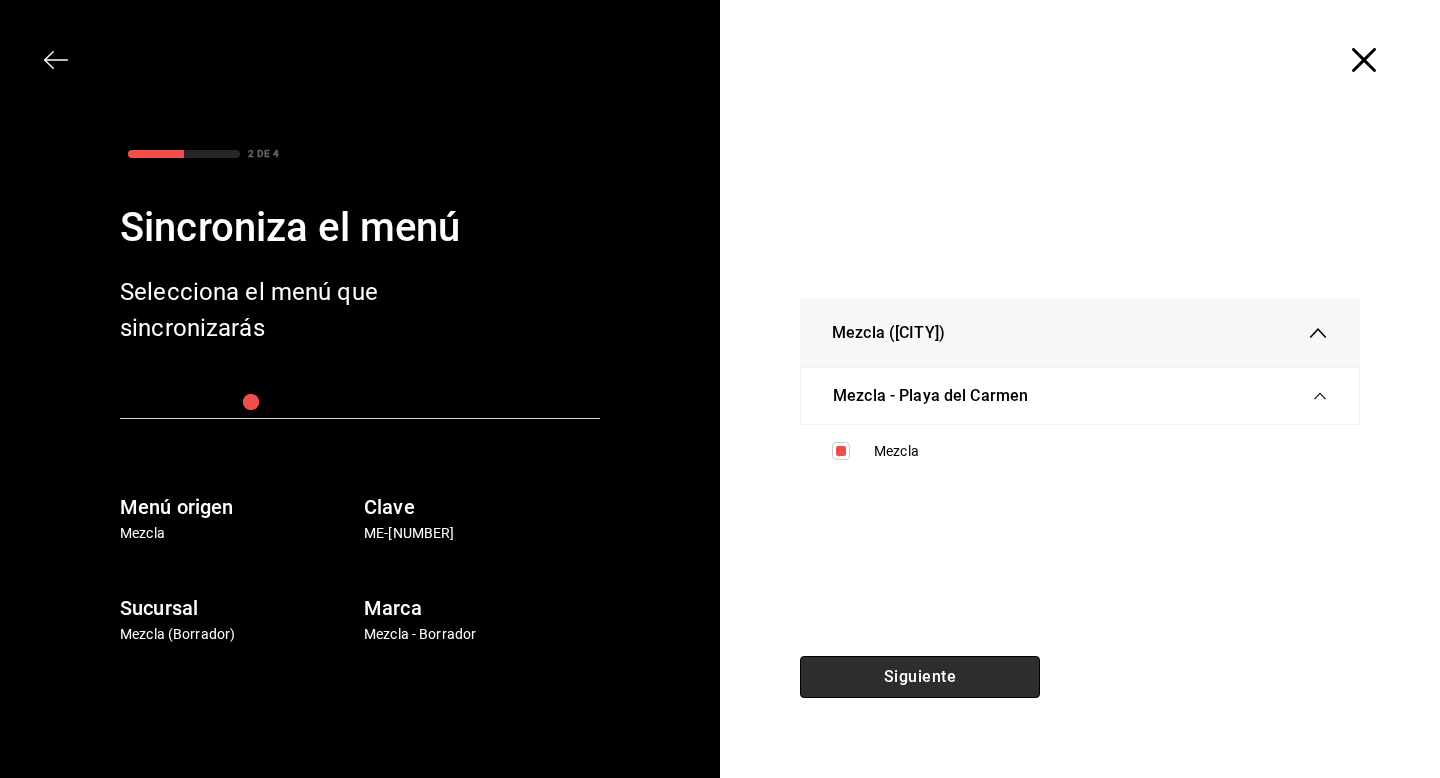 click on "Siguiente" at bounding box center [920, 677] 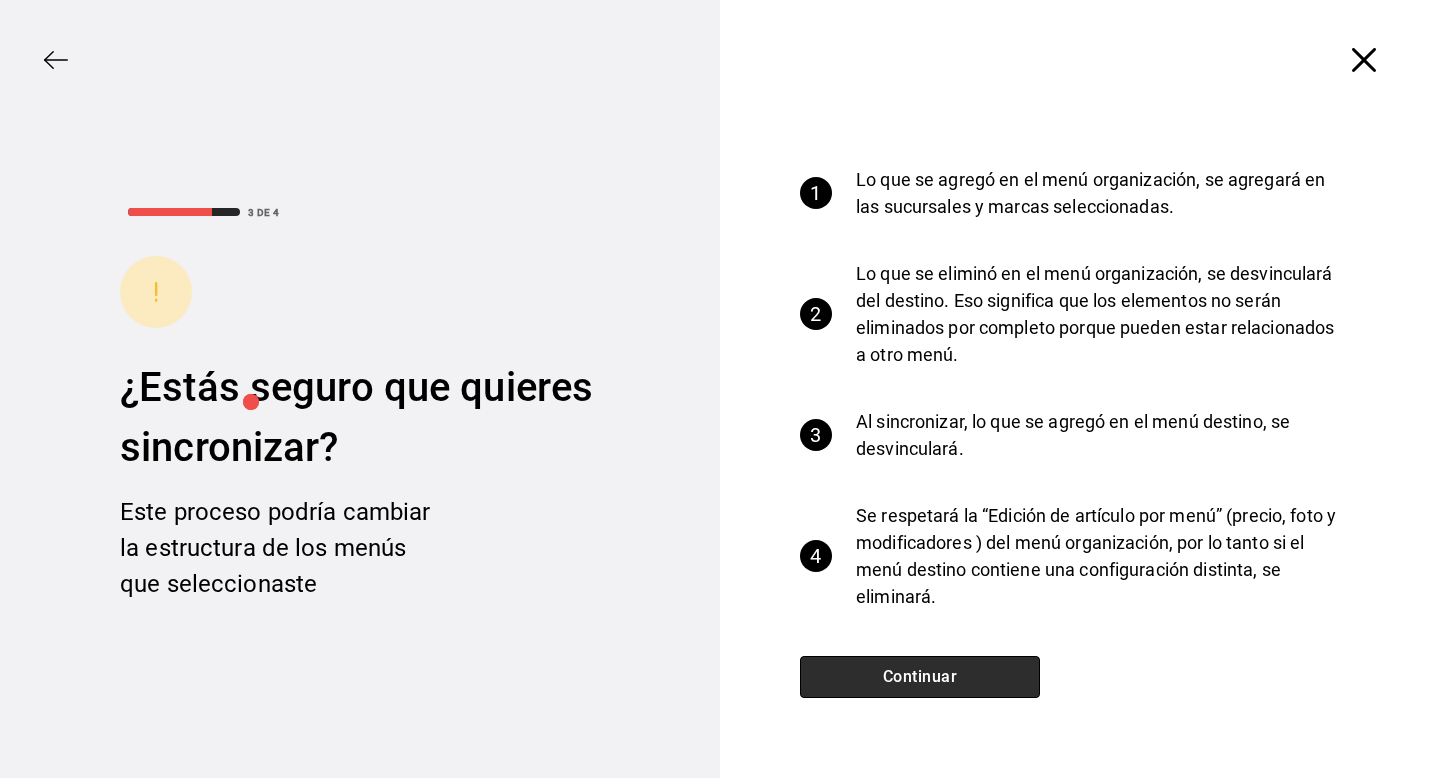 click on "Continuar" at bounding box center [920, 677] 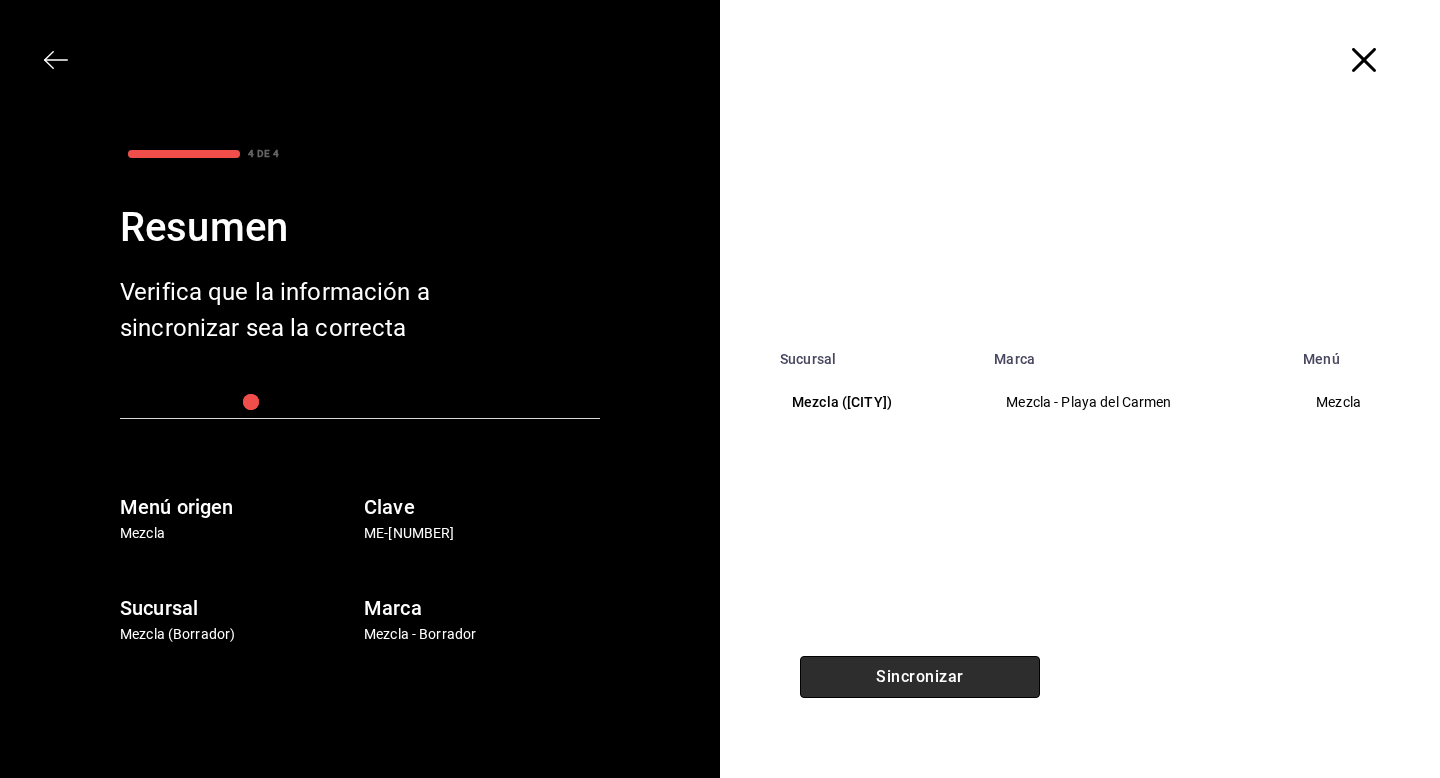 click on "Sincronizar" at bounding box center (920, 677) 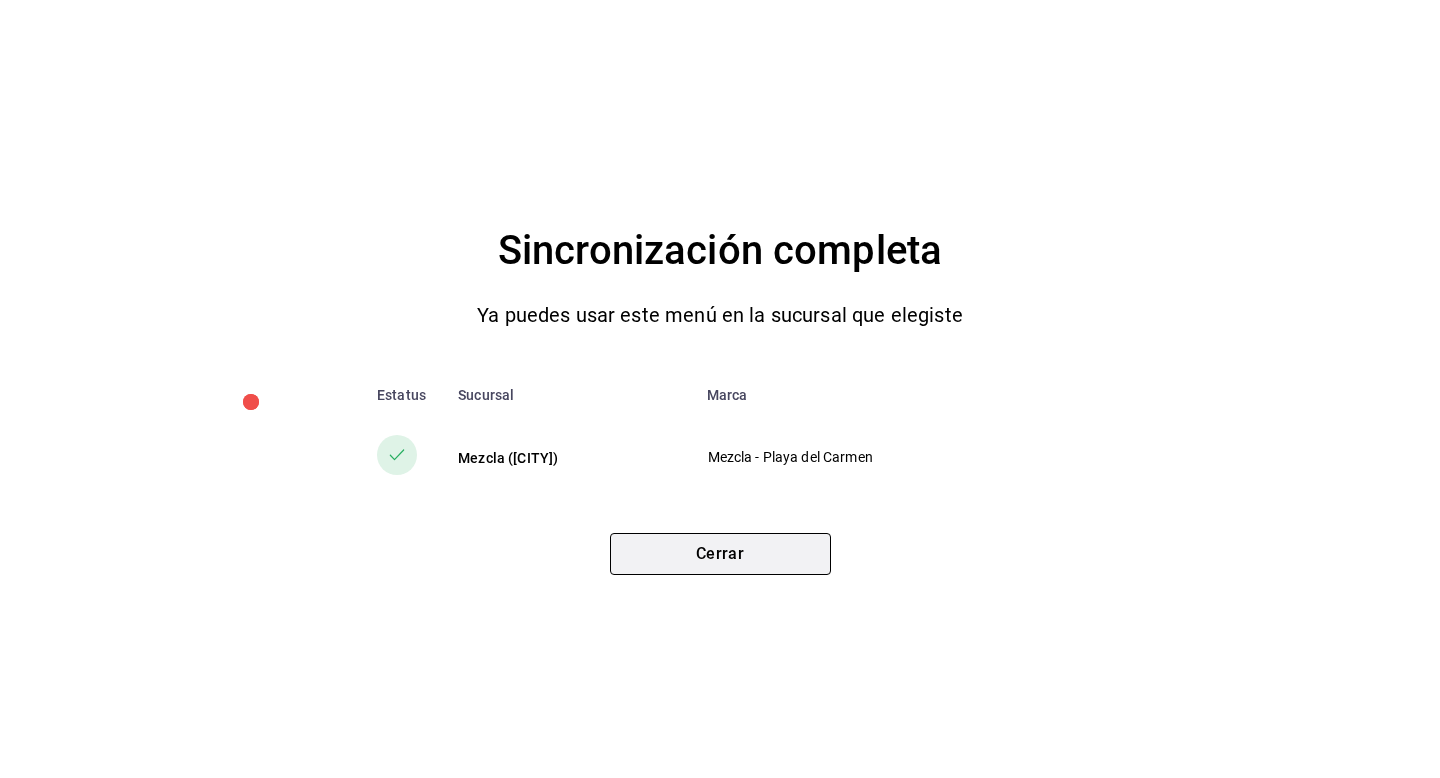 click on "Cerrar" at bounding box center [720, 554] 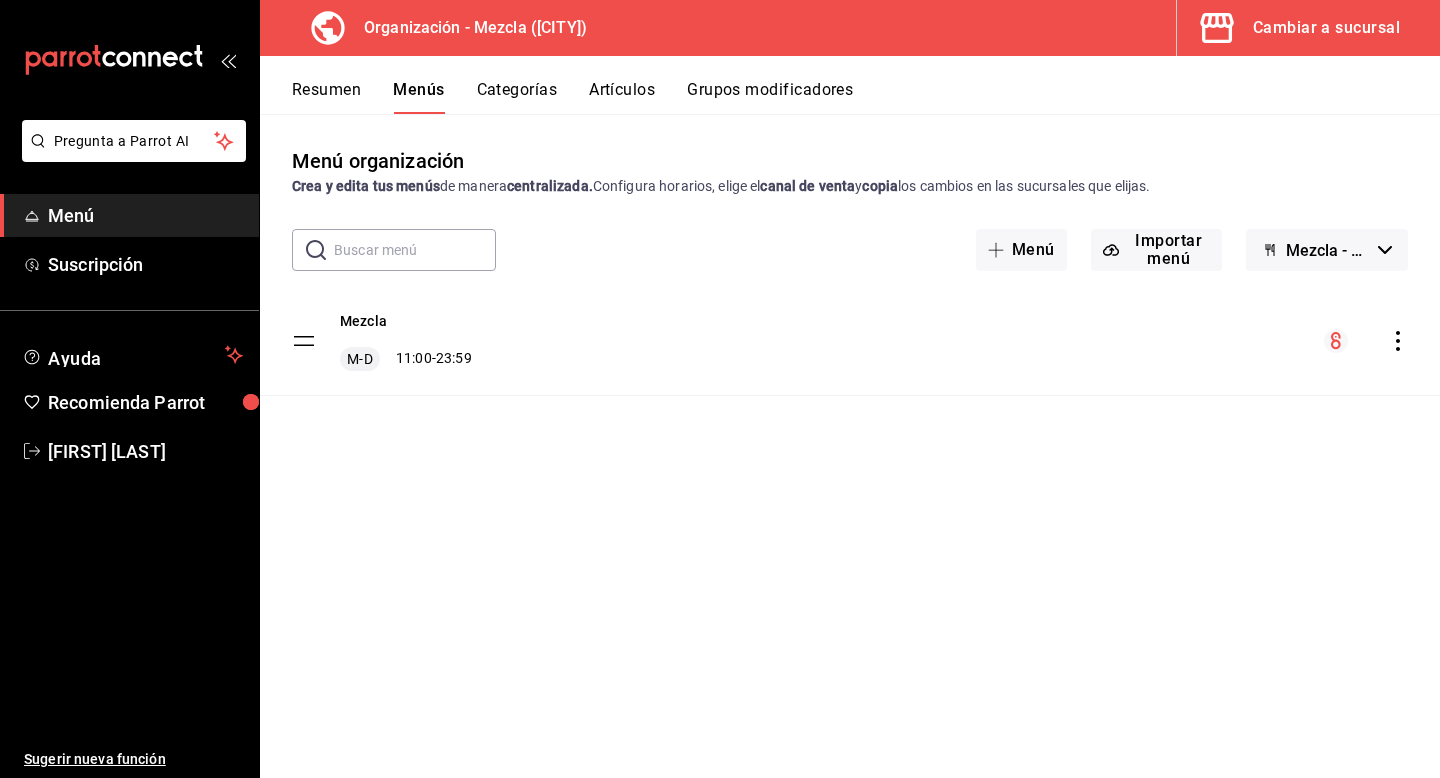 click on "Artículos" at bounding box center [622, 97] 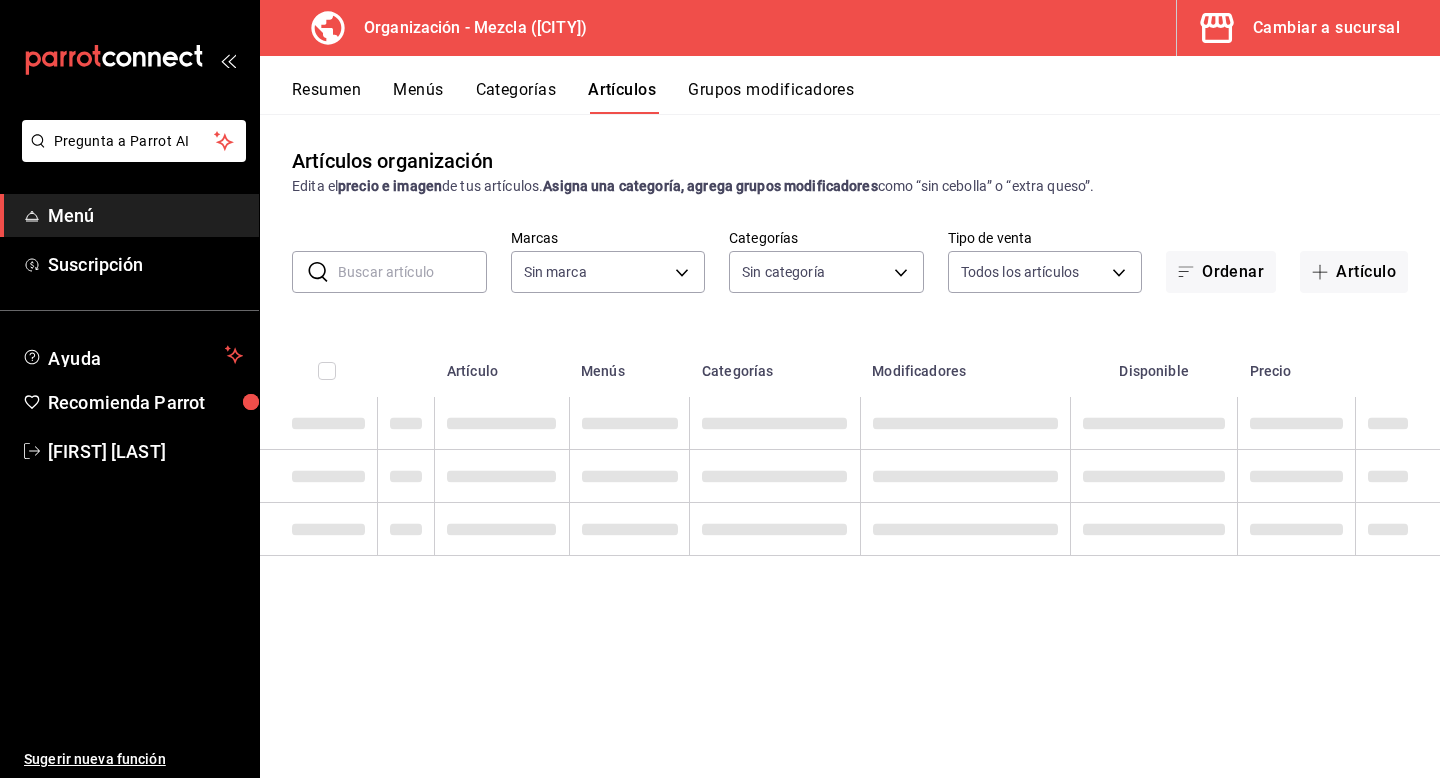type on "[UUID]" 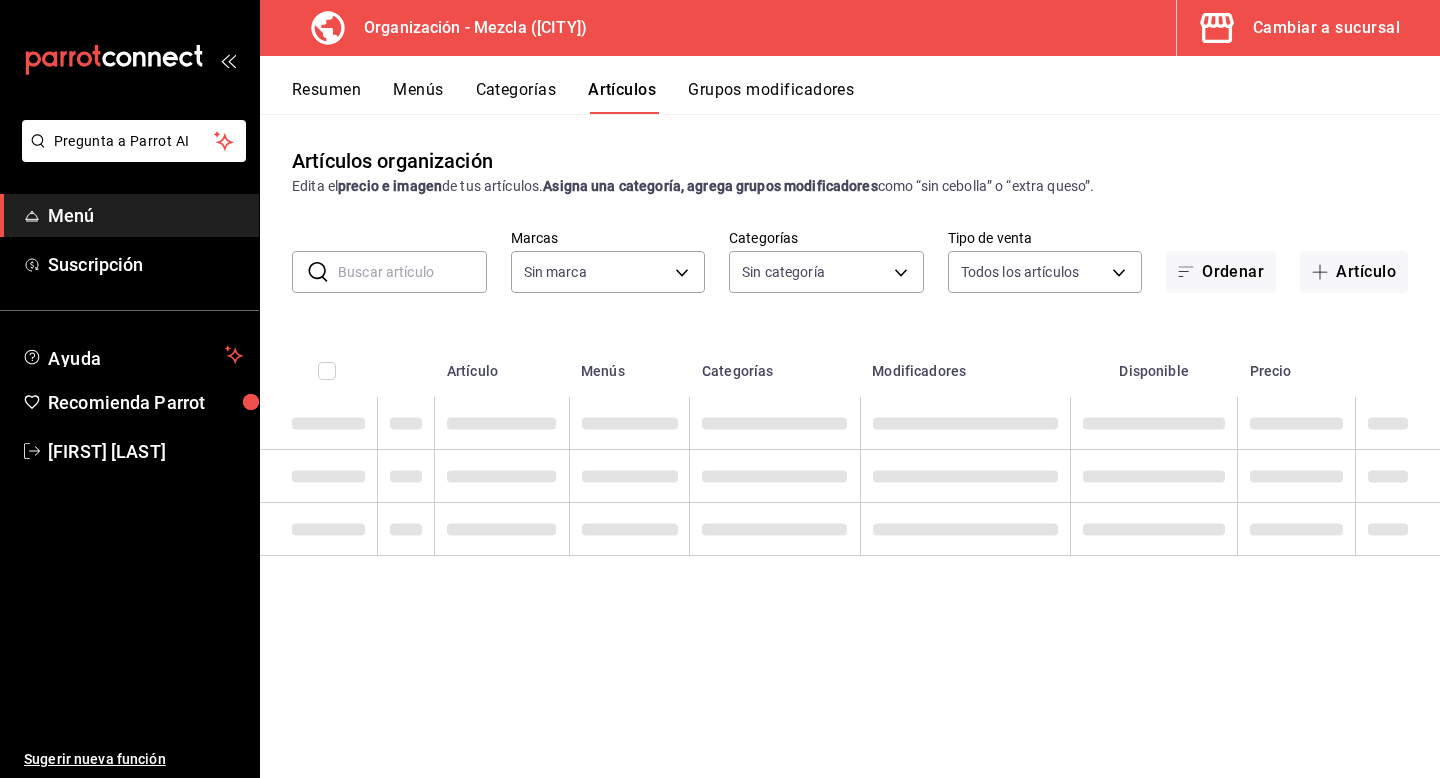 type on "[UUID],[UUID],[UUID],[UUID],[UUID],[UUID]" 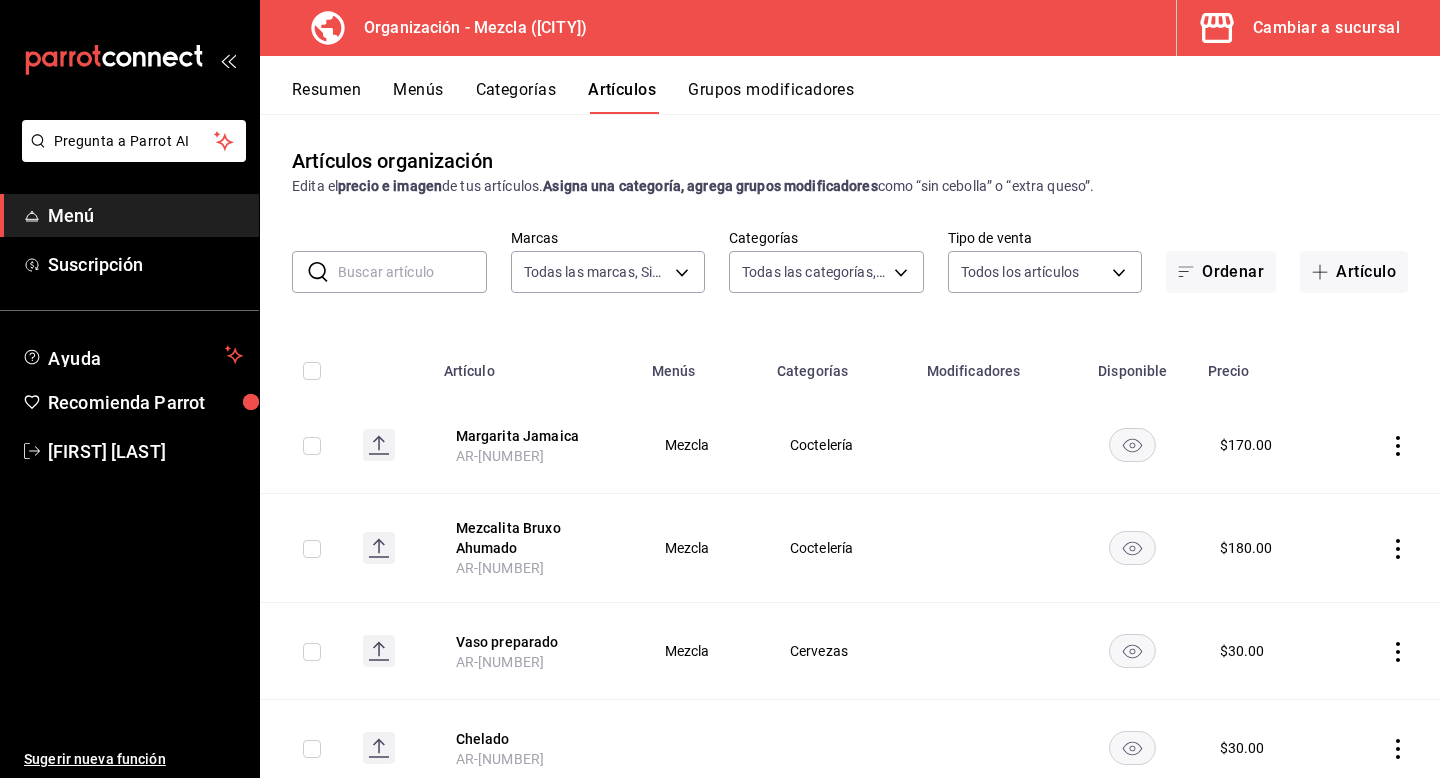 click at bounding box center (412, 272) 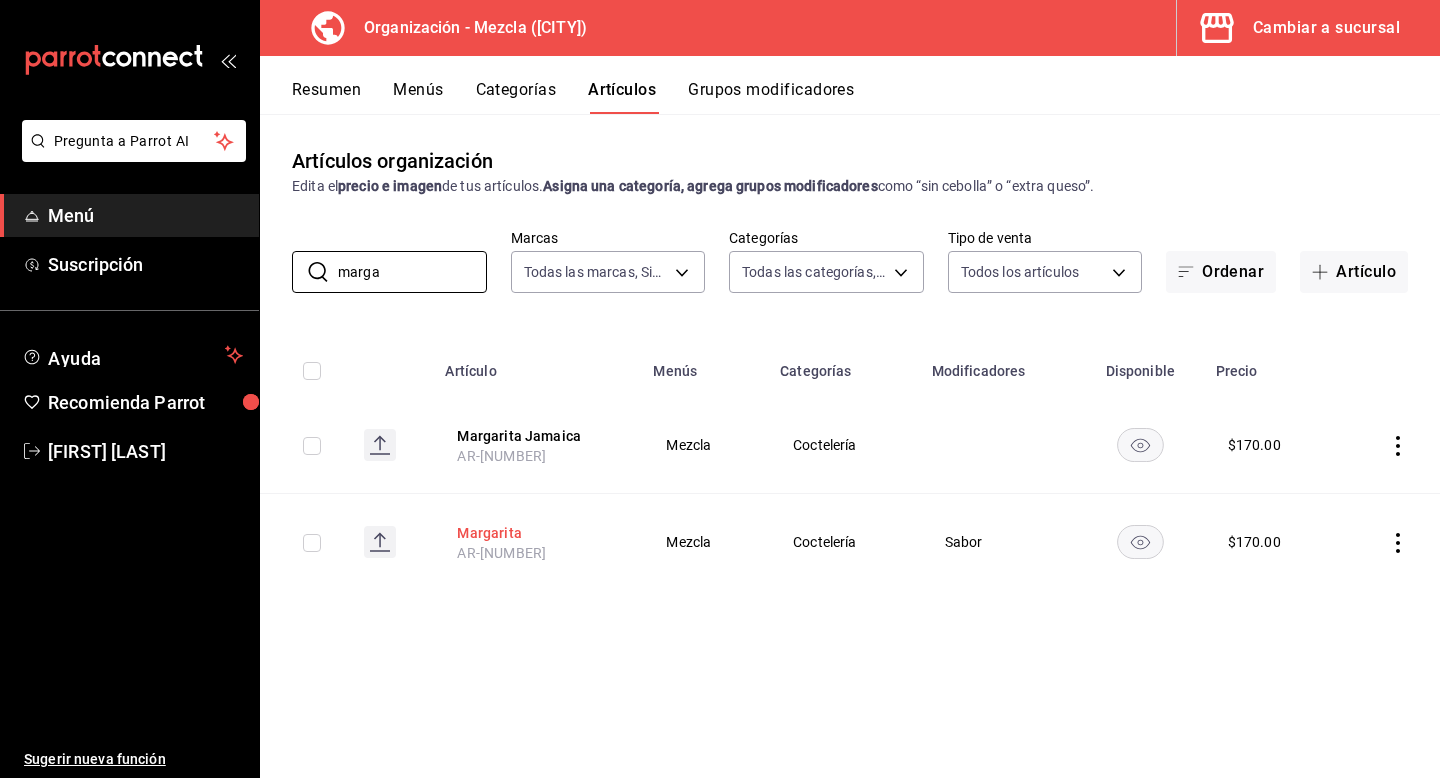 type on "marga" 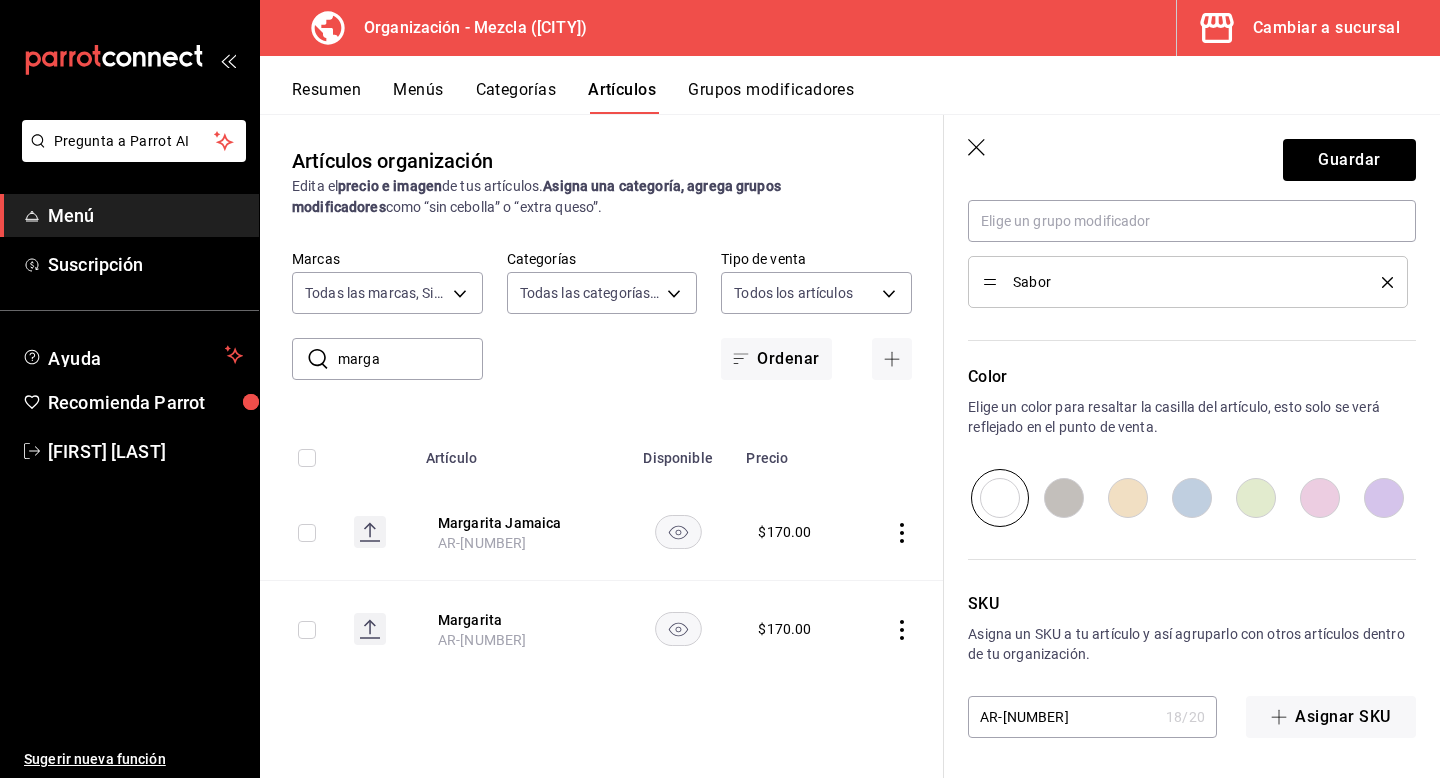 scroll, scrollTop: 950, scrollLeft: 0, axis: vertical 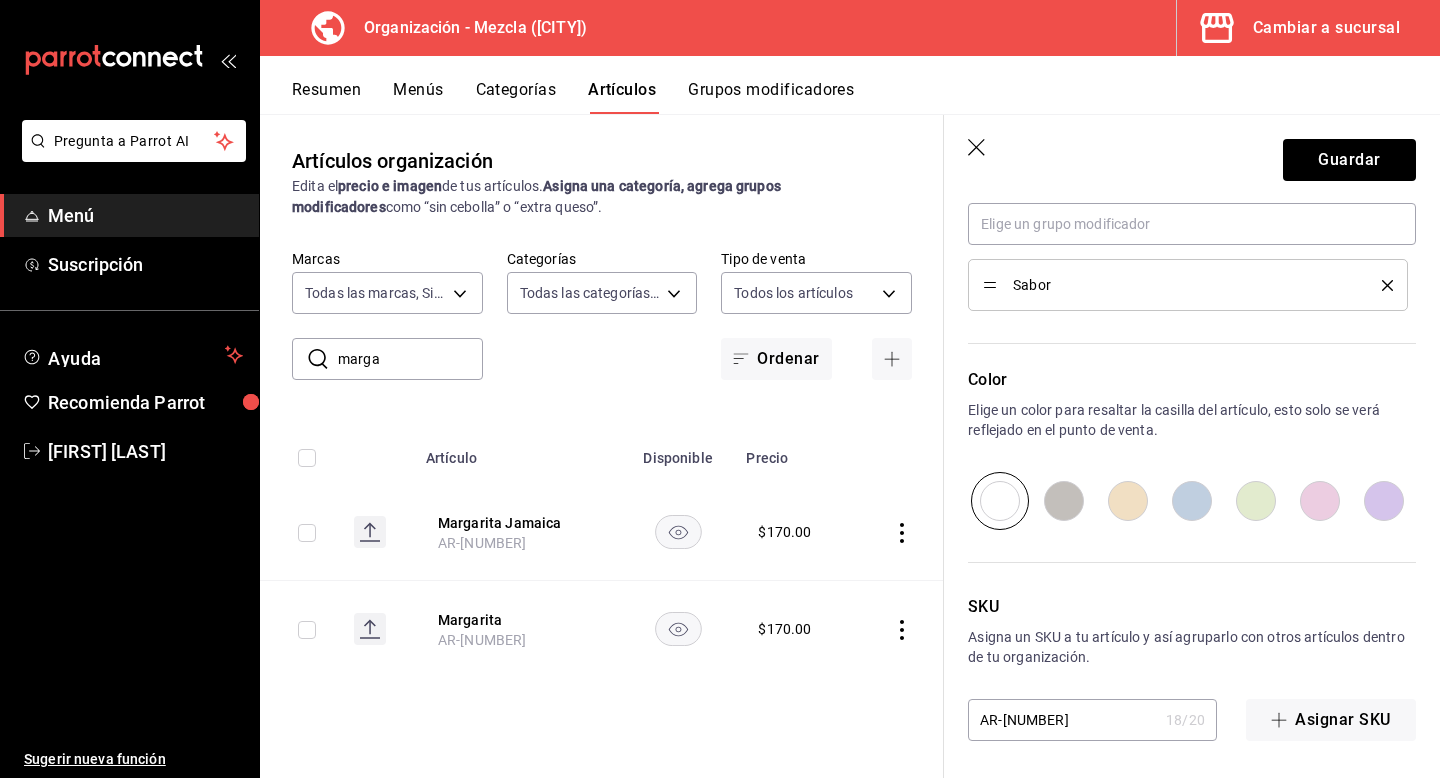 type on "Margarita Clasica" 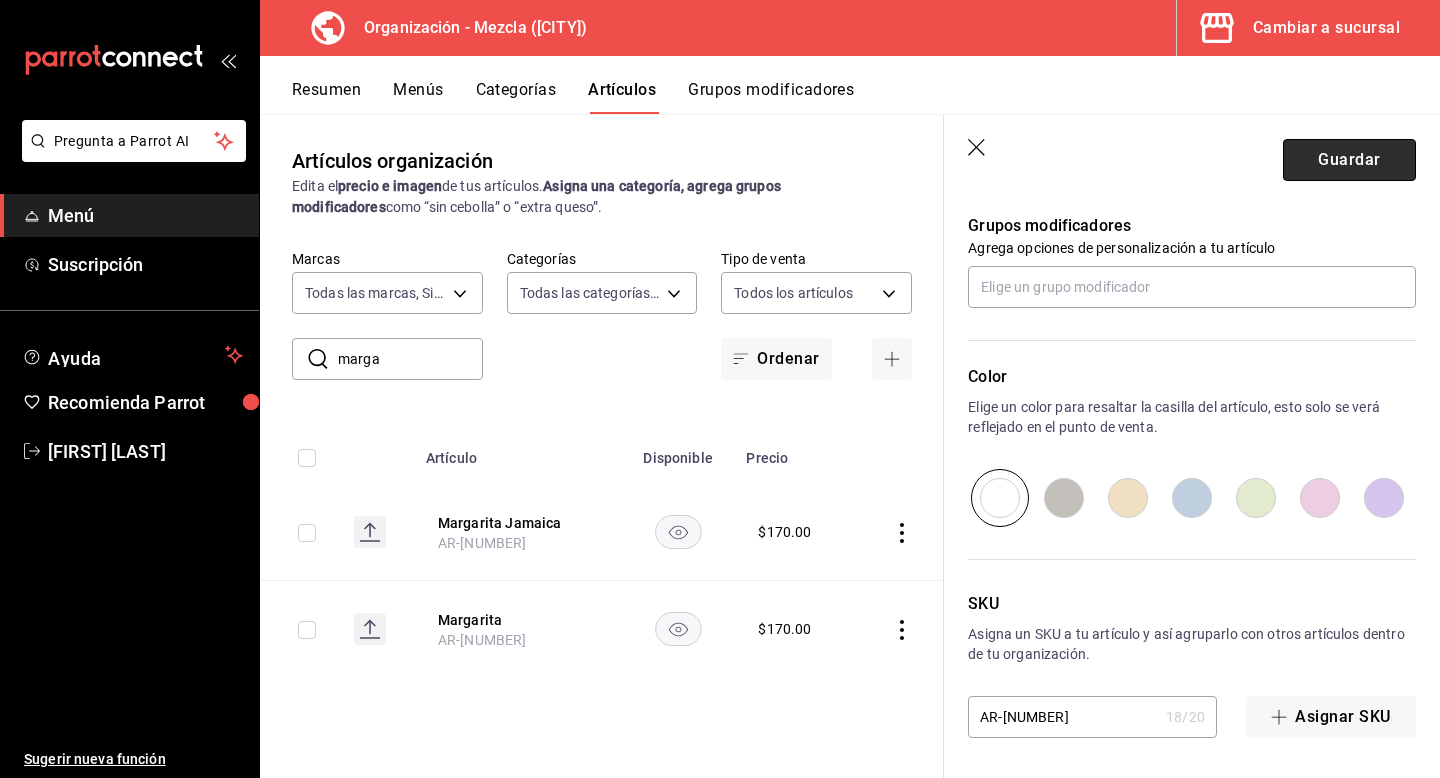 click on "Guardar" at bounding box center (1349, 160) 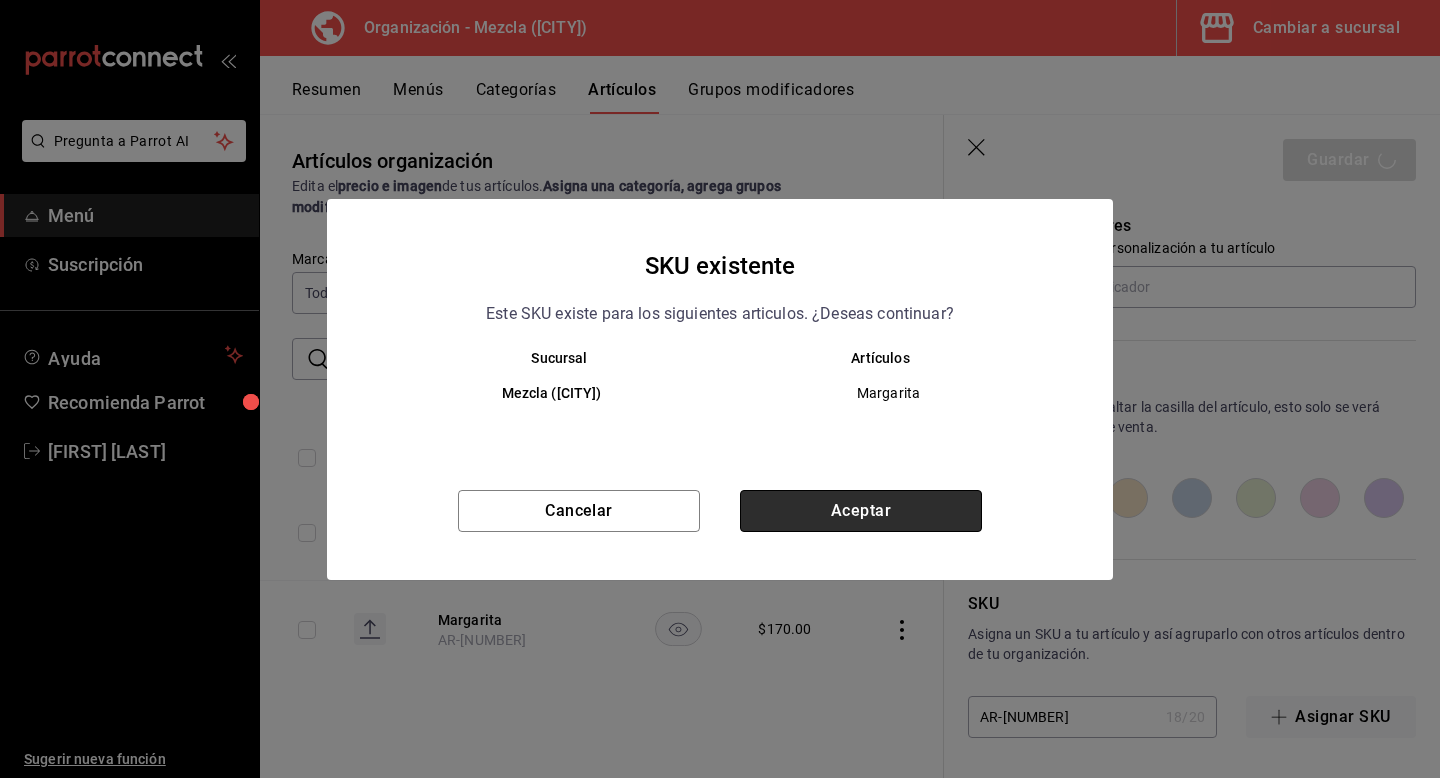 click on "Aceptar" at bounding box center (861, 511) 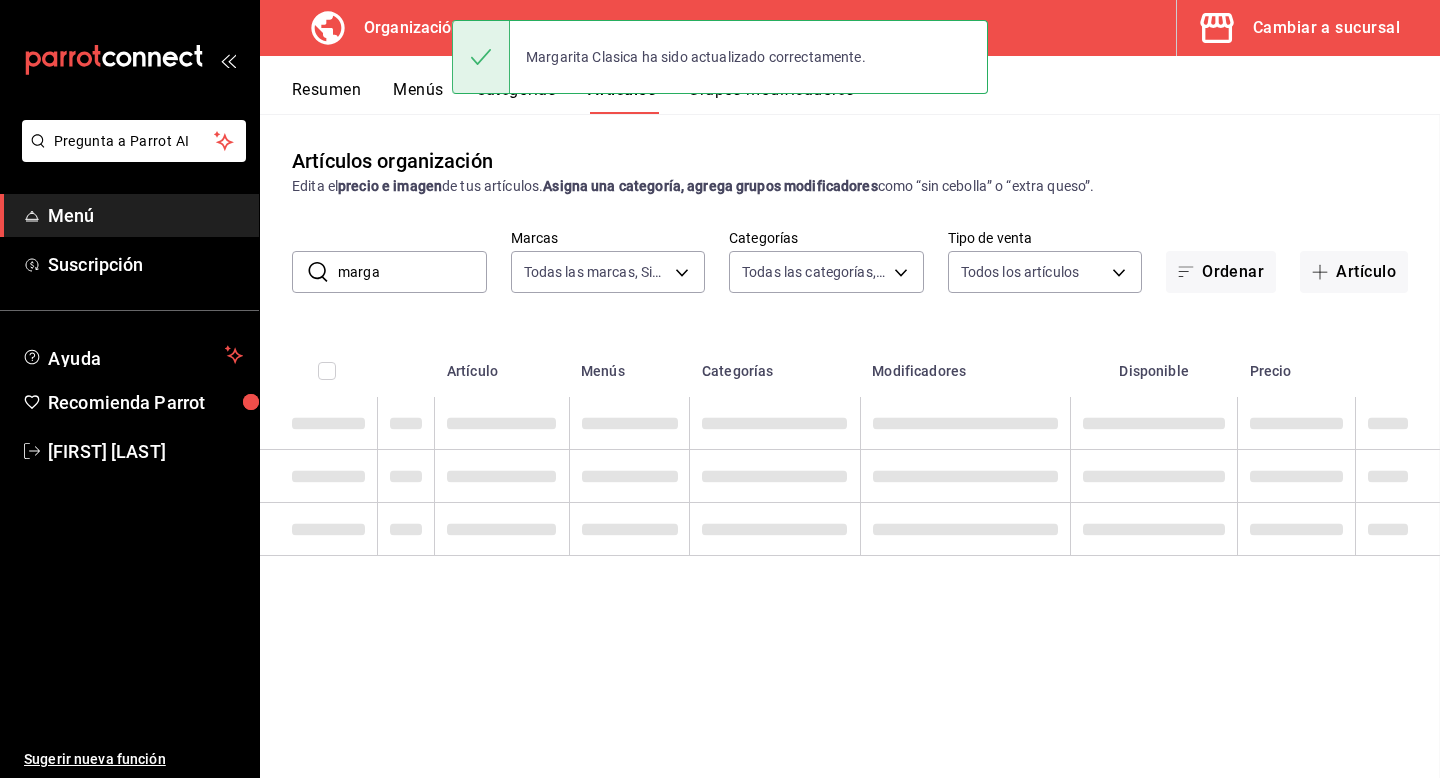 scroll, scrollTop: 0, scrollLeft: 0, axis: both 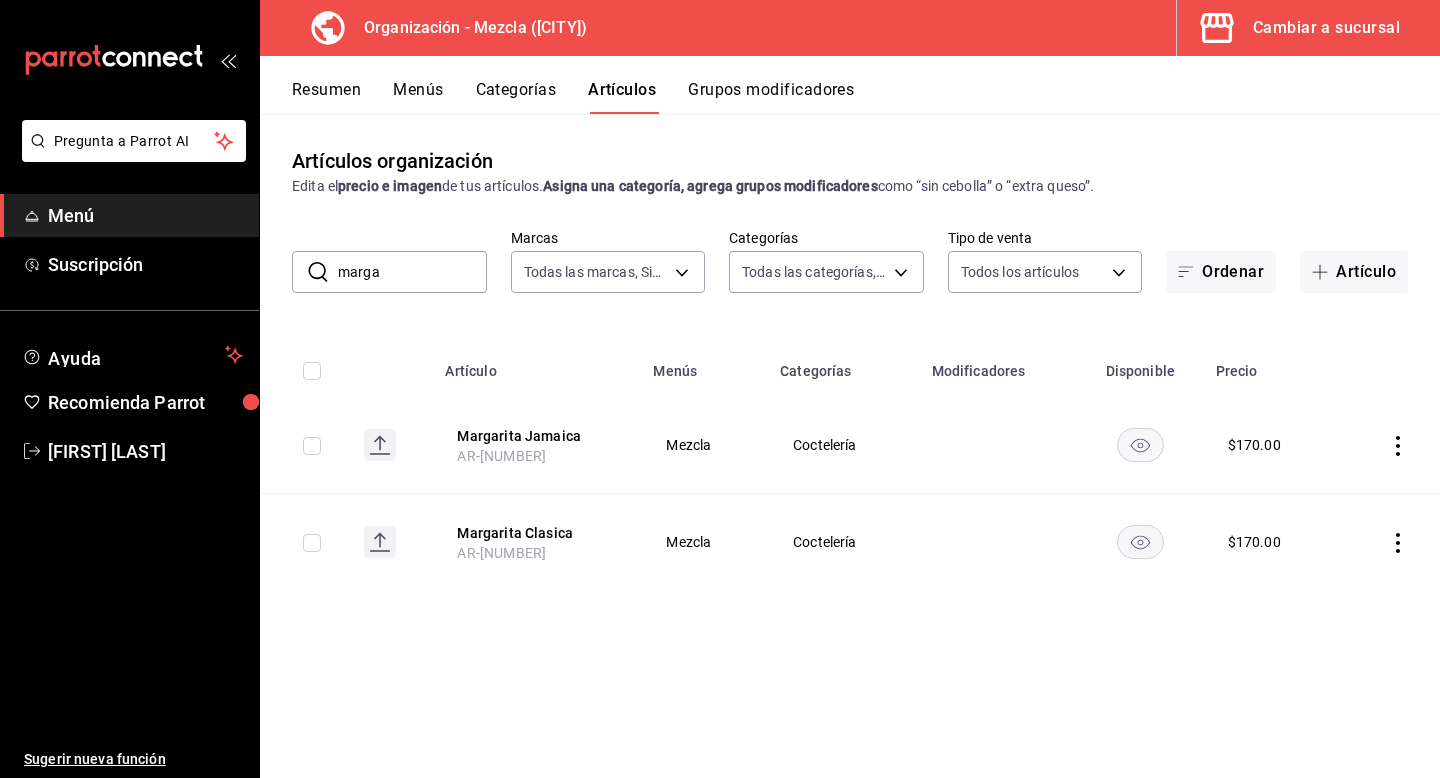 click on "Resumen" at bounding box center (326, 97) 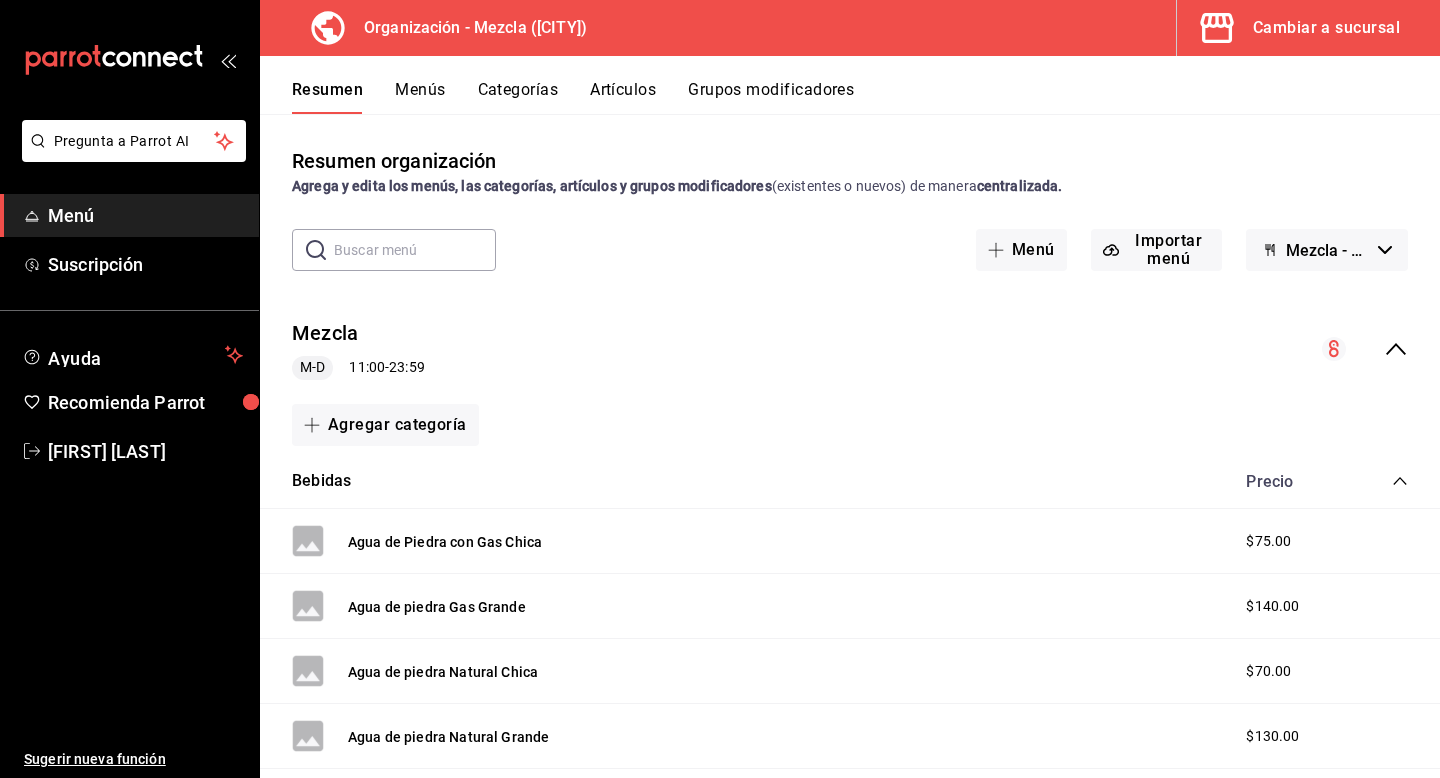 click on "Cambiar a sucursal" at bounding box center [1326, 28] 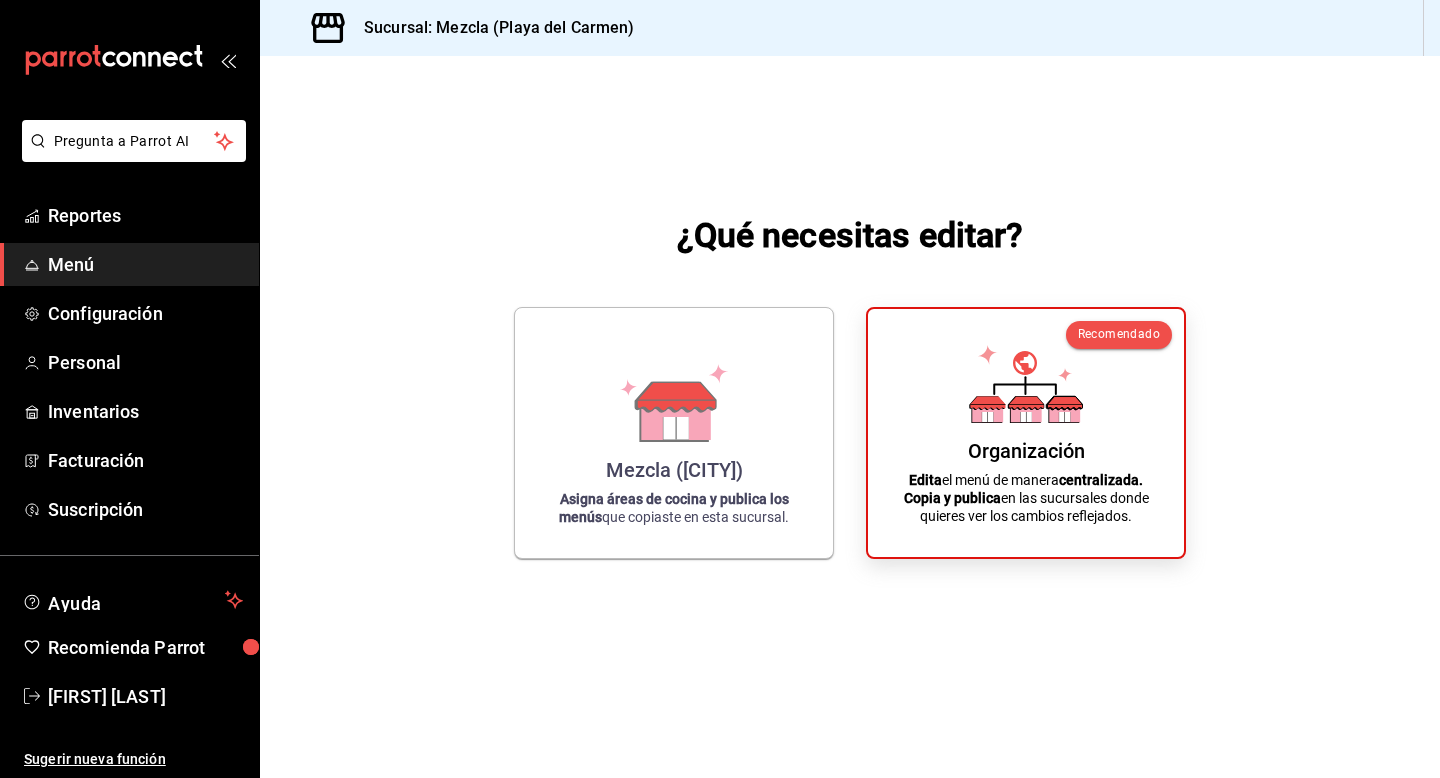 click on "Mezcla ([CITY]) Asigna áreas de cocina y publica los menús  que copiaste en esta sucursal. Recomendado Organización Edita  el menú de manera  centralizada.     Copia y publica  en las sucursales donde quieres ver los cambios reflejados." at bounding box center [850, 433] 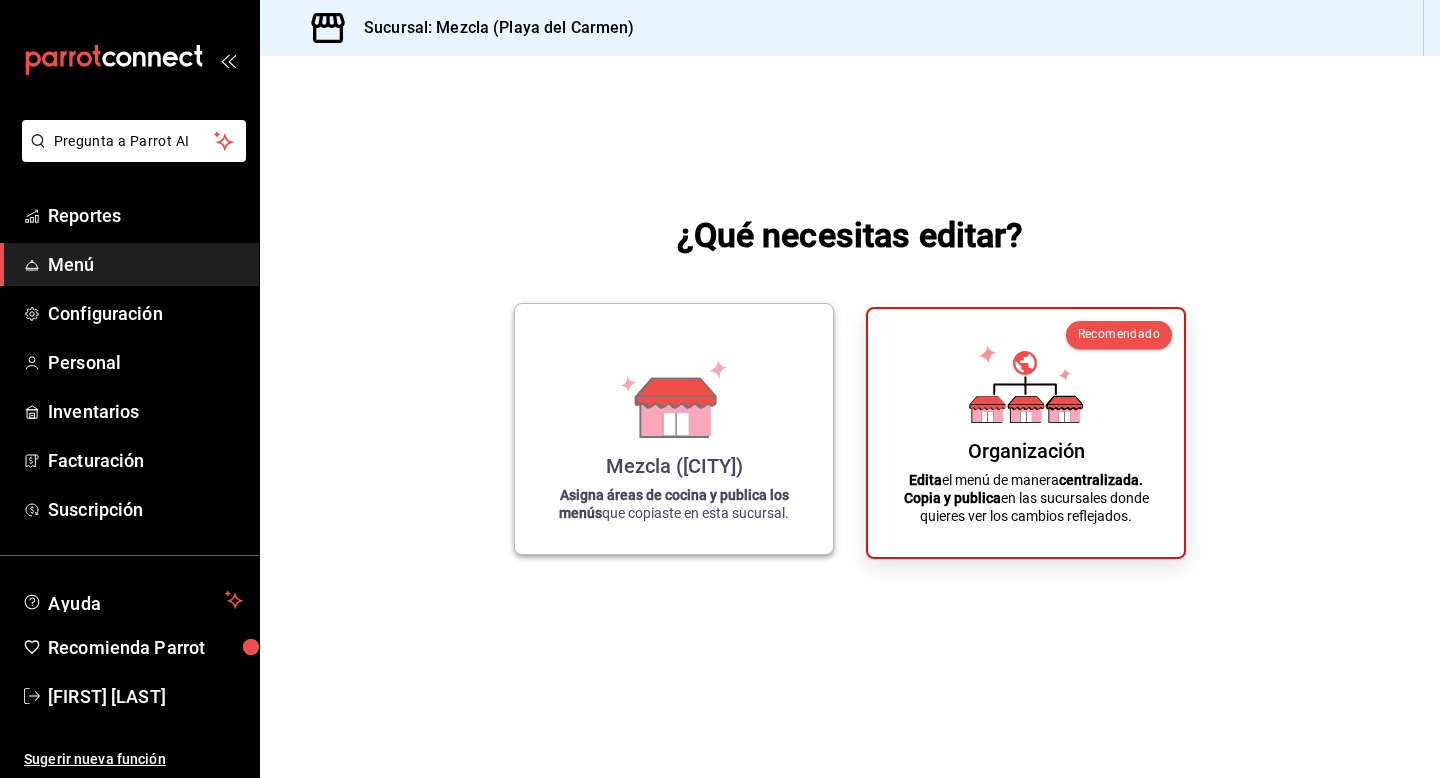 click on "Mezcla ([CITY]) Asigna áreas de cocina y publica los menús  que copiaste en esta sucursal." at bounding box center (674, 429) 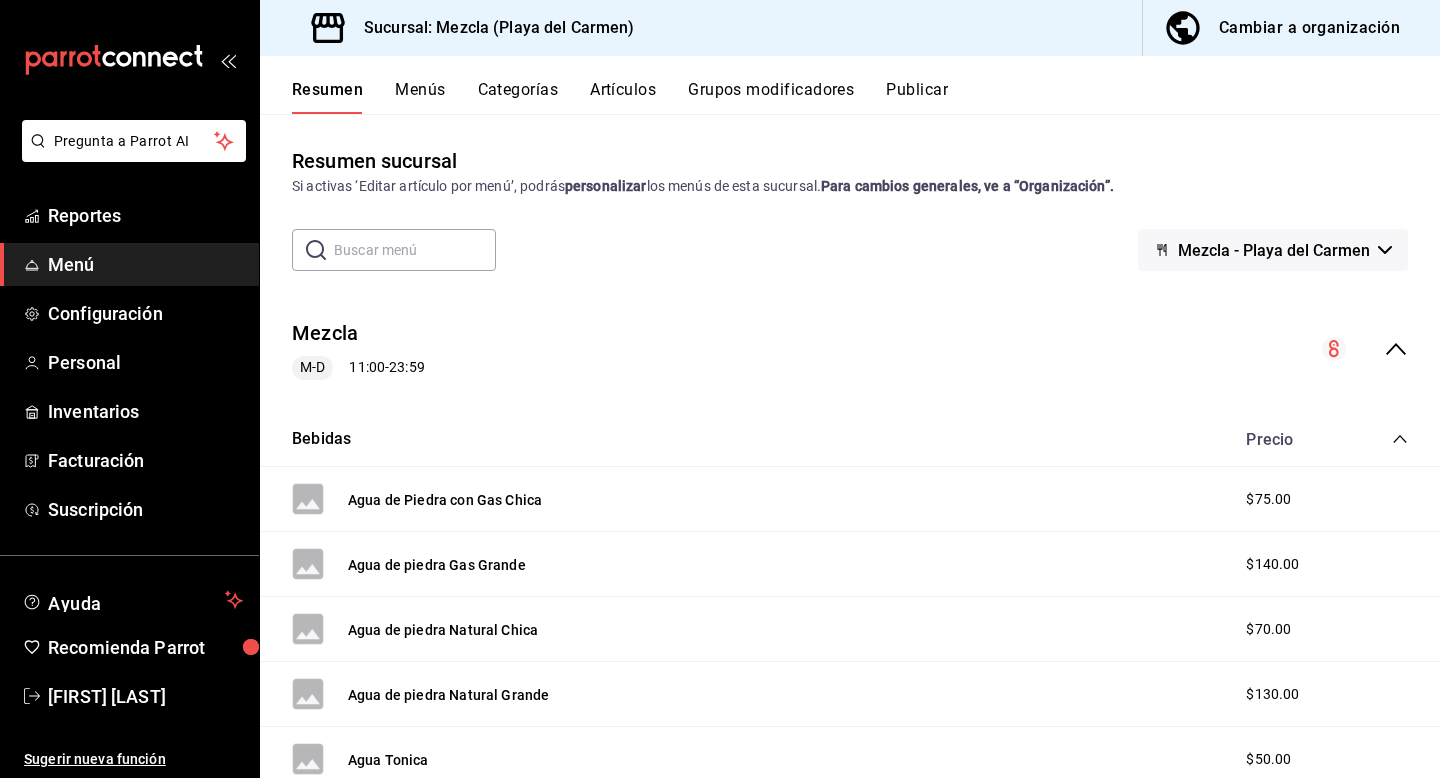 click on "Resumen Menús Categorías Artículos Grupos modificadores Publicar" at bounding box center (866, 97) 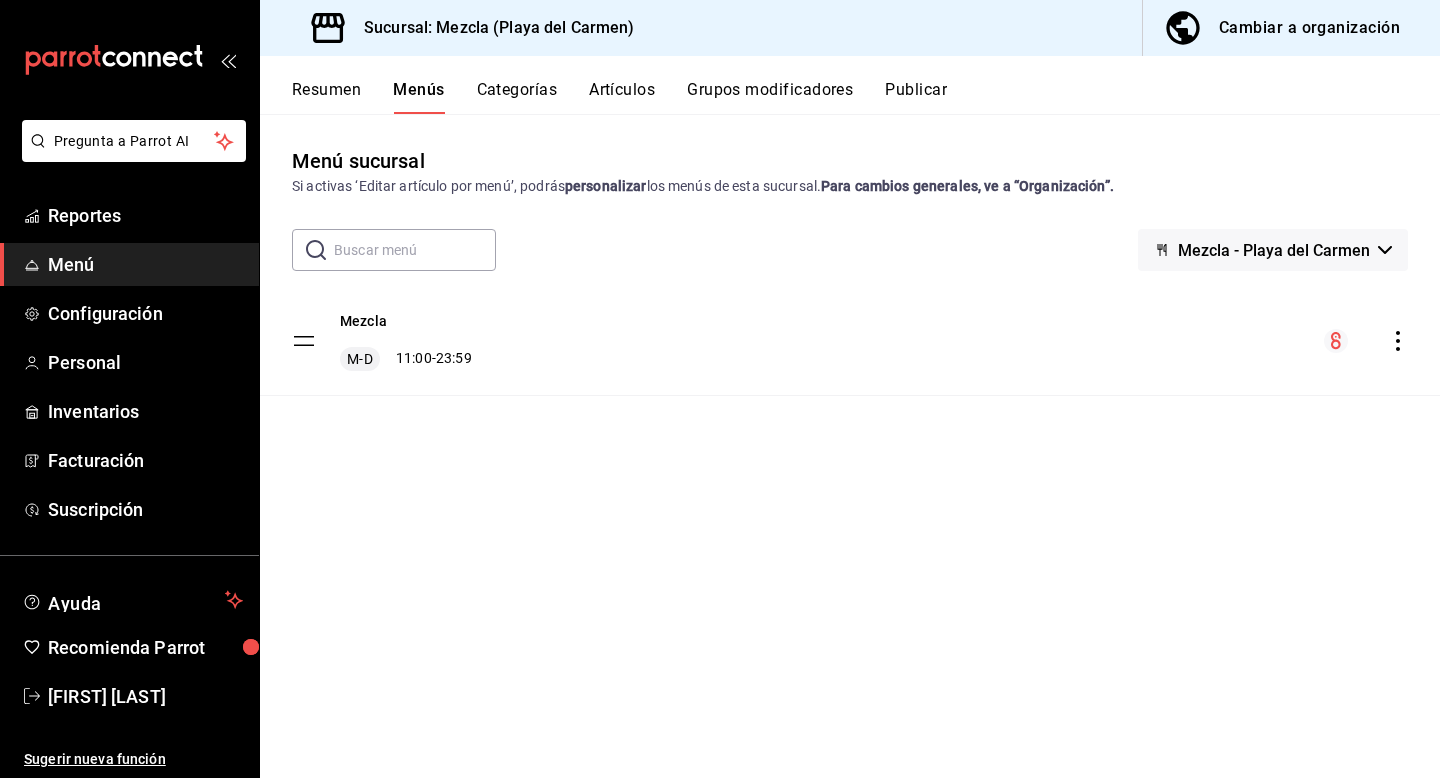 click 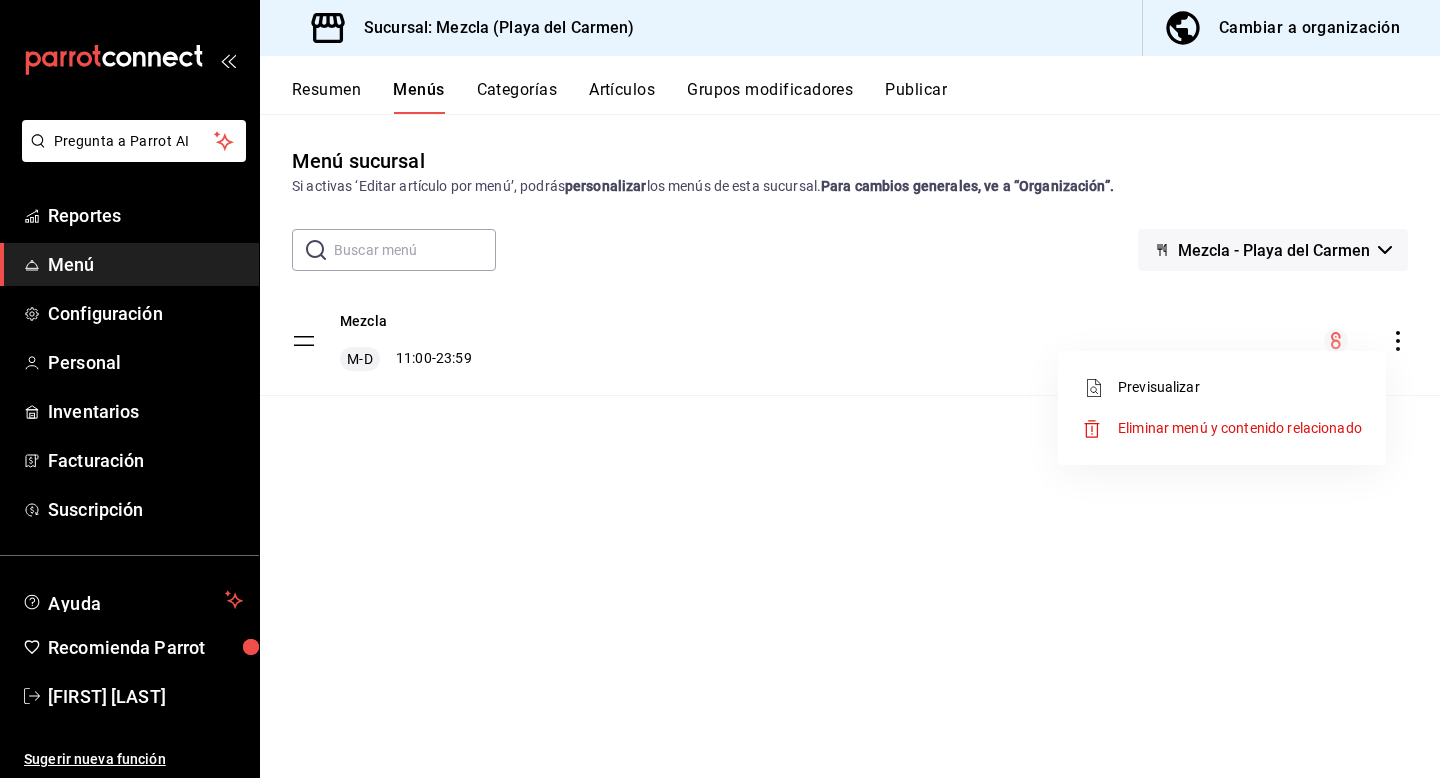 click at bounding box center (720, 389) 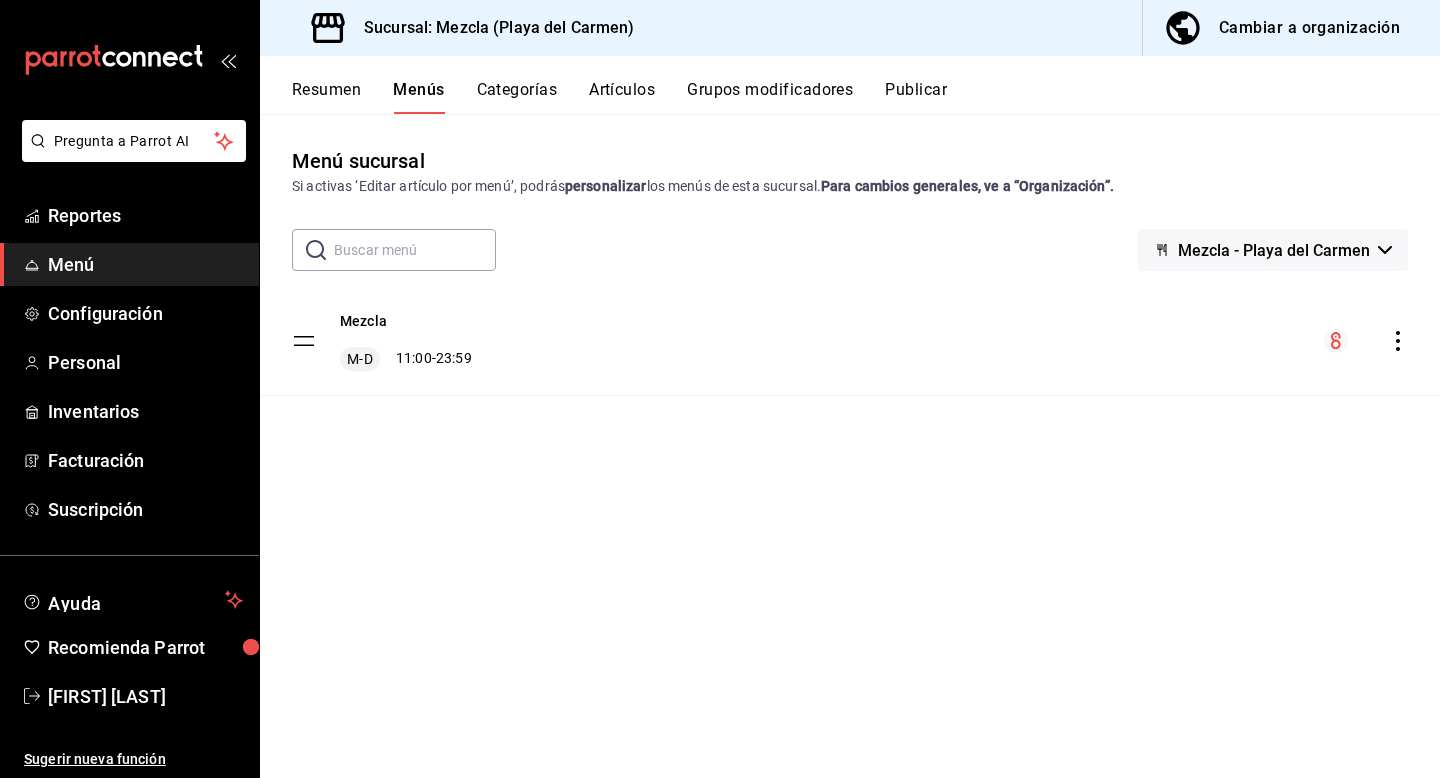 click on "Cambiar a organización" at bounding box center (1309, 28) 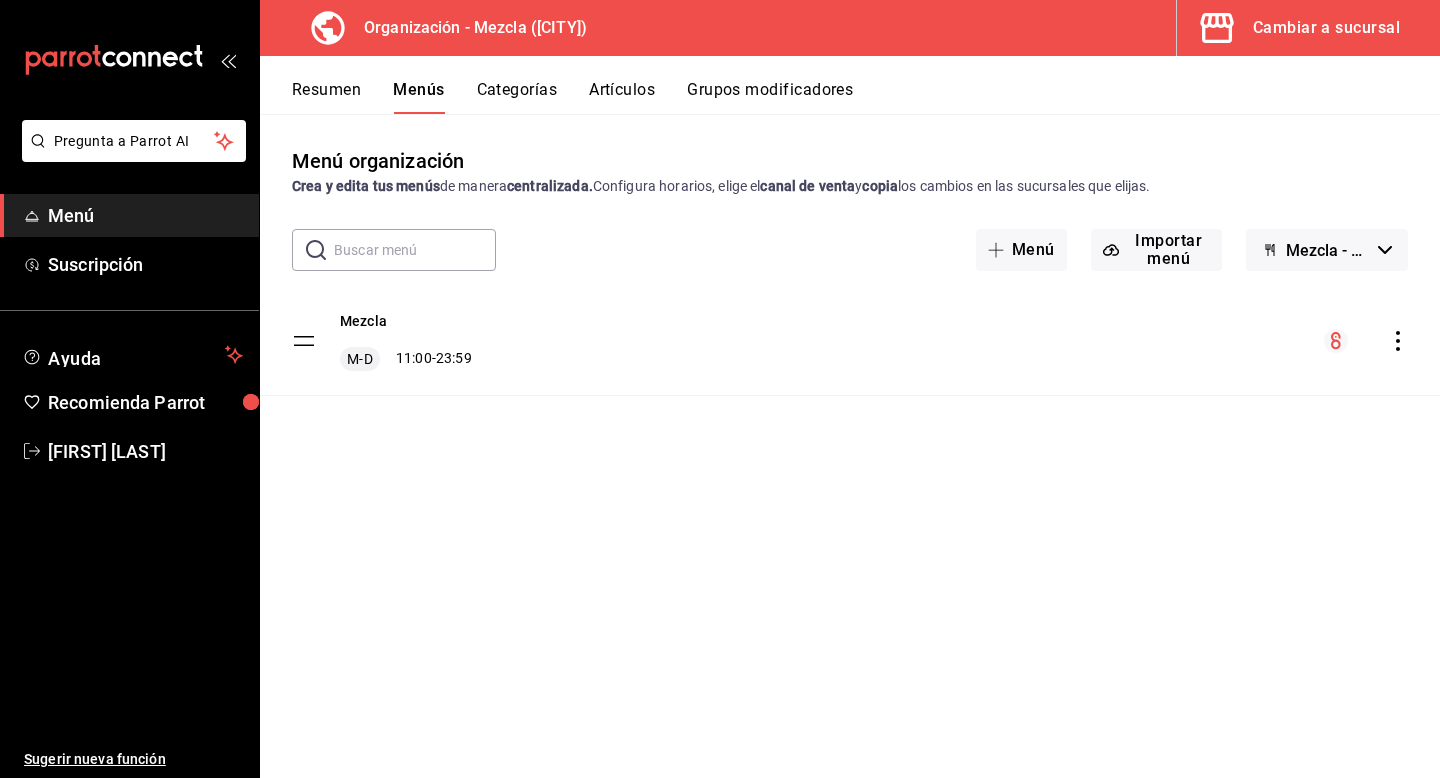 click 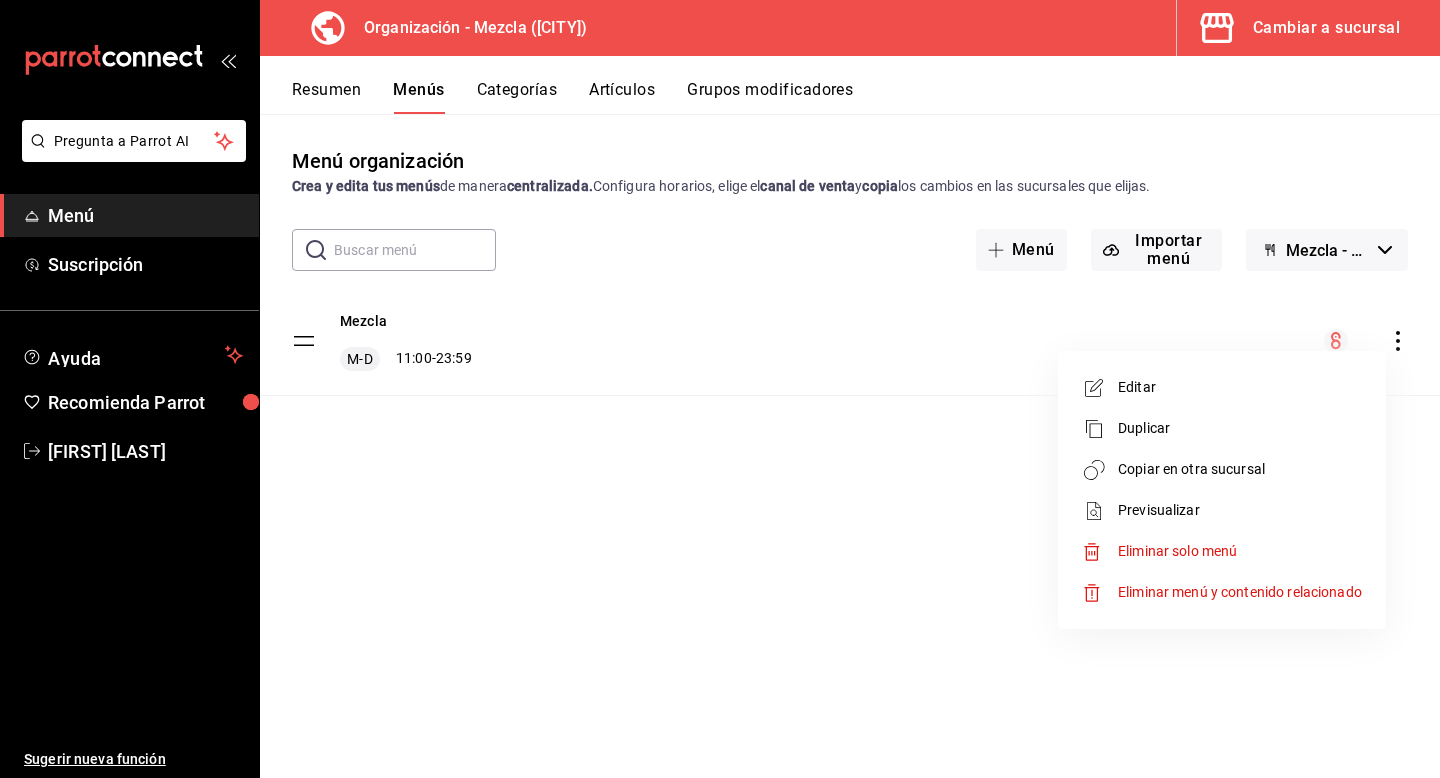 click on "Copiar en otra sucursal" at bounding box center (1240, 469) 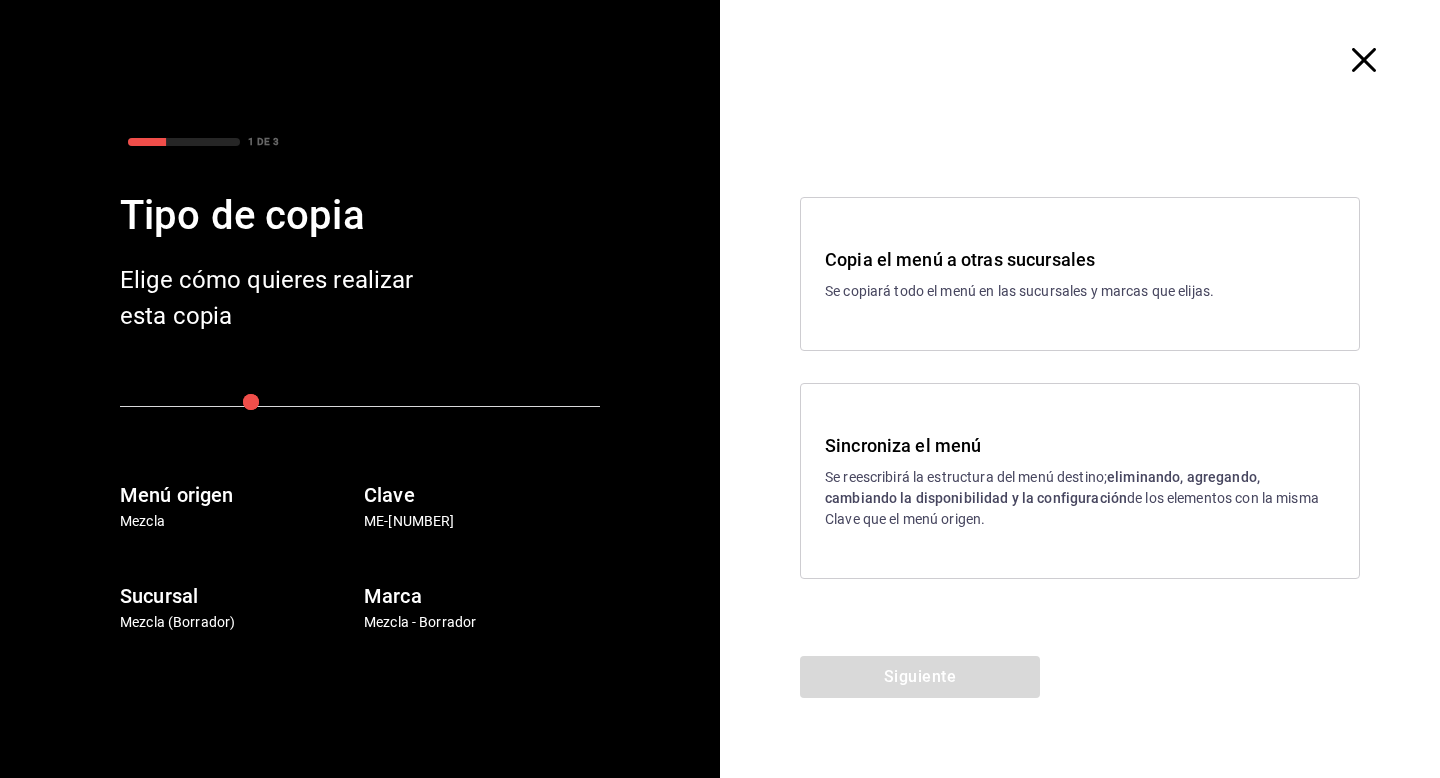 click on "Se reescribirá la estructura del menú destino;  eliminando, agregando, cambiando la disponibilidad y la configuración  de los elementos con la misma Clave que el menú origen." at bounding box center (1080, 498) 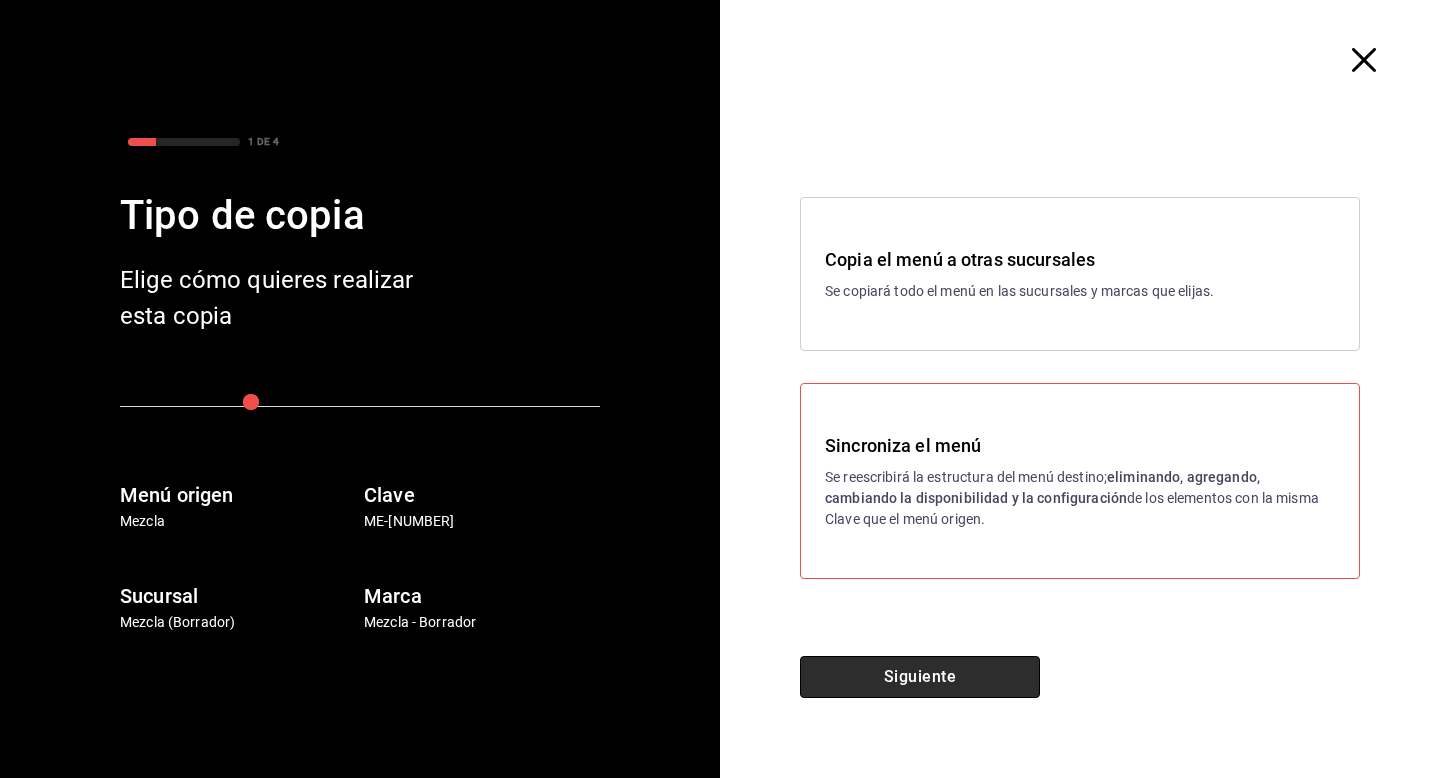 click on "Siguiente" at bounding box center [920, 677] 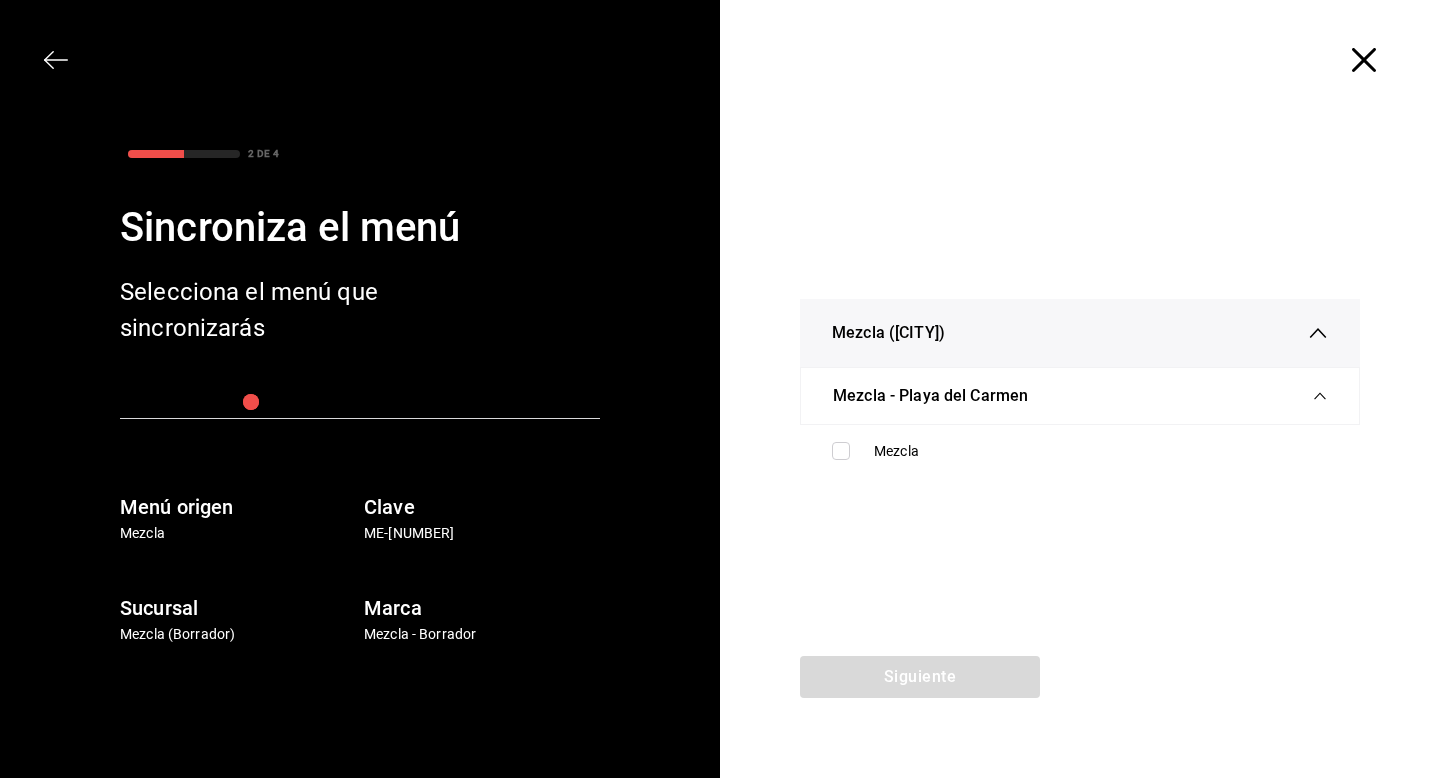click on "Mezcla" at bounding box center [1080, 451] 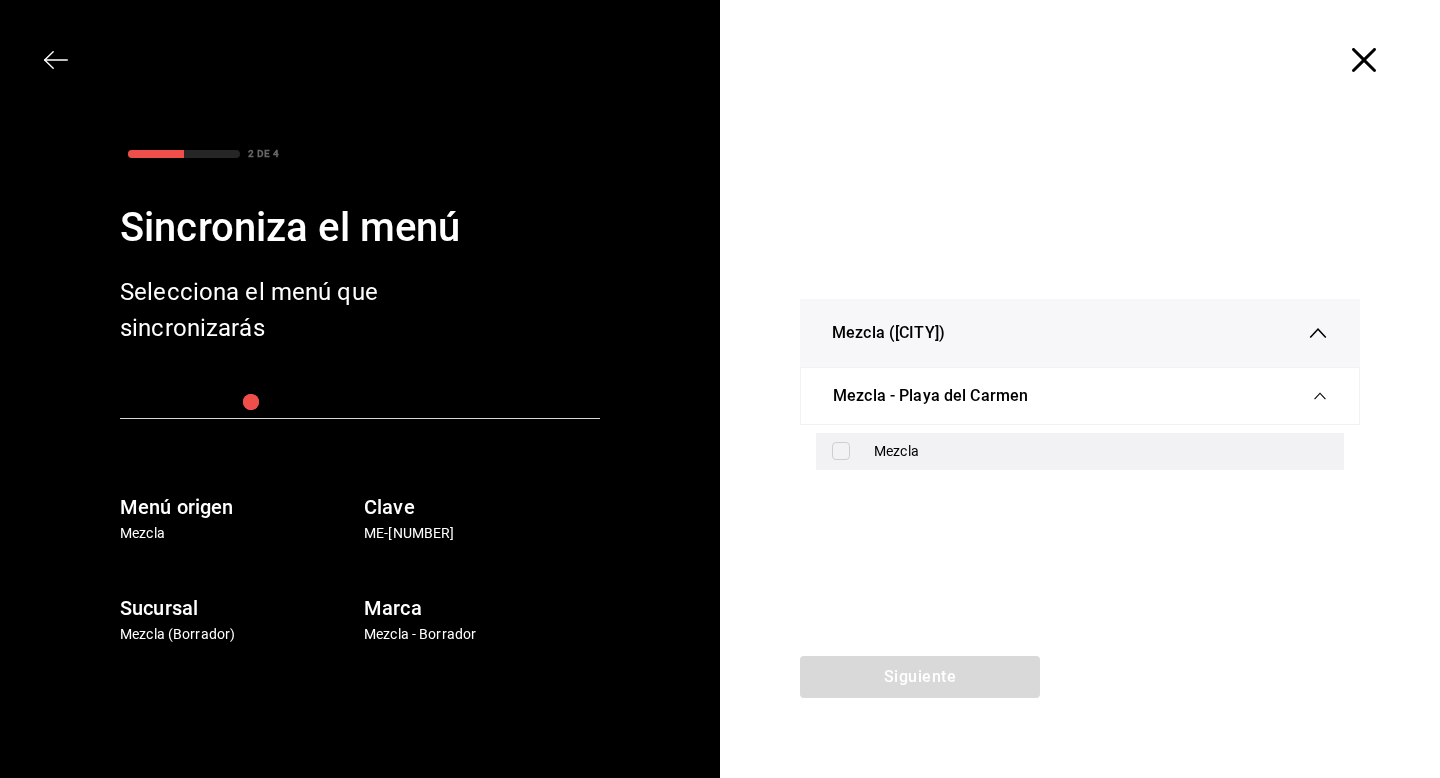 click on "Mezcla" at bounding box center (1101, 451) 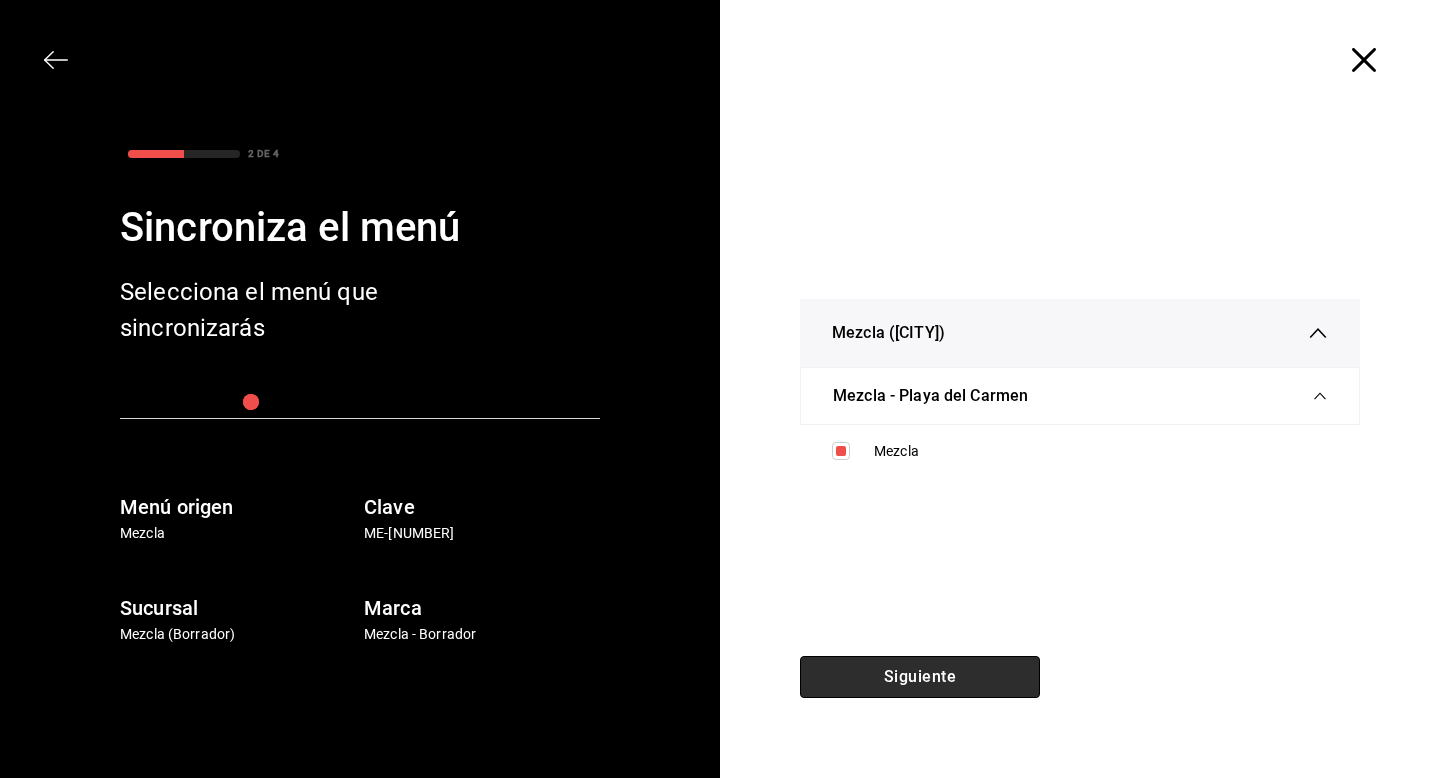 click on "Siguiente" at bounding box center (920, 677) 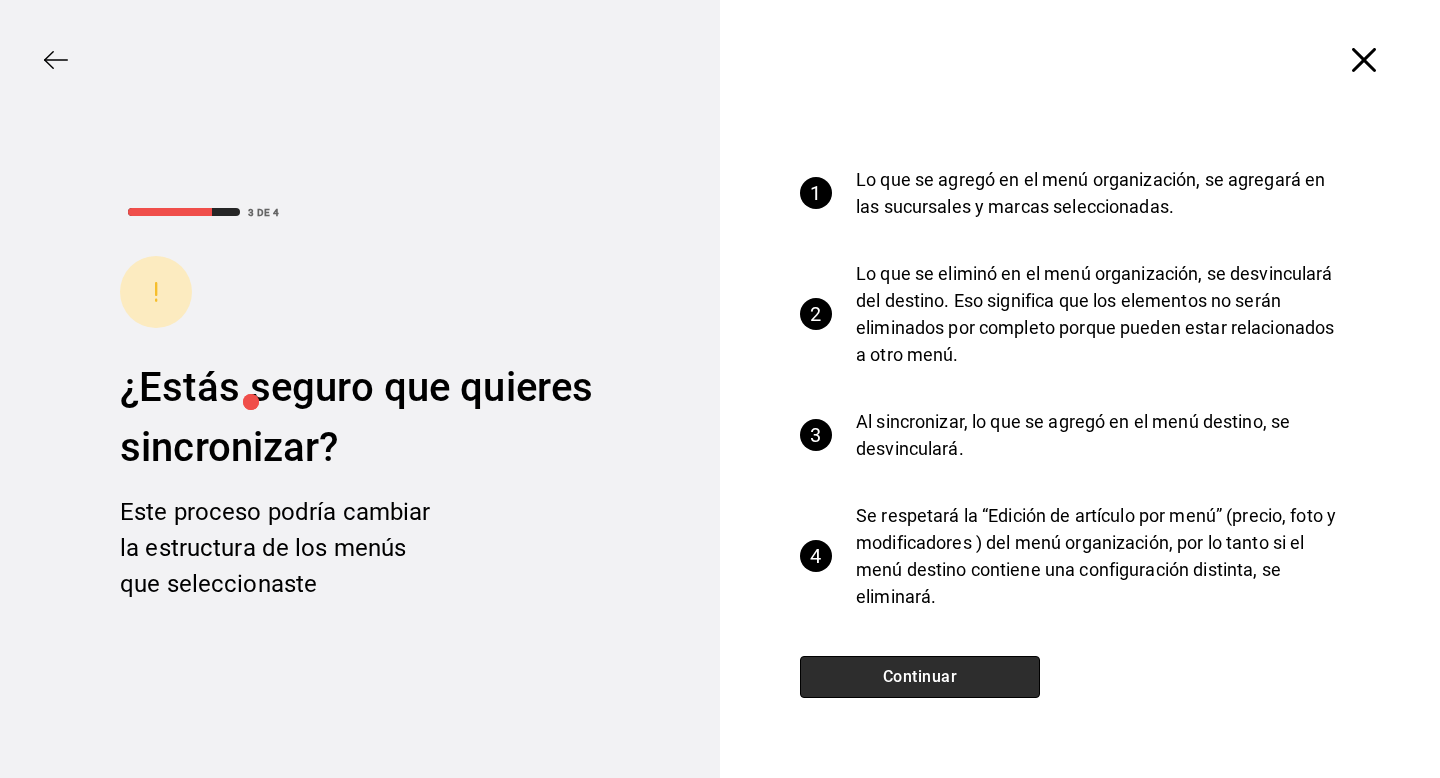 click on "Continuar" at bounding box center [920, 677] 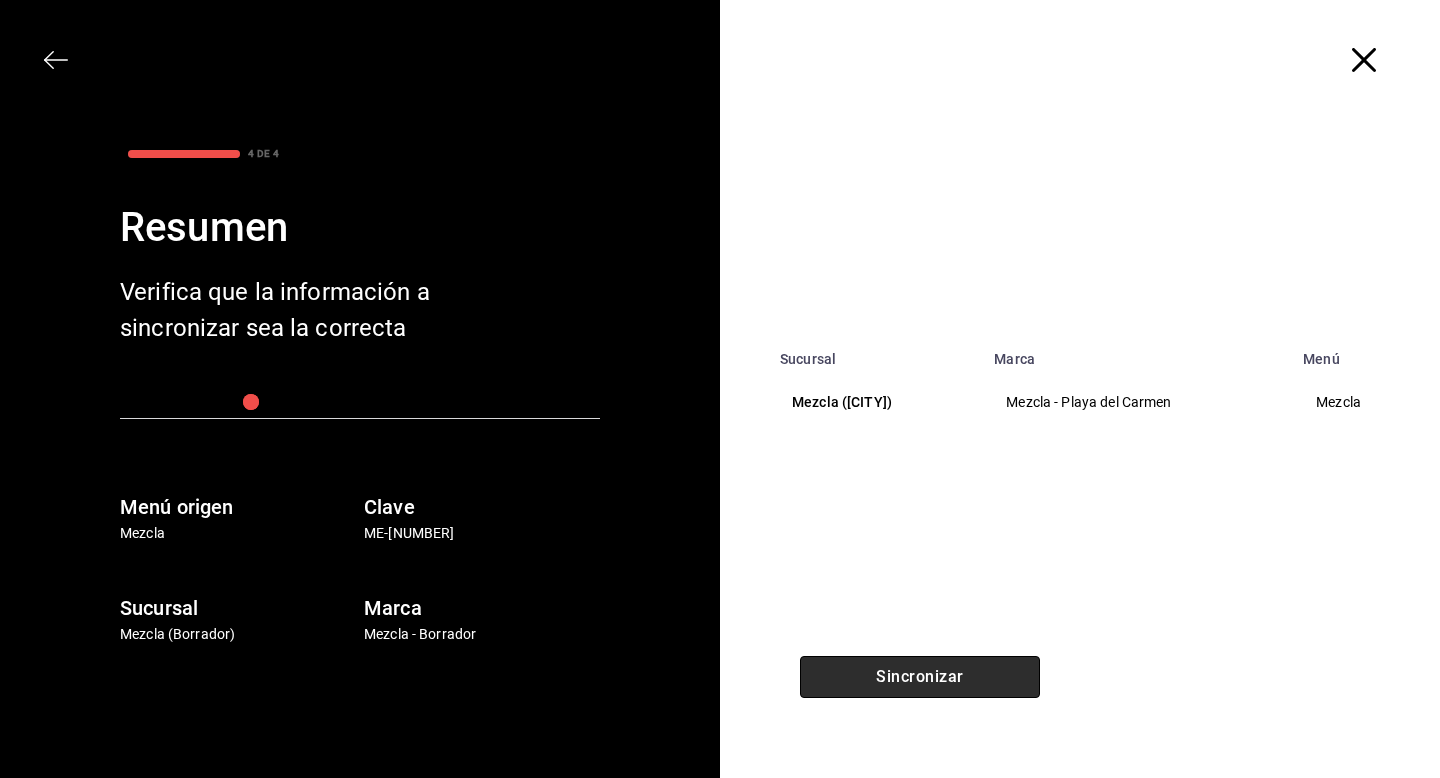 click on "Sincronizar" at bounding box center [920, 677] 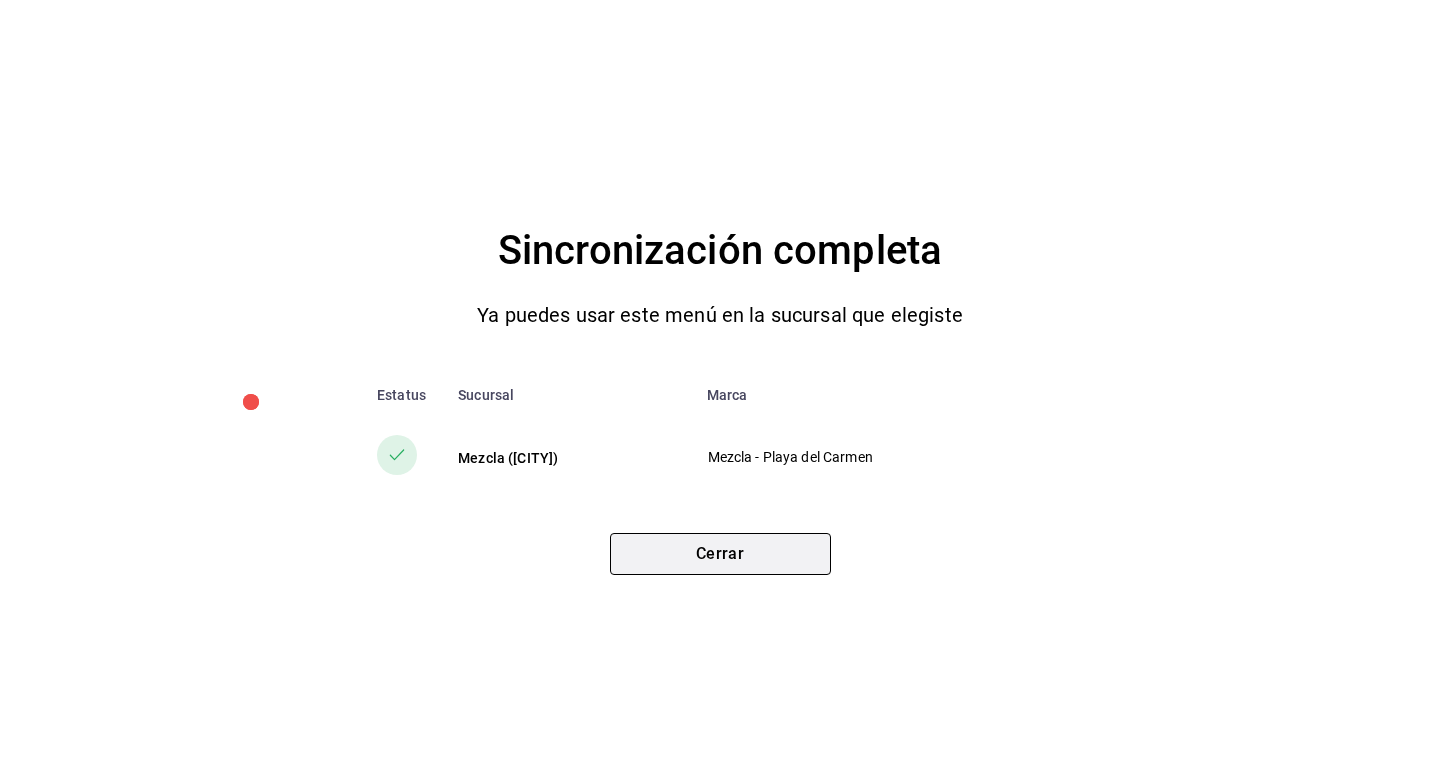 click on "Cerrar" at bounding box center [720, 554] 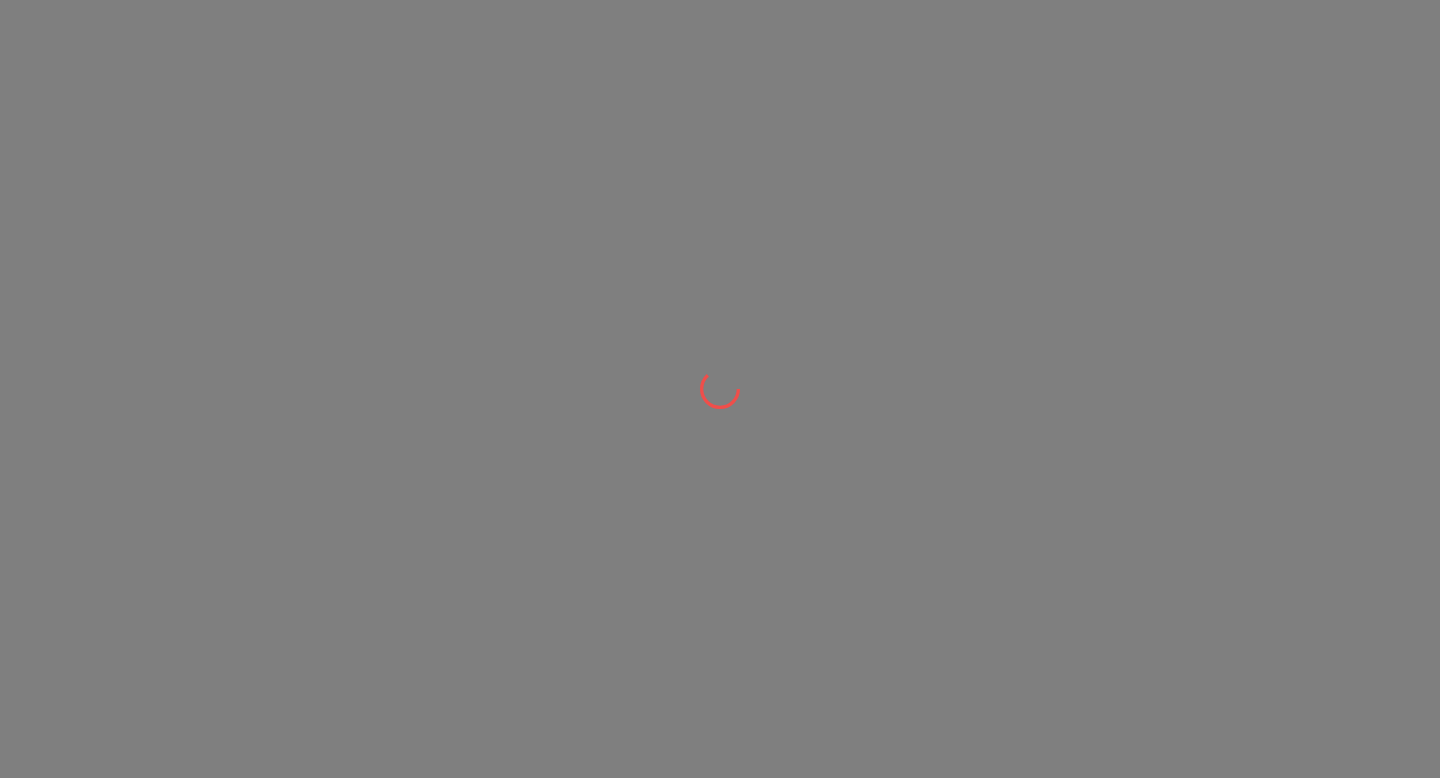 scroll, scrollTop: 0, scrollLeft: 0, axis: both 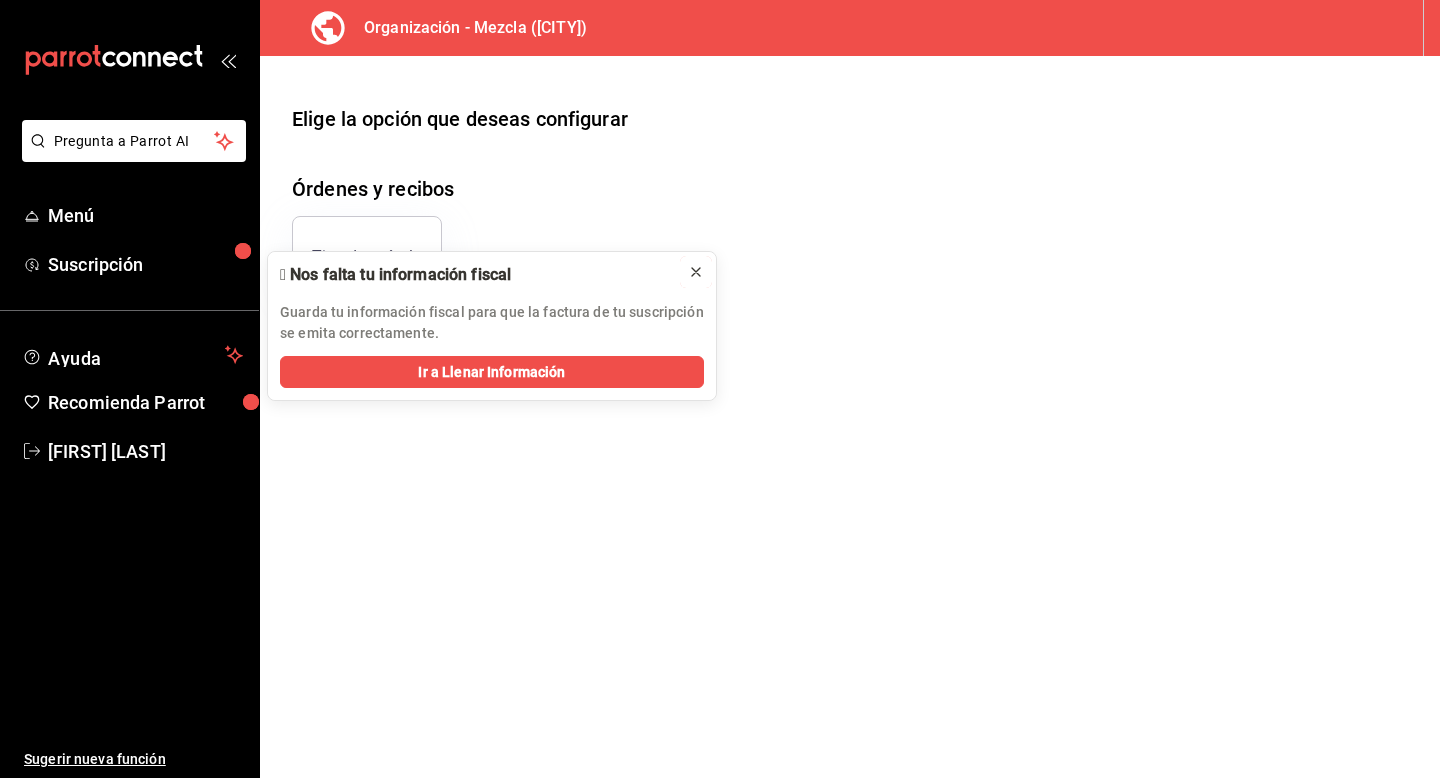click 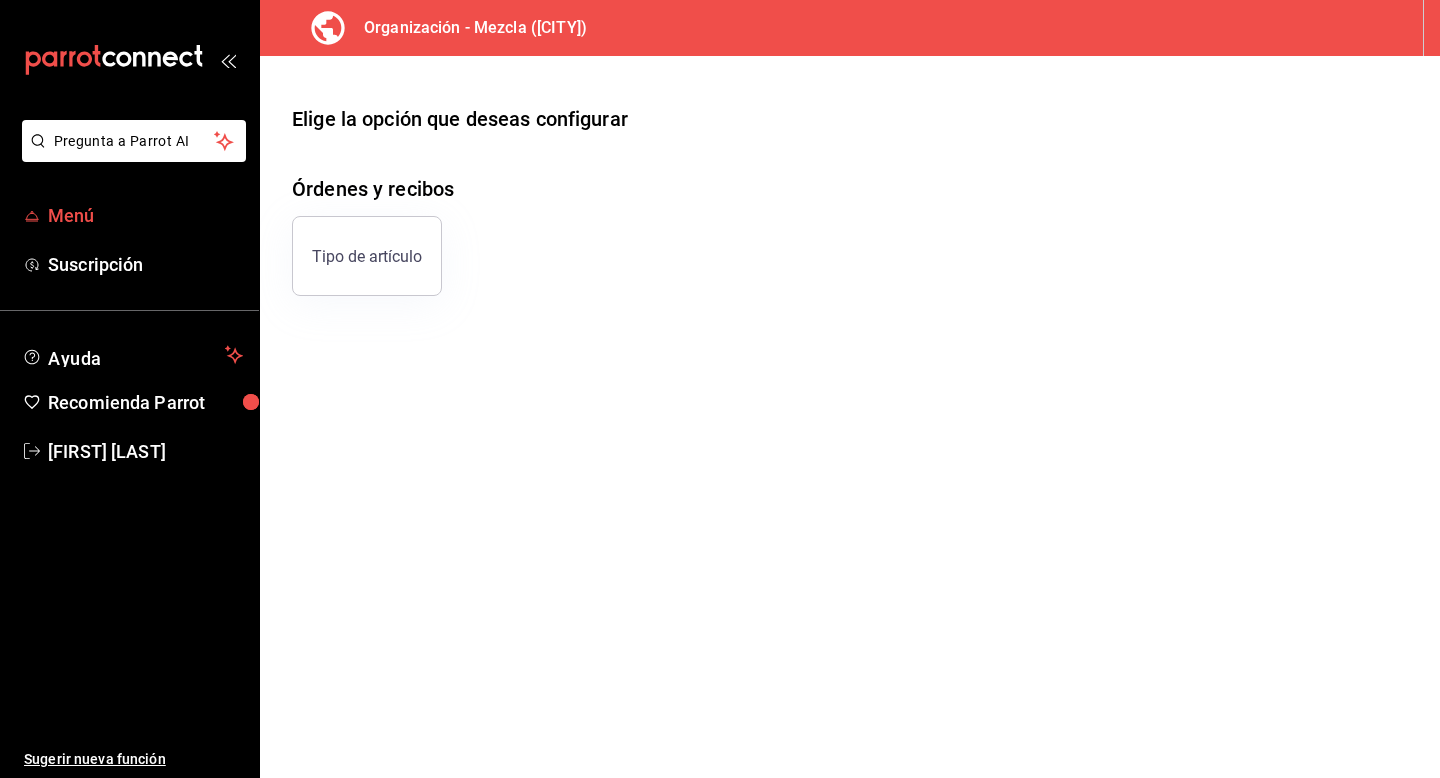 click on "Menú" at bounding box center (129, 215) 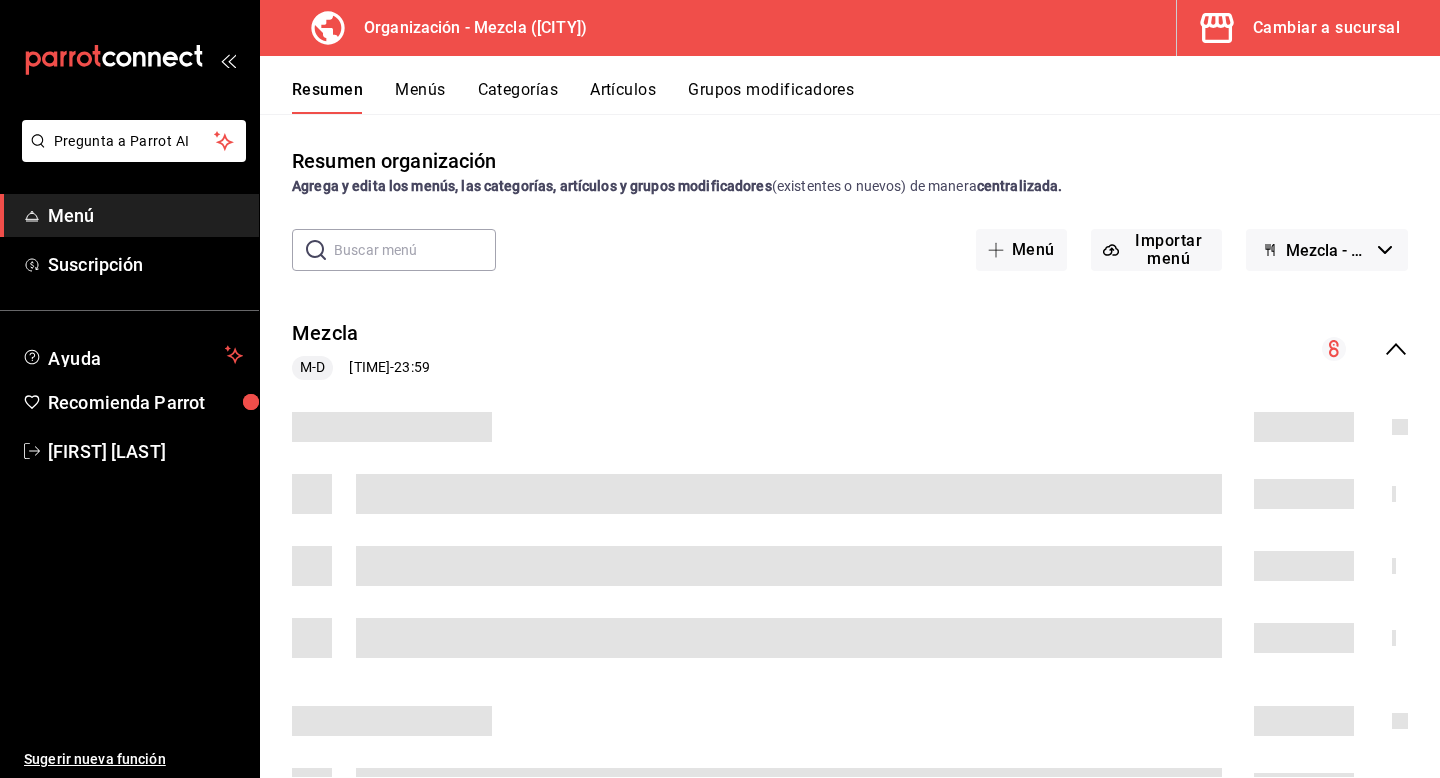 click on "Resumen Menús Categorías Artículos Grupos modificadores" at bounding box center (850, 85) 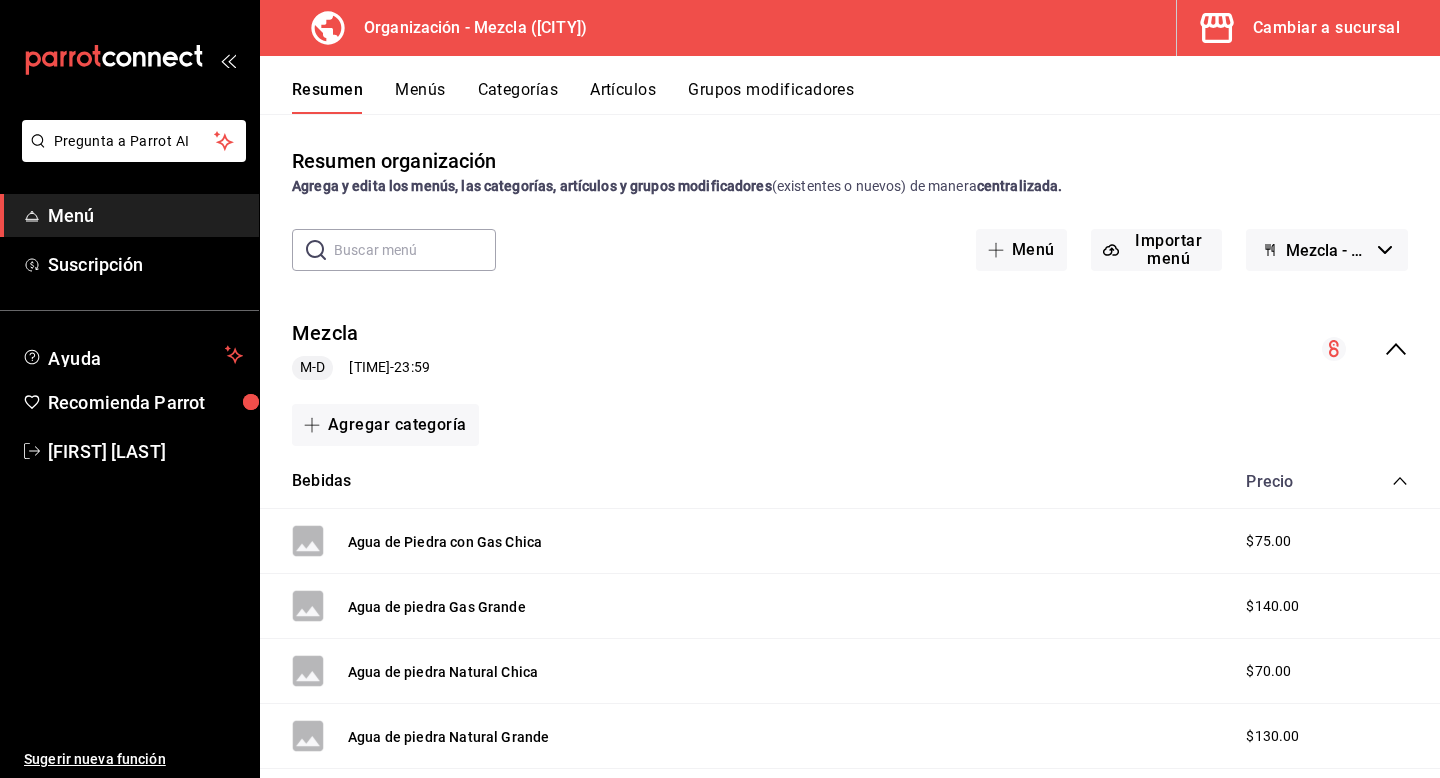 click on "Artículos" at bounding box center [623, 97] 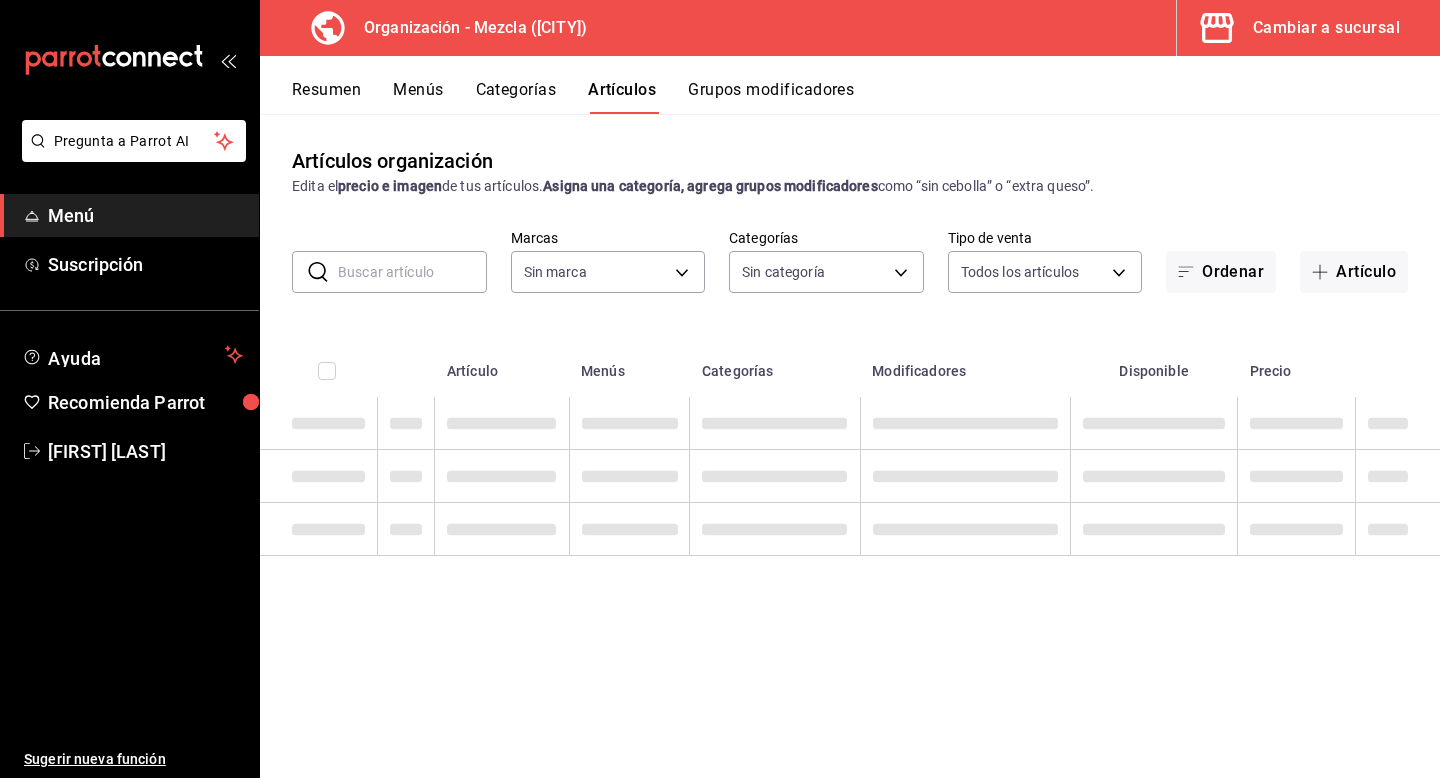 type on "[UUID]" 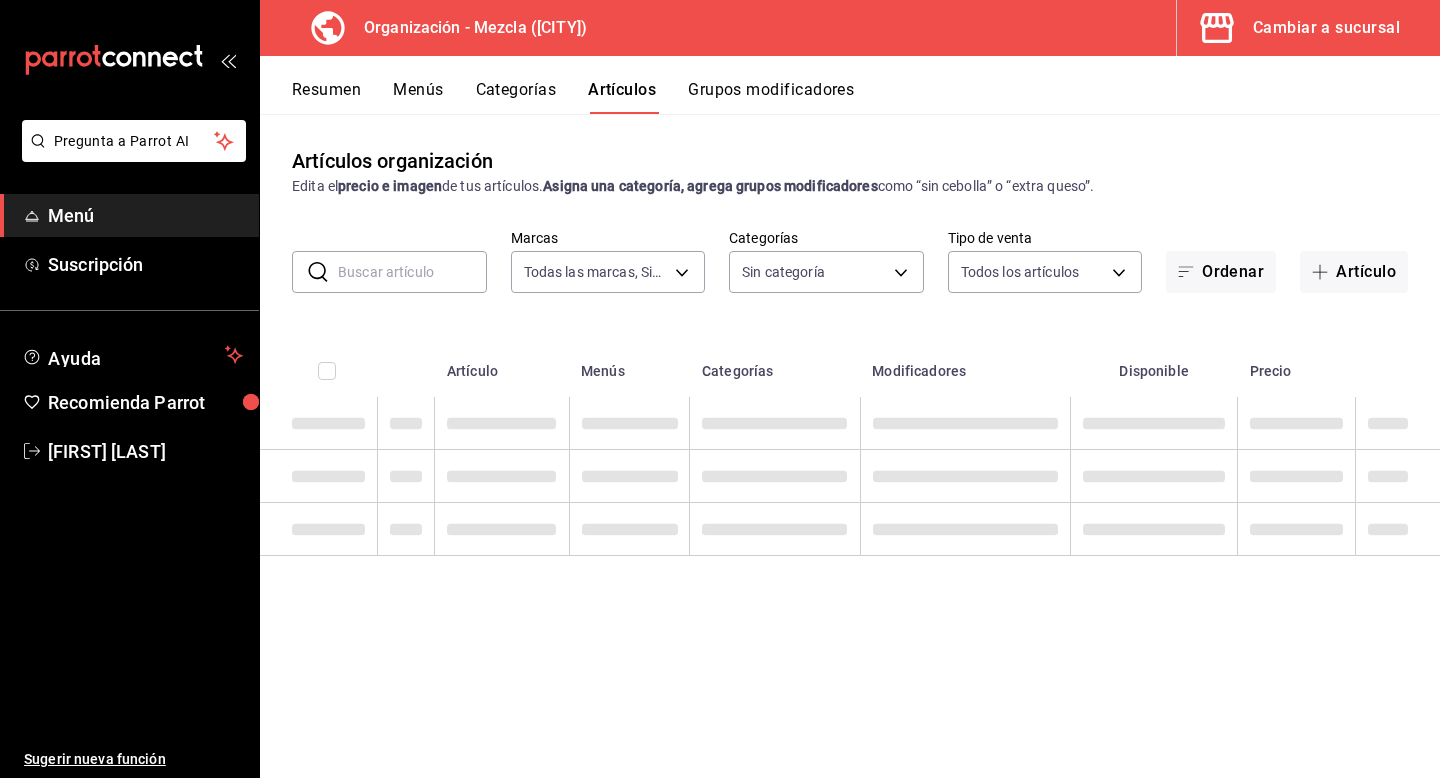 type on "[UUID],[UUID],[UUID],[UUID],[UUID],[UUID]" 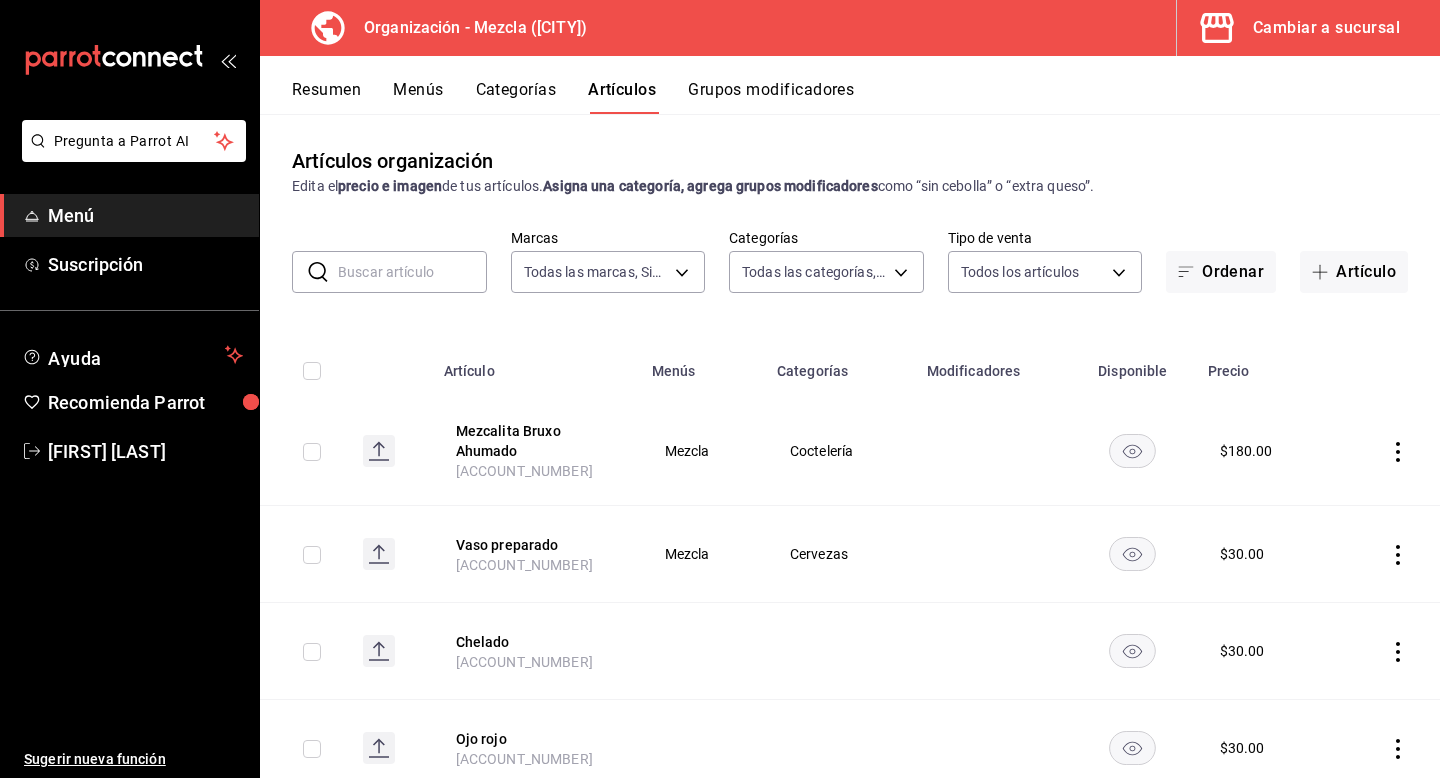 click at bounding box center [412, 272] 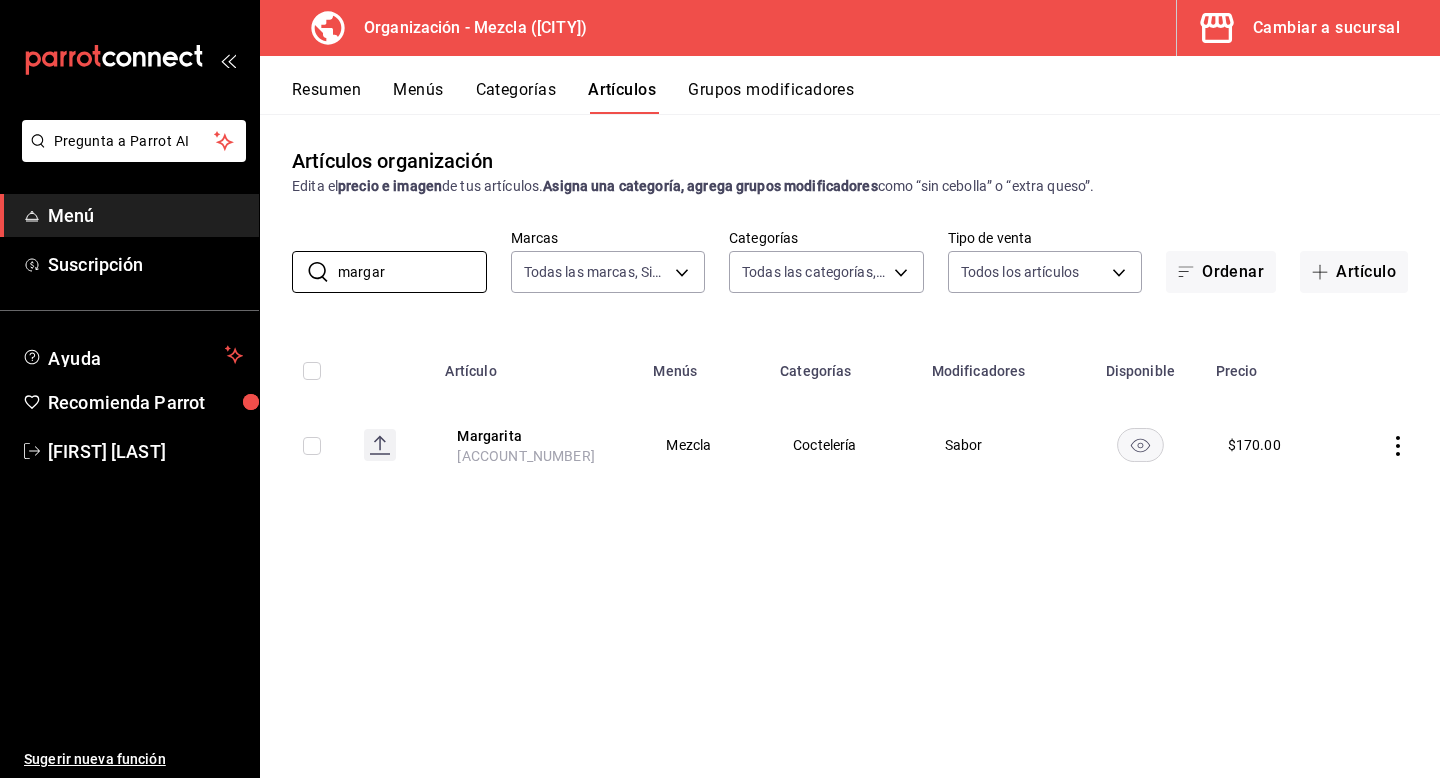 type on "margar" 